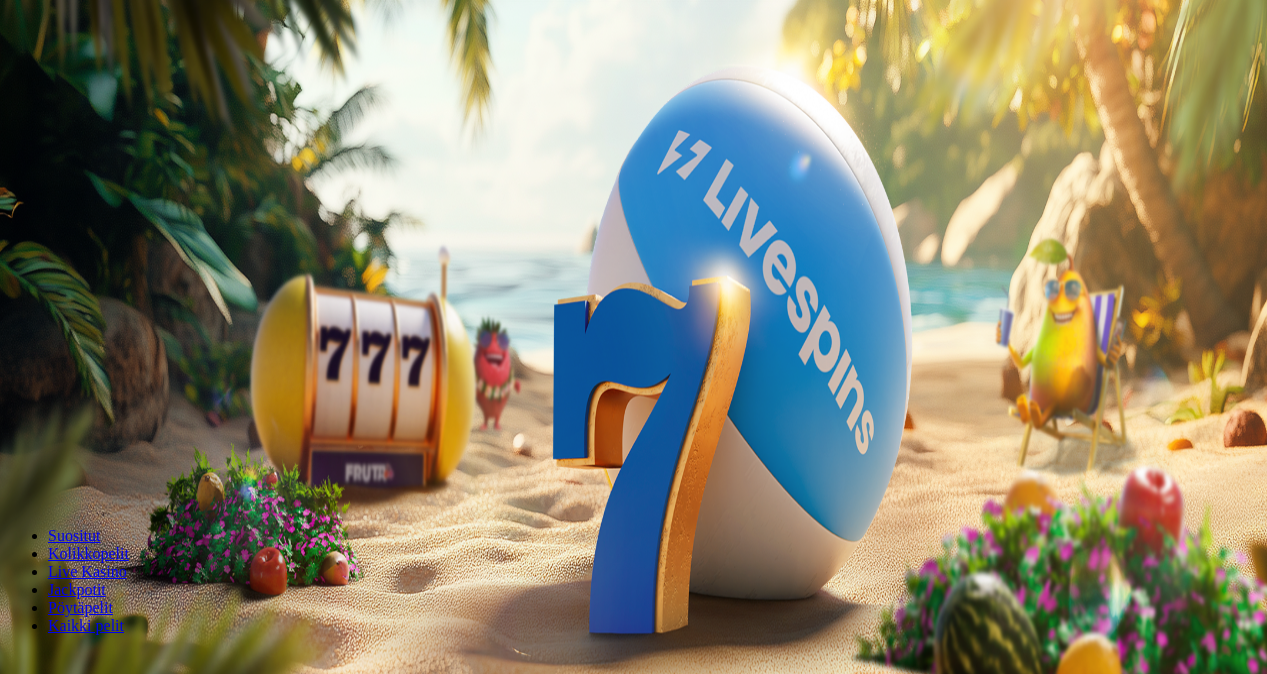 scroll, scrollTop: 0, scrollLeft: 0, axis: both 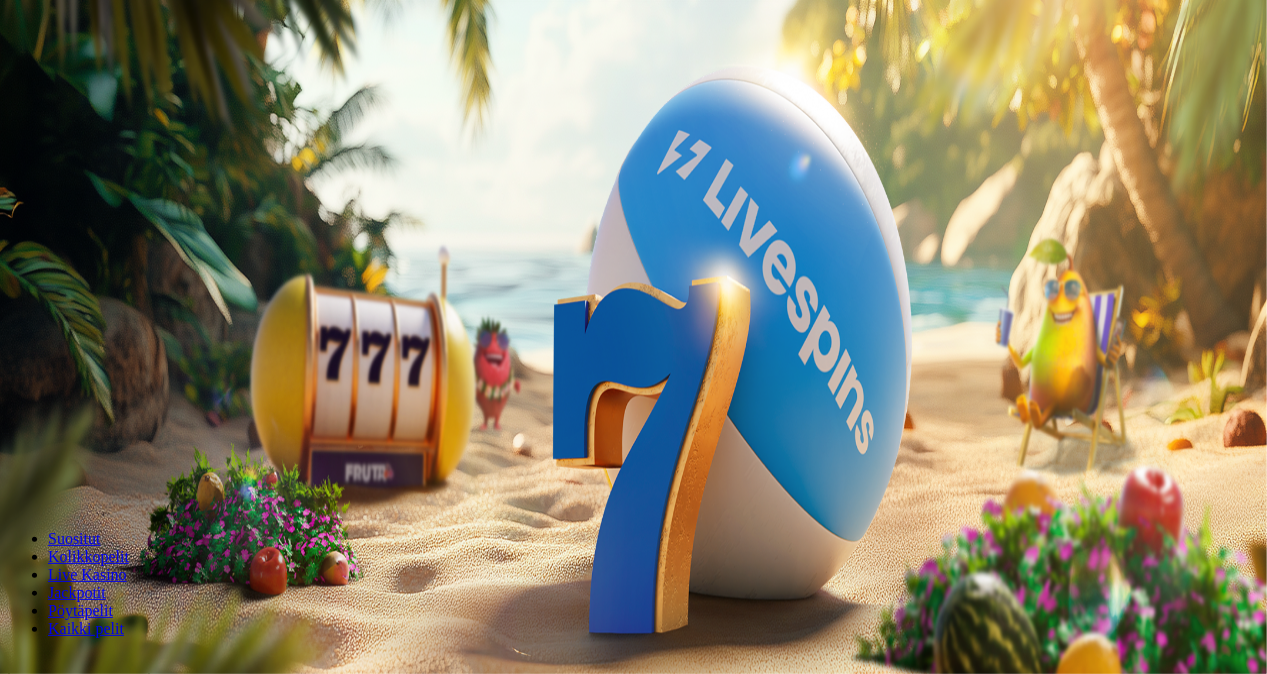 click on "Talletus" at bounding box center [38, 72] 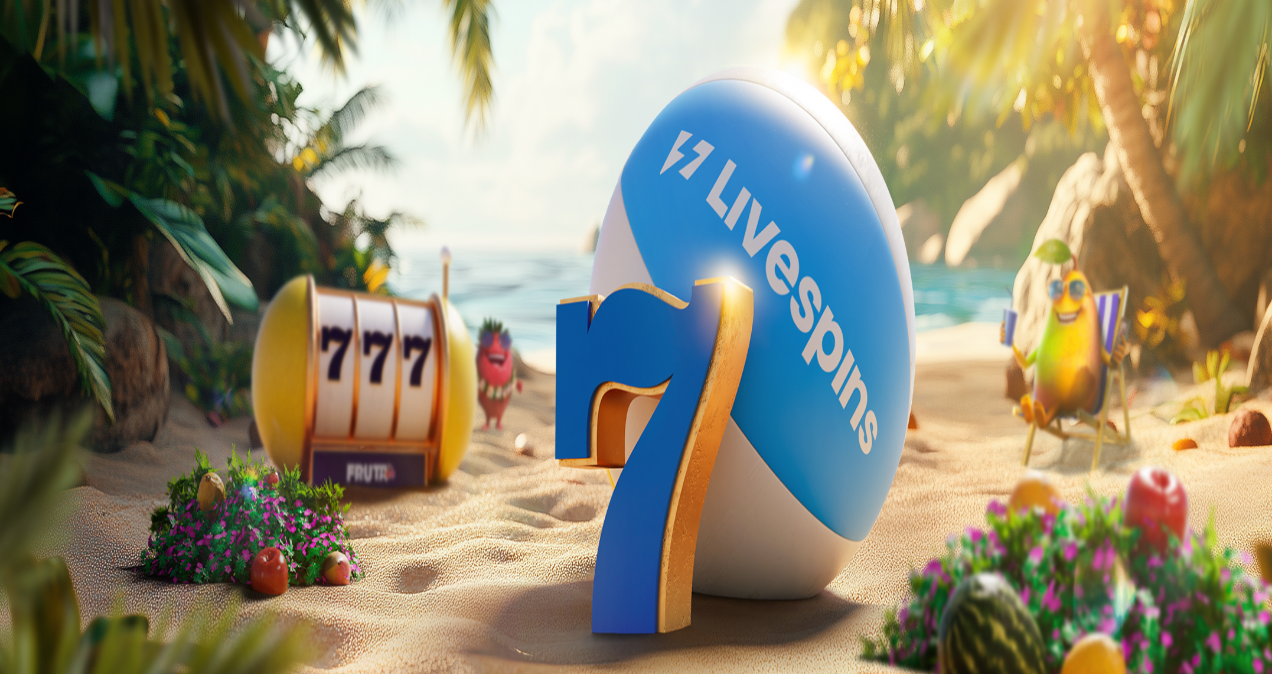 drag, startPoint x: 327, startPoint y: 170, endPoint x: 207, endPoint y: 174, distance: 120.06665 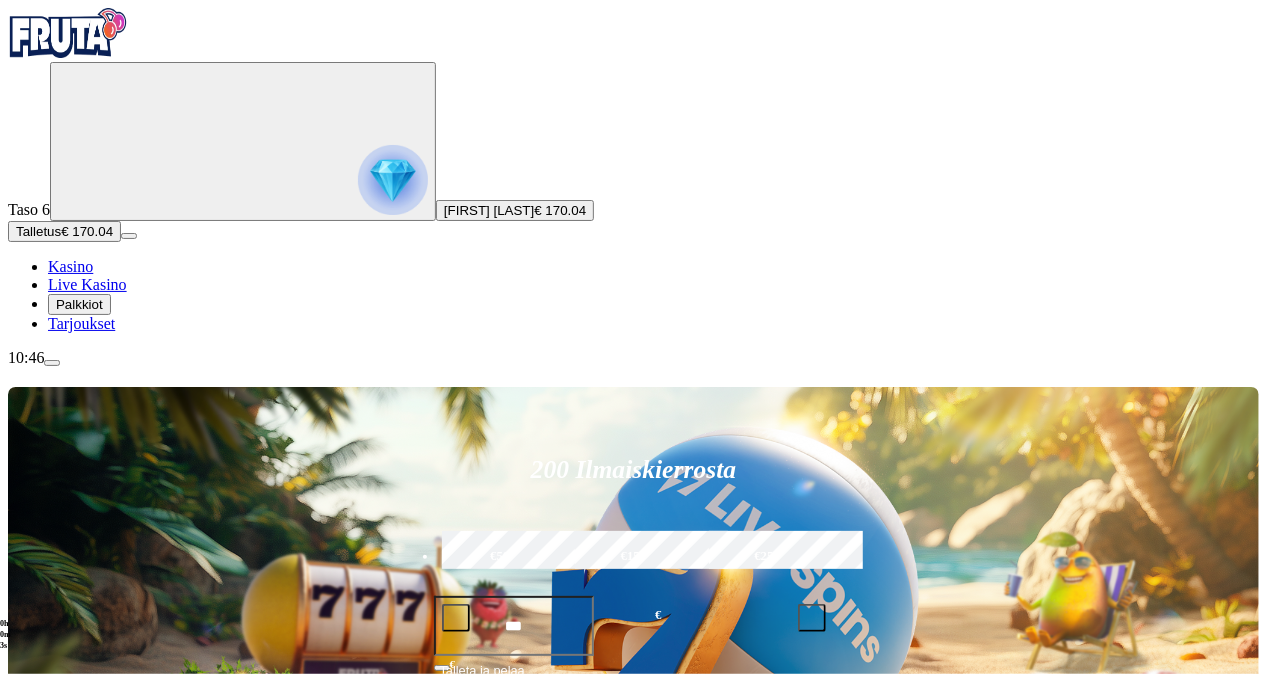 click on "Pelaa nyt" at bounding box center (77, 1113) 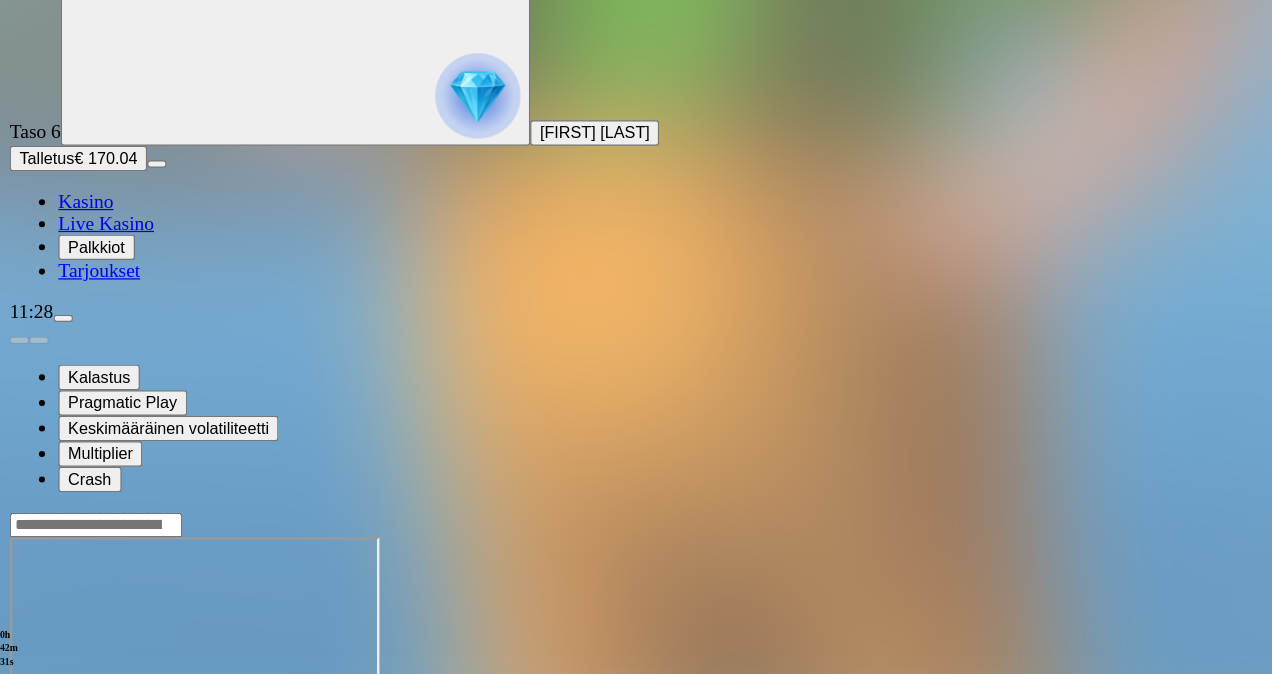 click on "Live Kasino" at bounding box center (87, 284) 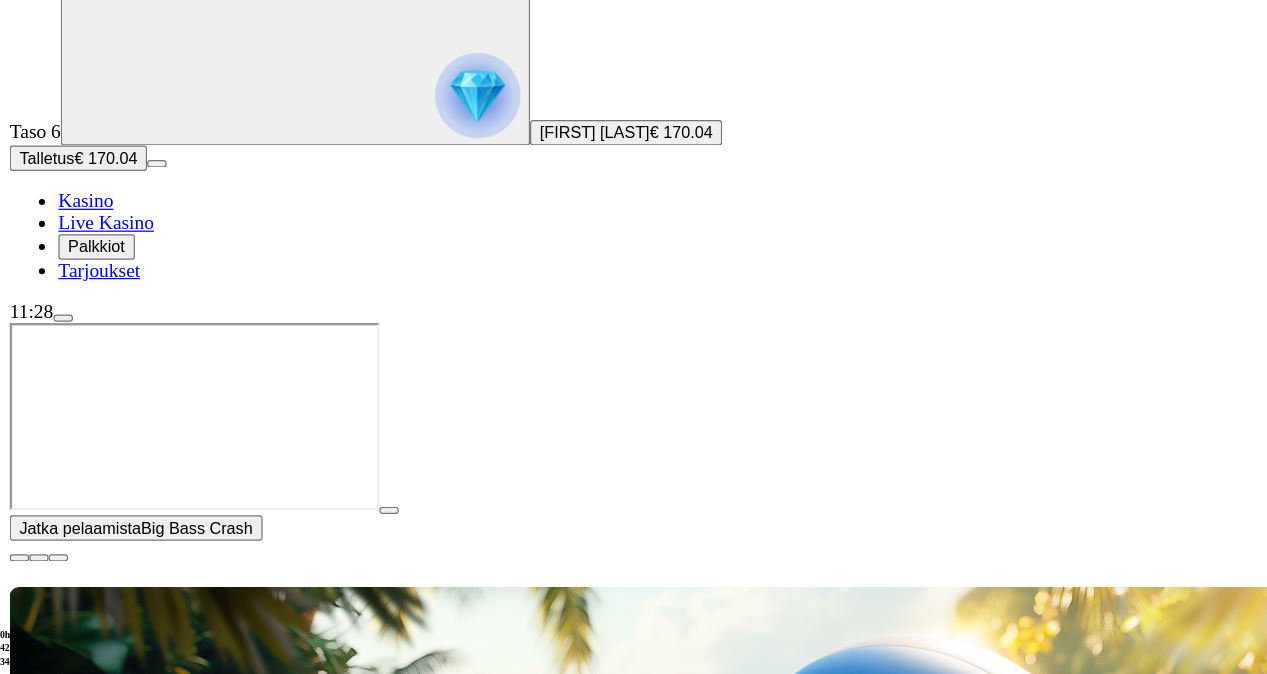 click on "Pelaa nyt" at bounding box center [77, 1596] 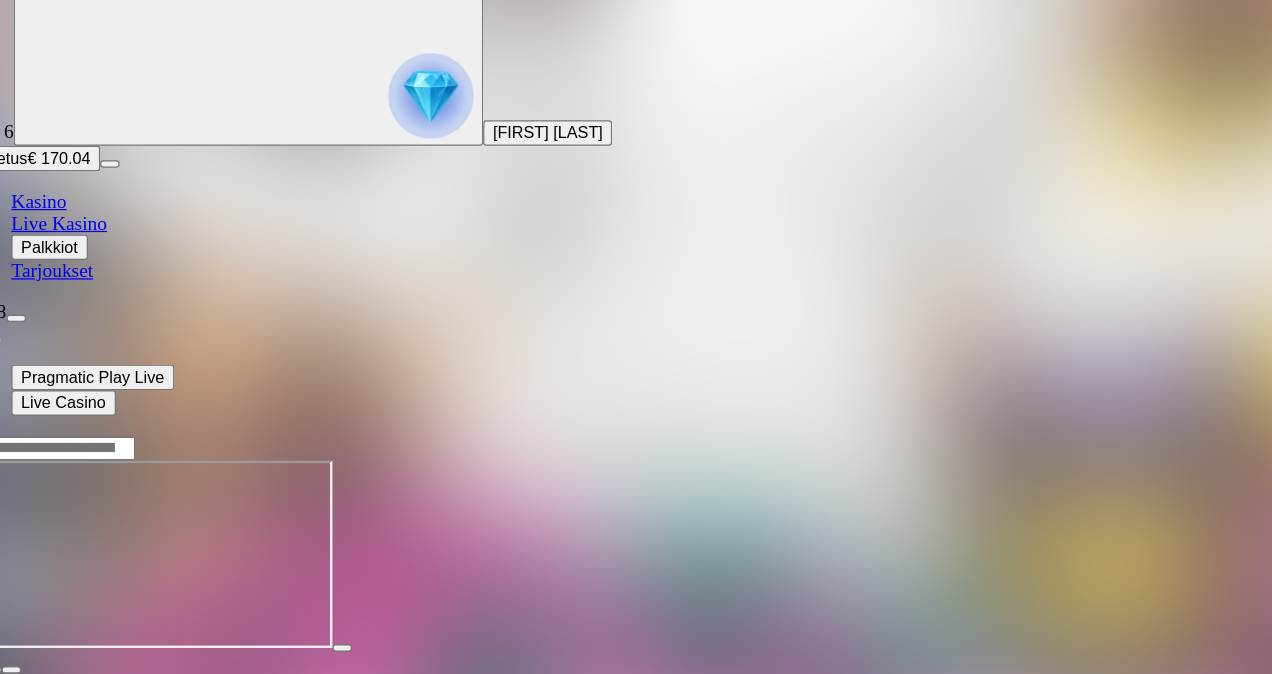 click on "Live Kasino" at bounding box center (87, 284) 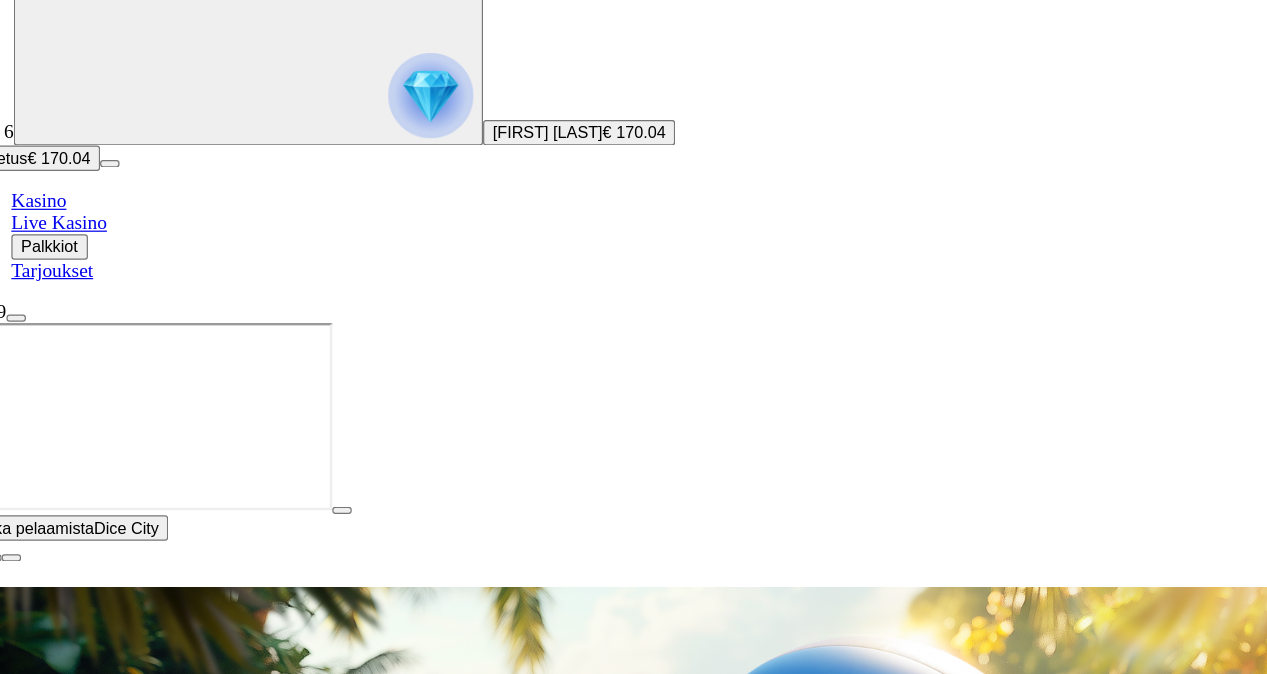 click on "Pelaa nyt" at bounding box center (77, 1310) 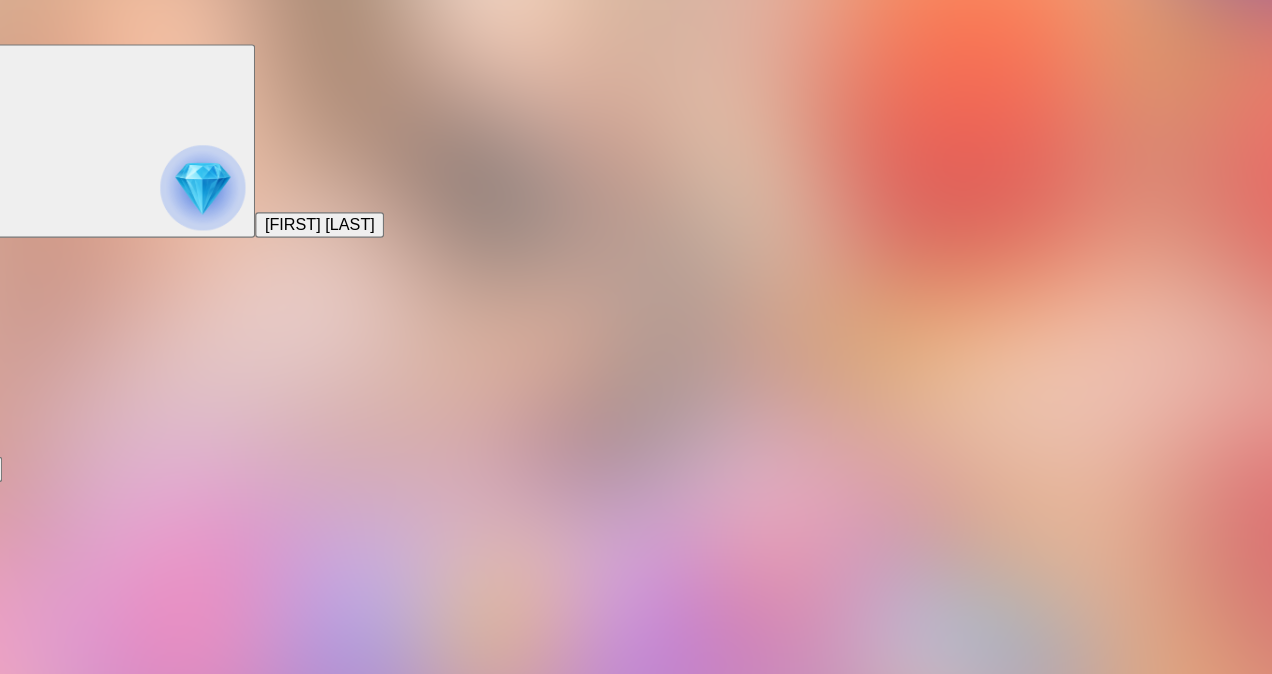 scroll, scrollTop: 0, scrollLeft: 0, axis: both 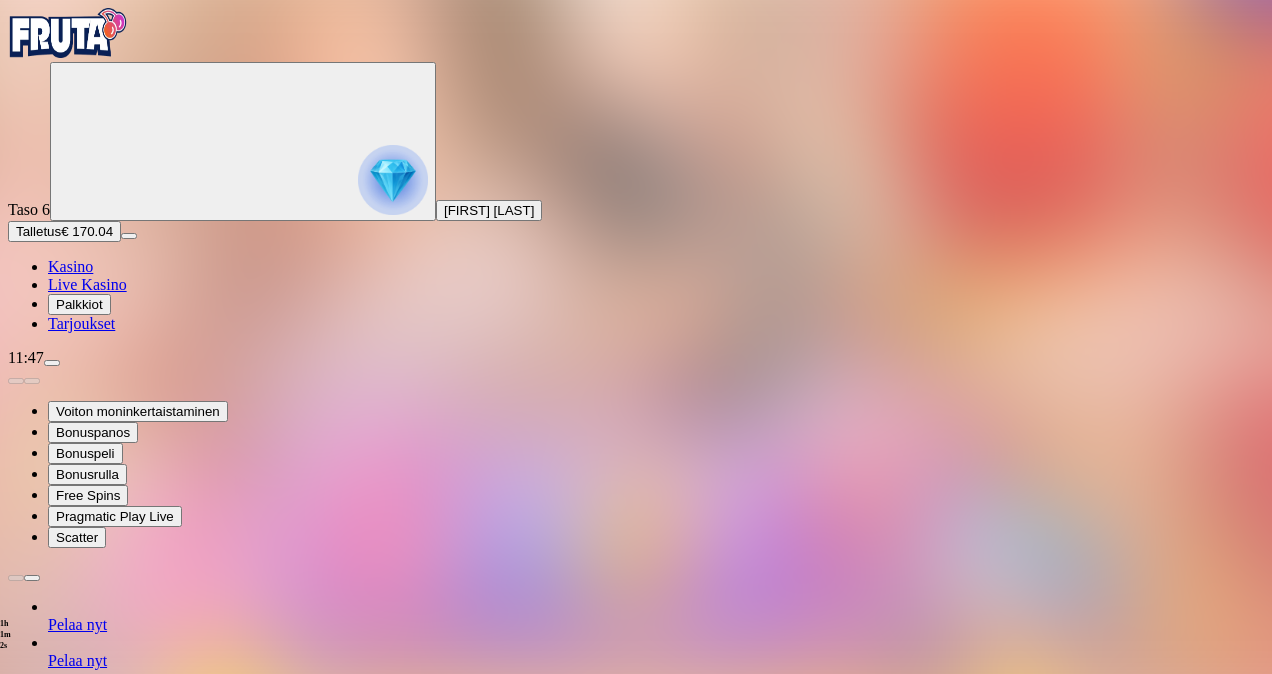click on "Live Kasino" at bounding box center (87, 284) 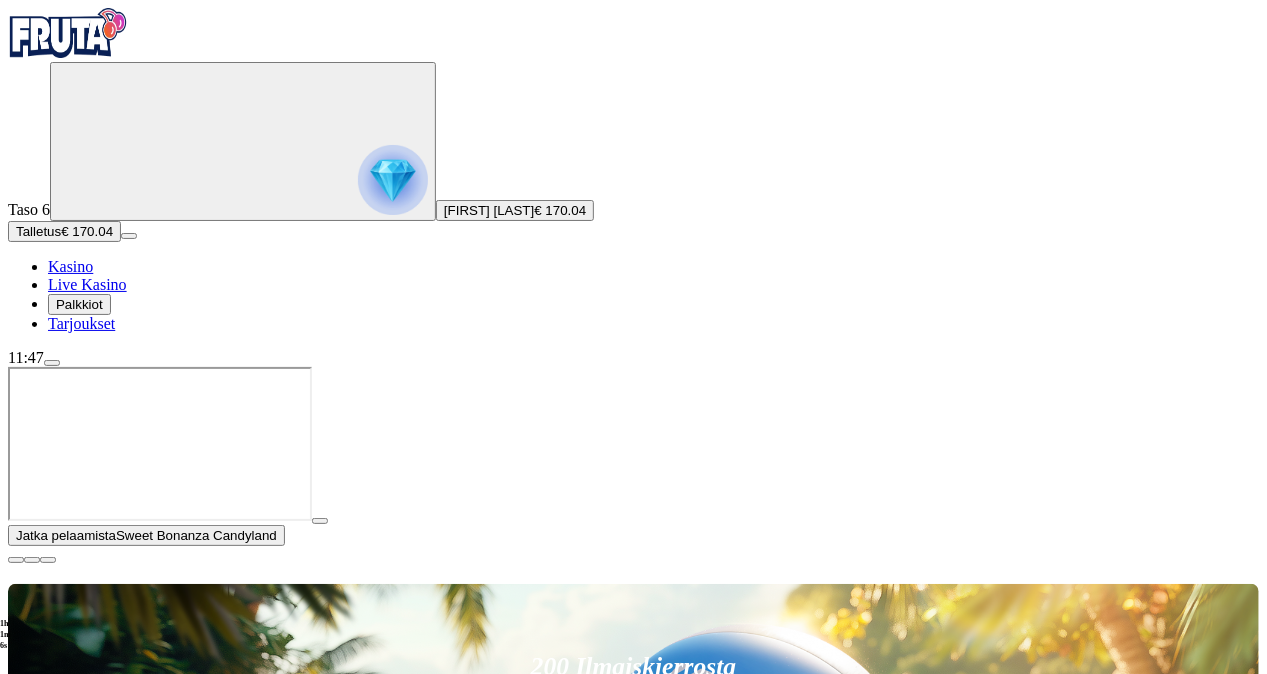 click on "Pelaa nyt" at bounding box center [77, 1501] 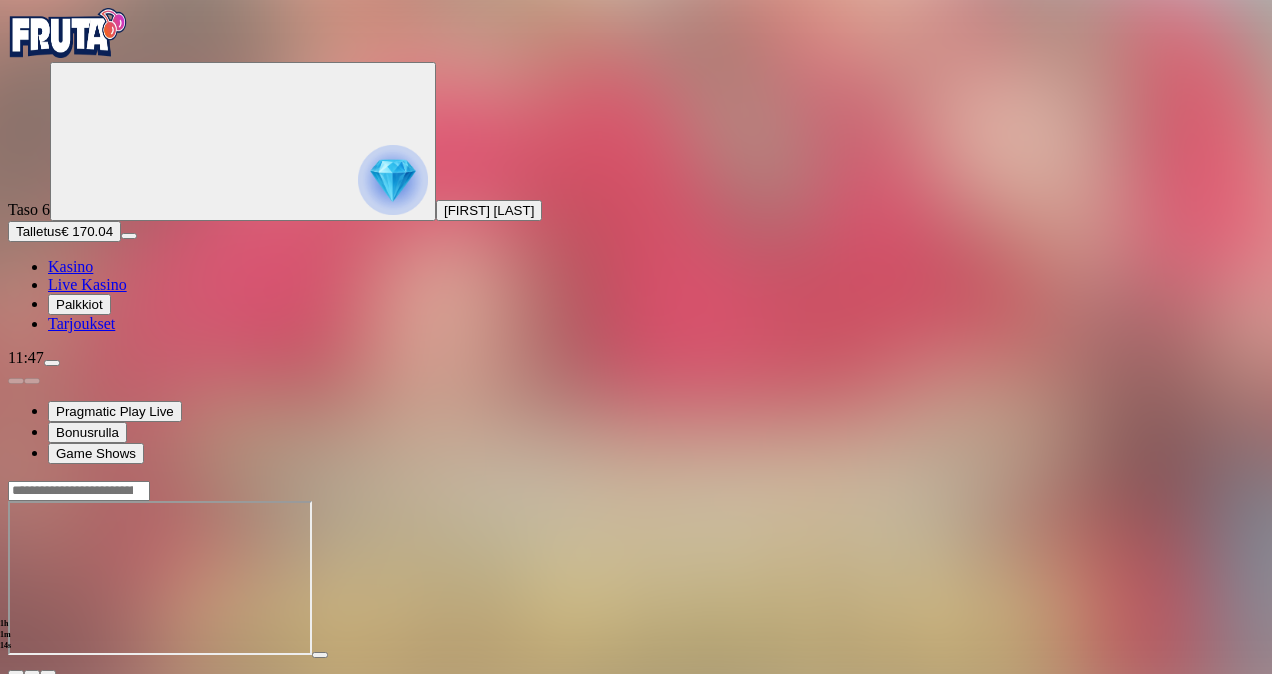 click on "Live Kasino" at bounding box center [87, 284] 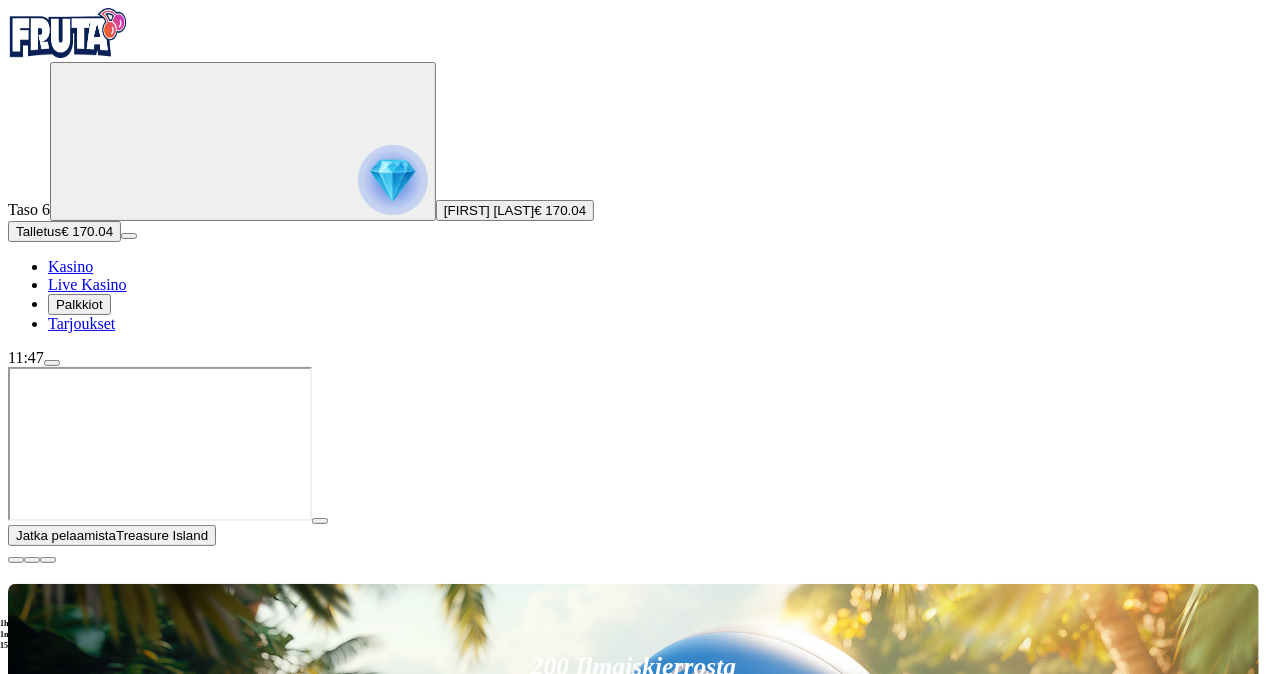 click on "Pelaa nyt" at bounding box center (77, 1405) 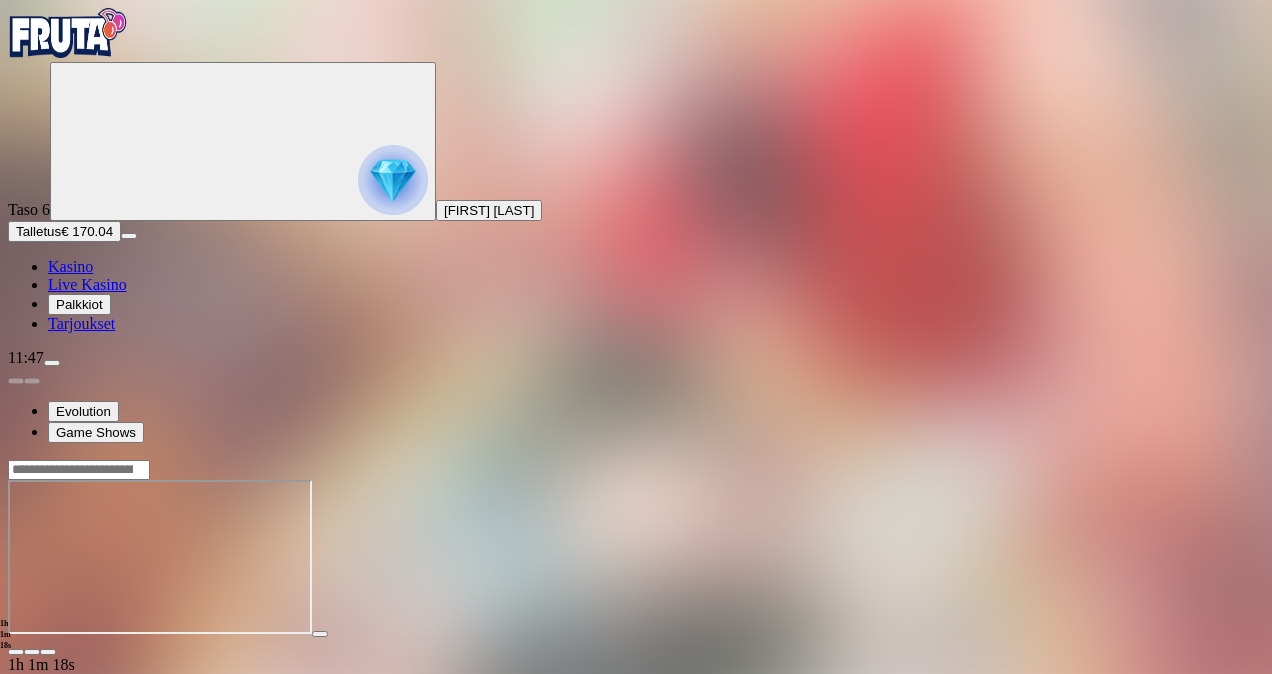 click at bounding box center (636, 559) 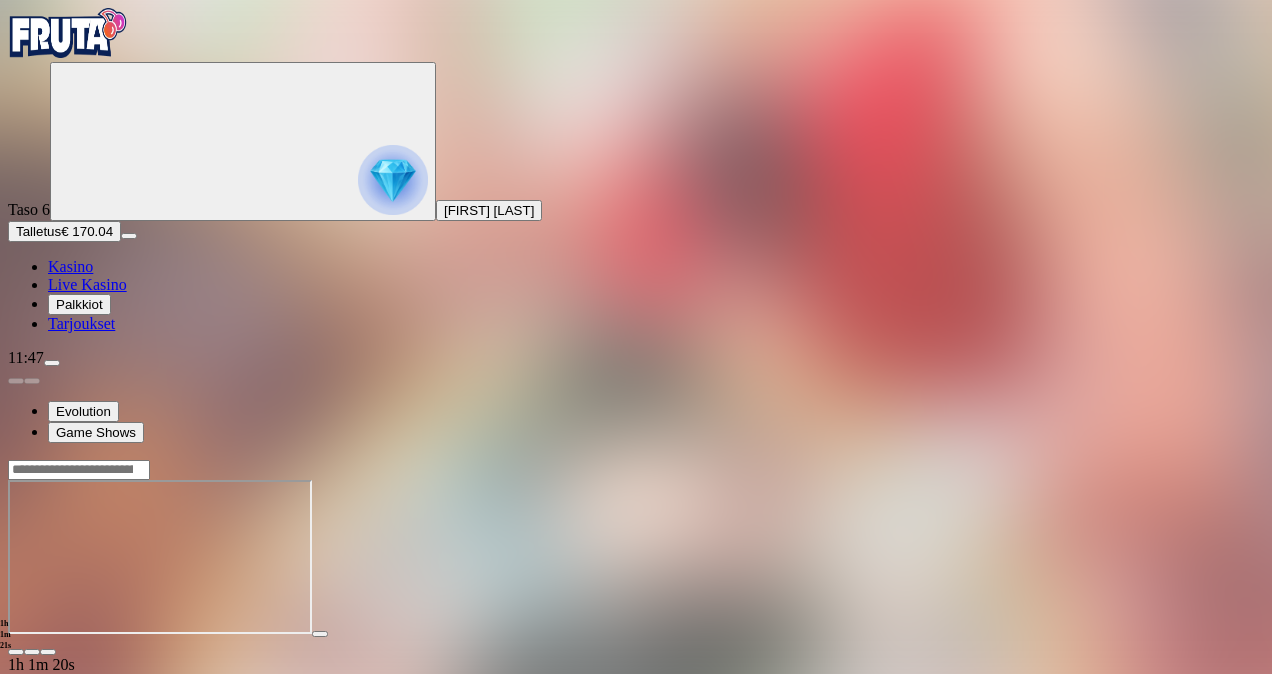 click at bounding box center (636, 559) 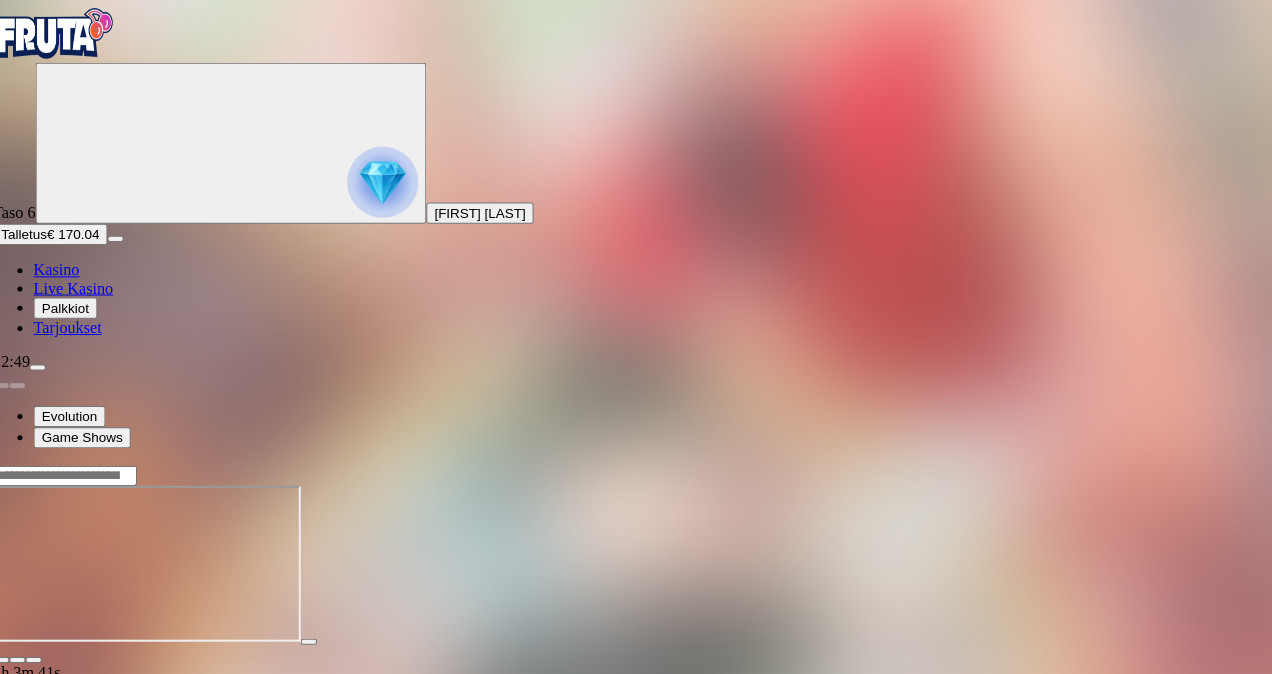 scroll, scrollTop: 0, scrollLeft: 0, axis: both 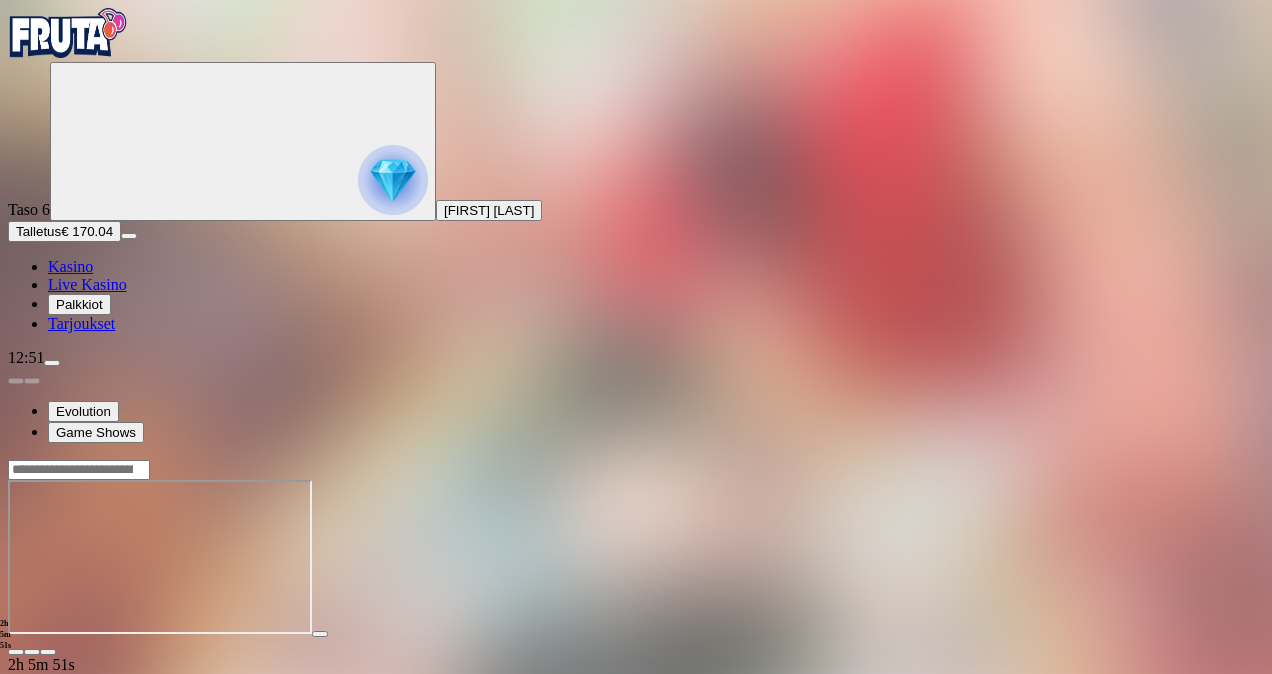 click at bounding box center (52, 363) 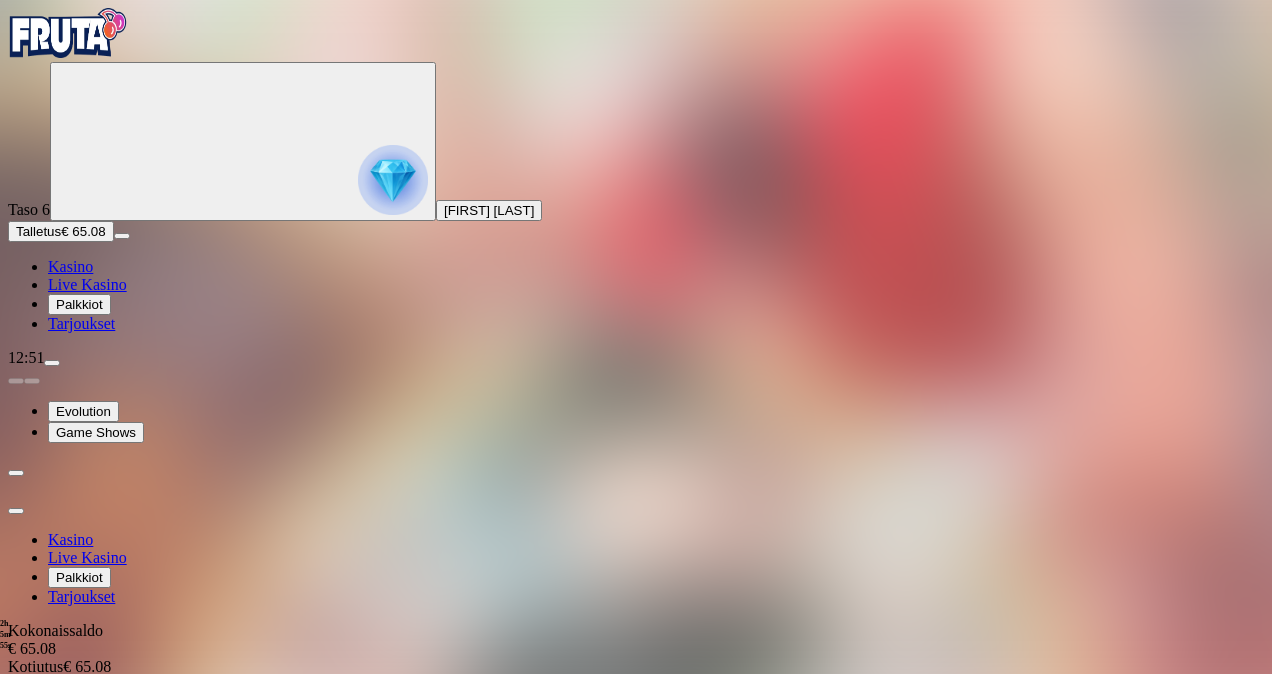 click on "Kotiutus" at bounding box center (40, 704) 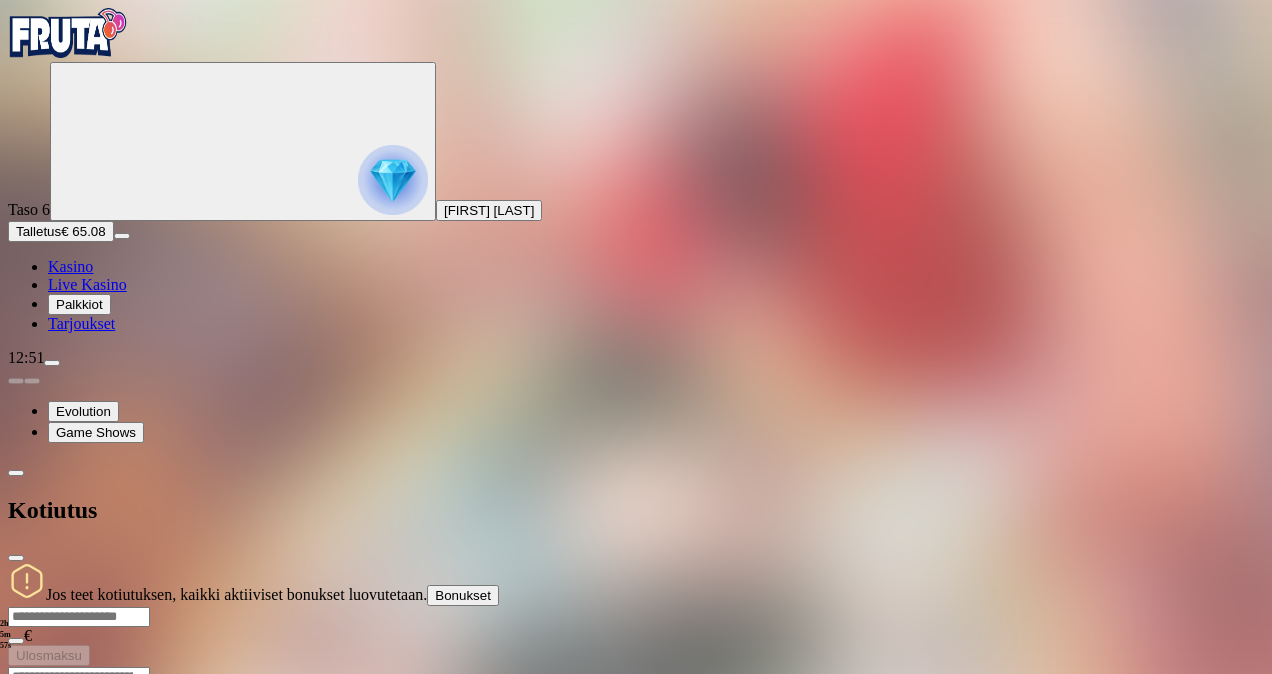 click at bounding box center [79, 617] 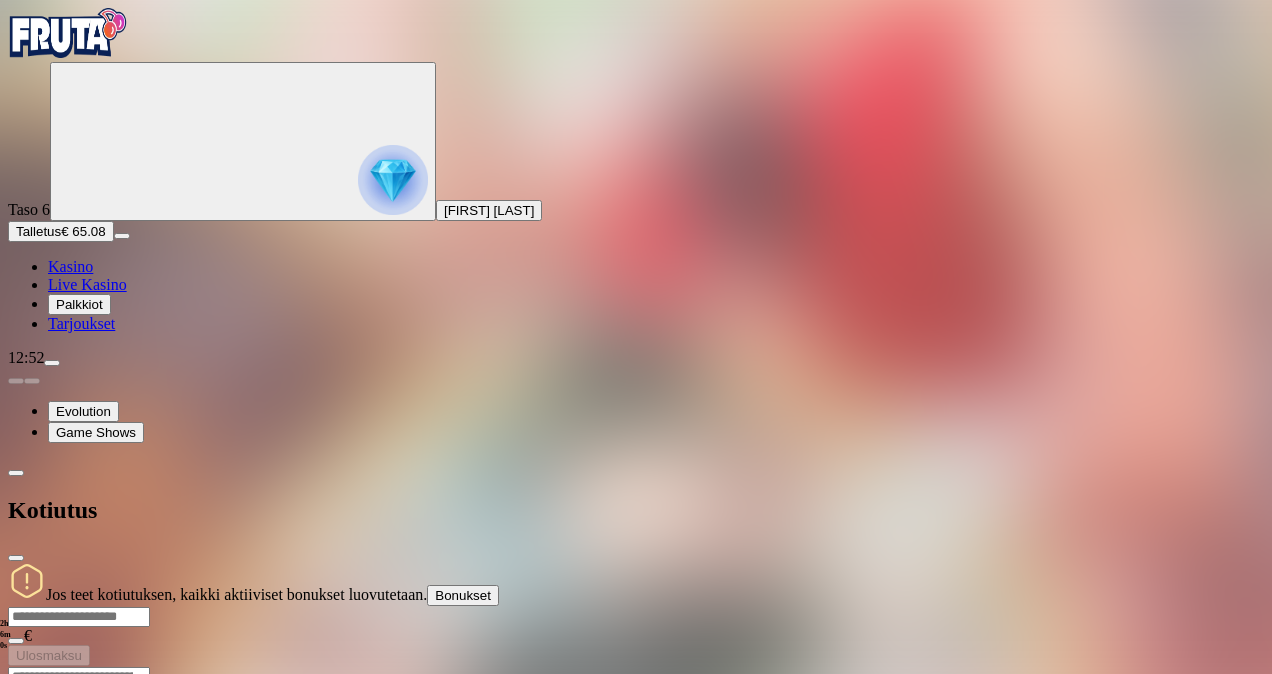 click at bounding box center (16, 473) 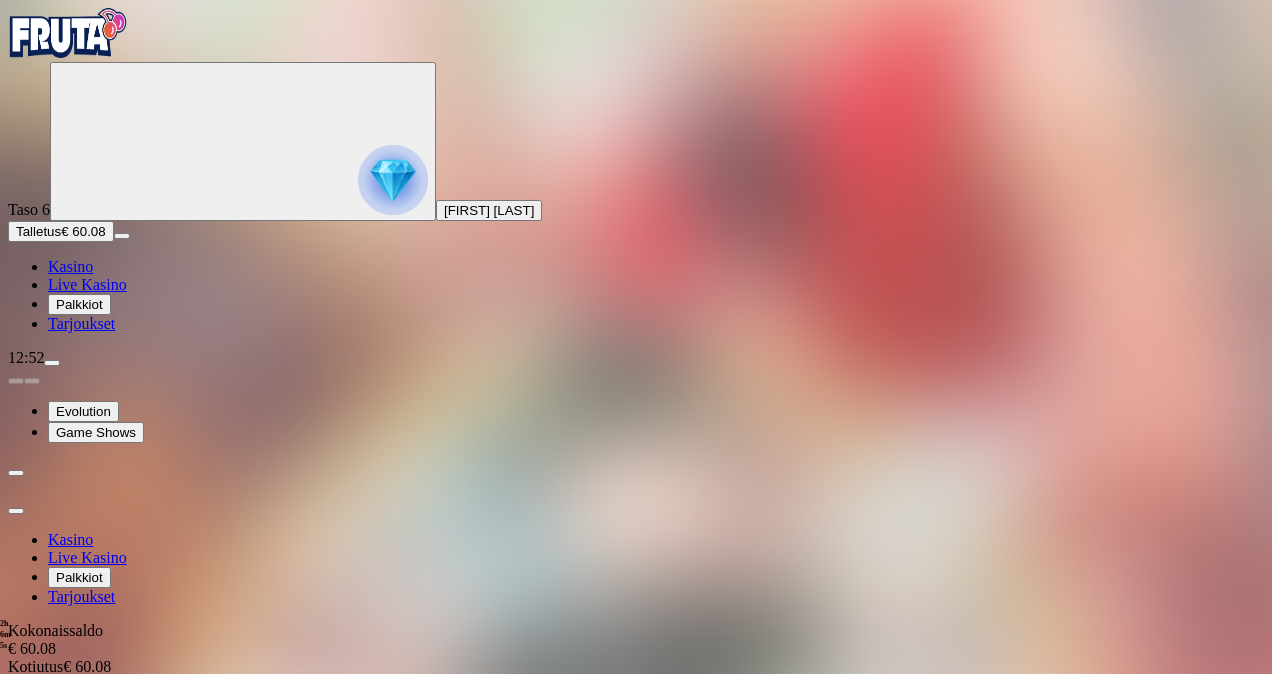 drag, startPoint x: 372, startPoint y: 306, endPoint x: 560, endPoint y: 34, distance: 330.64786 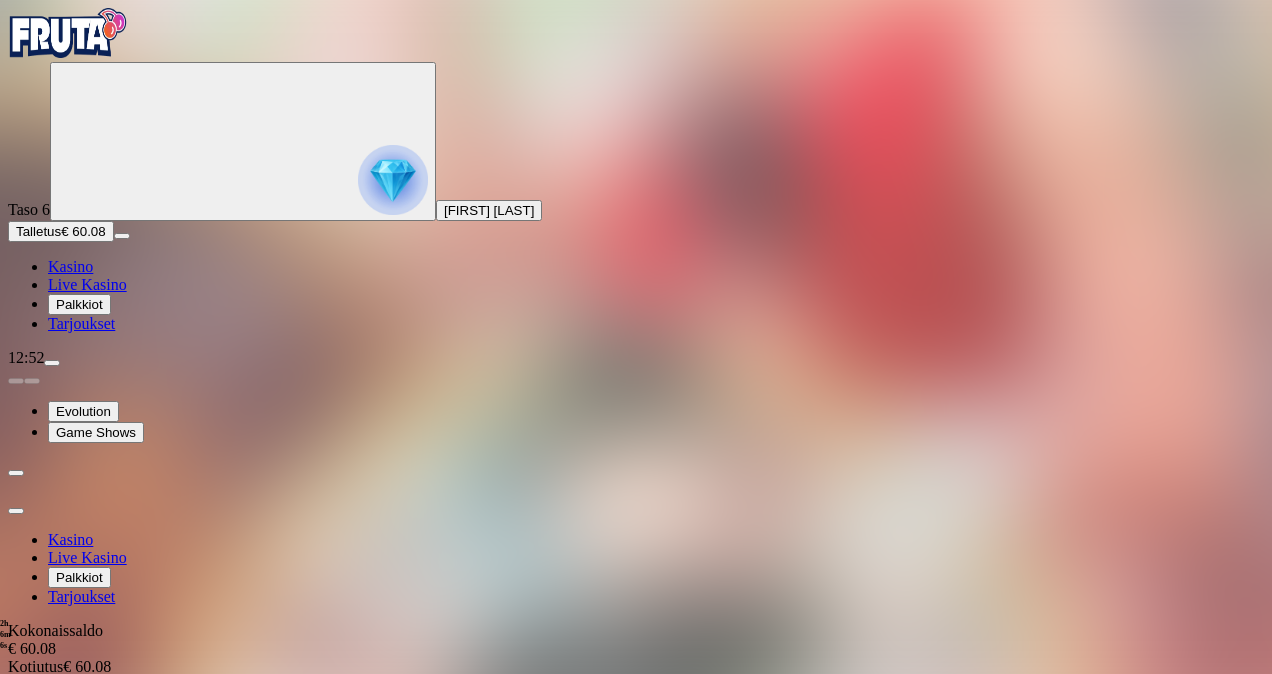 click at bounding box center [16, 511] 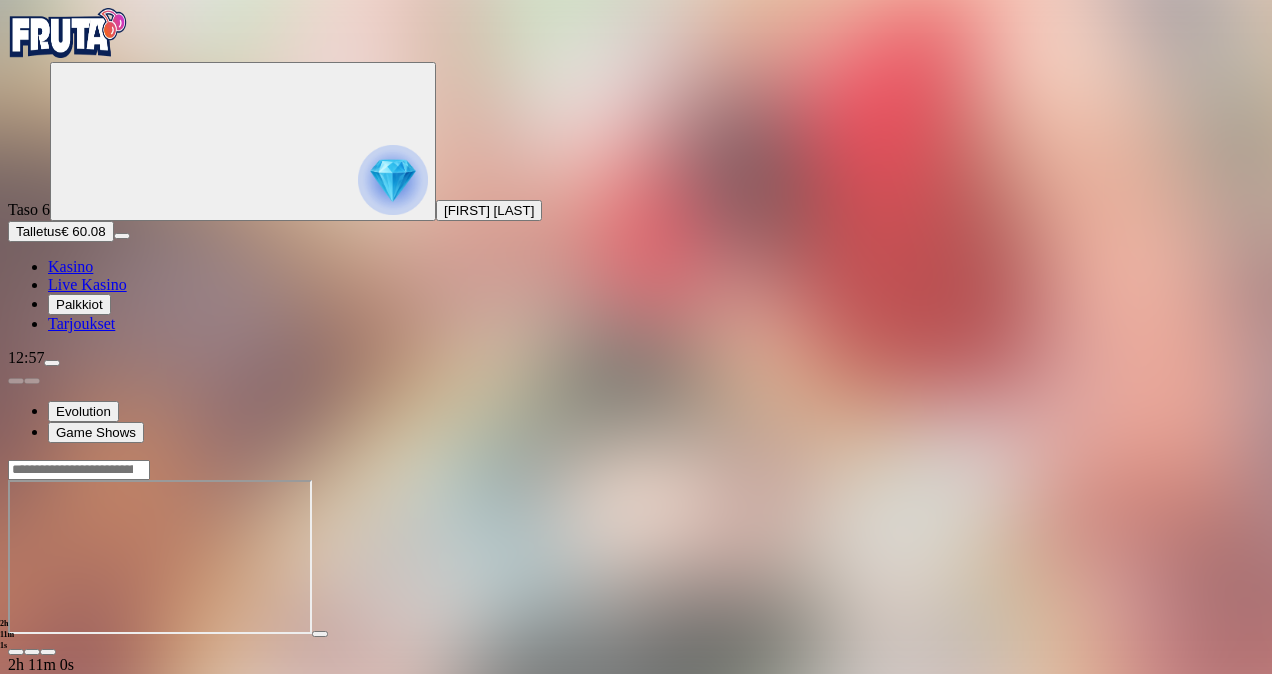 click on "Live Kasino" at bounding box center [87, 284] 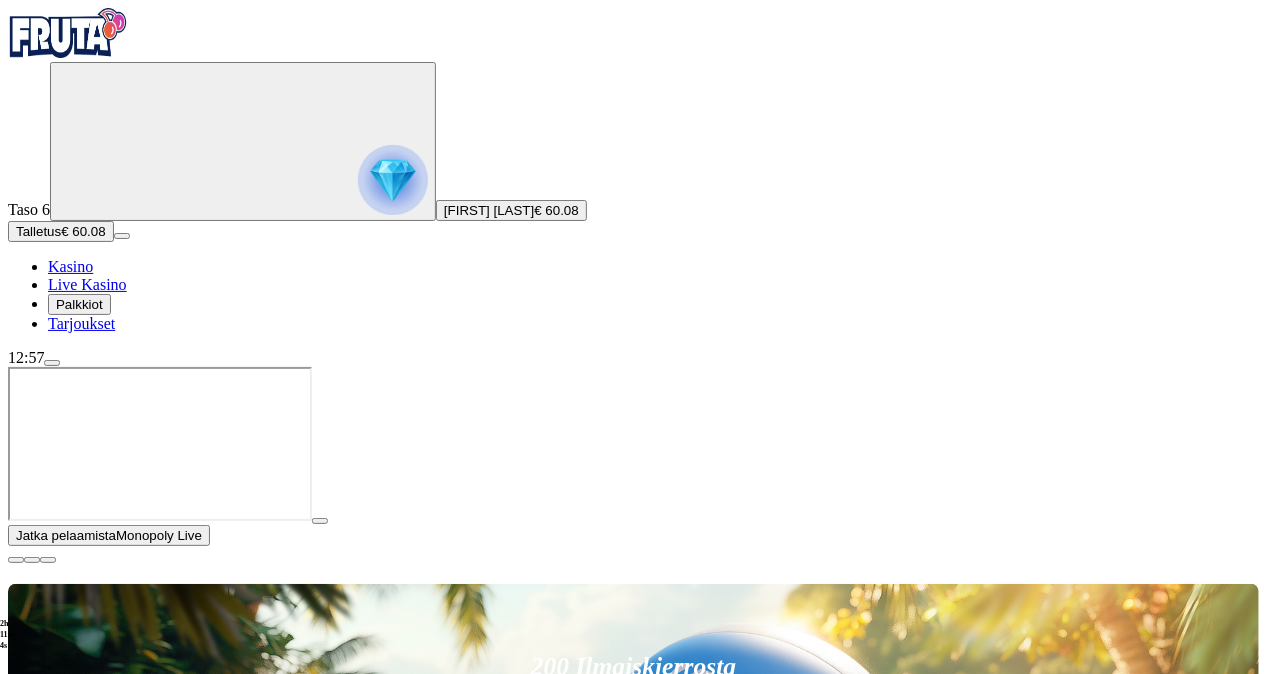 click on "Pelaa nyt" at bounding box center [77, 1596] 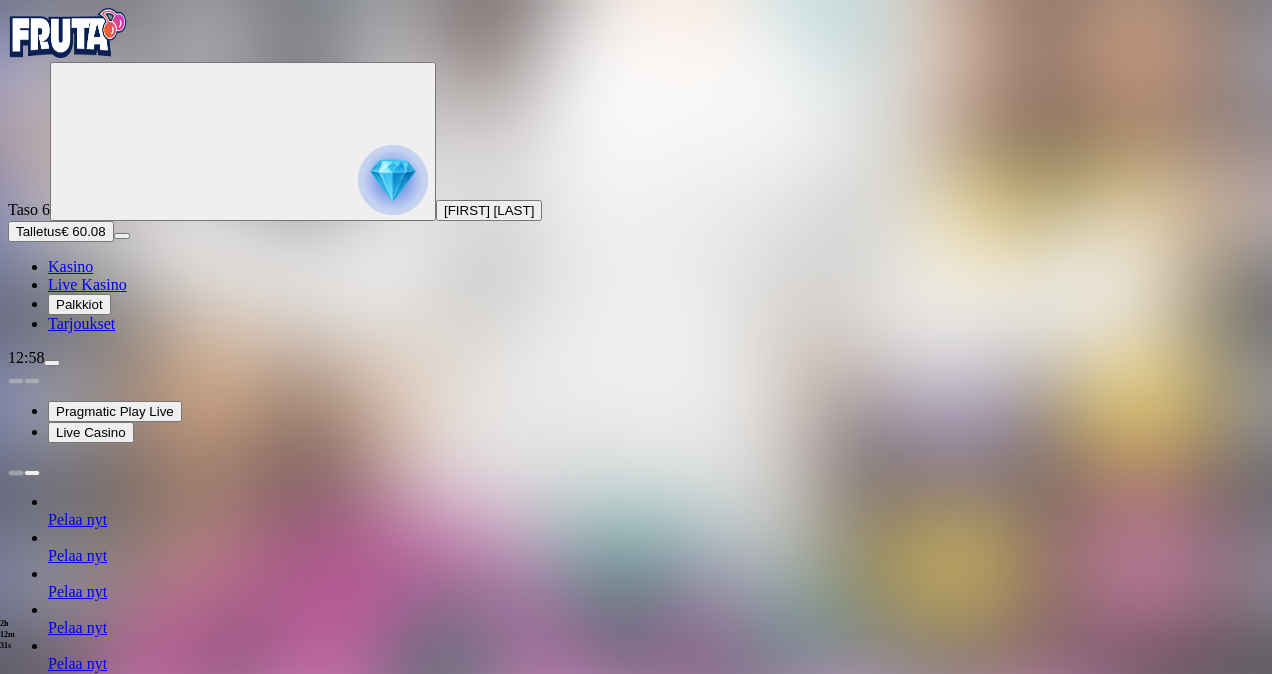 click on "Talletus € 60.08" at bounding box center (61, 231) 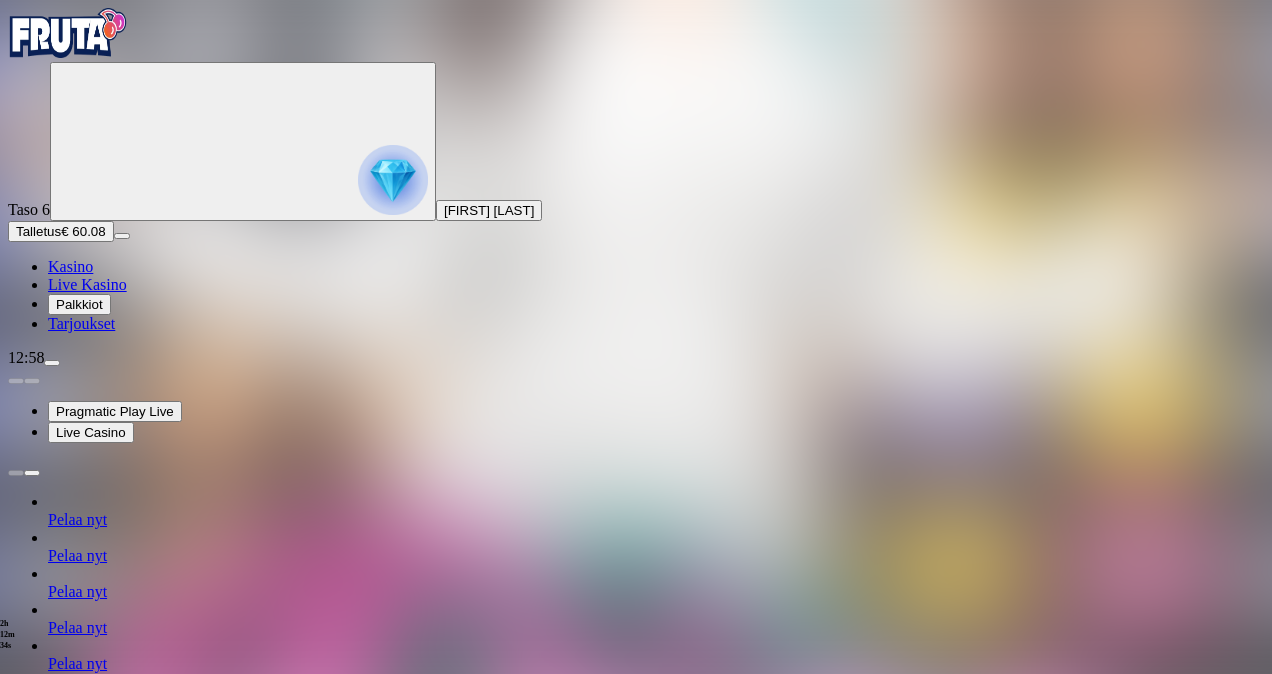 drag, startPoint x: 318, startPoint y: 432, endPoint x: 154, endPoint y: 456, distance: 165.7468 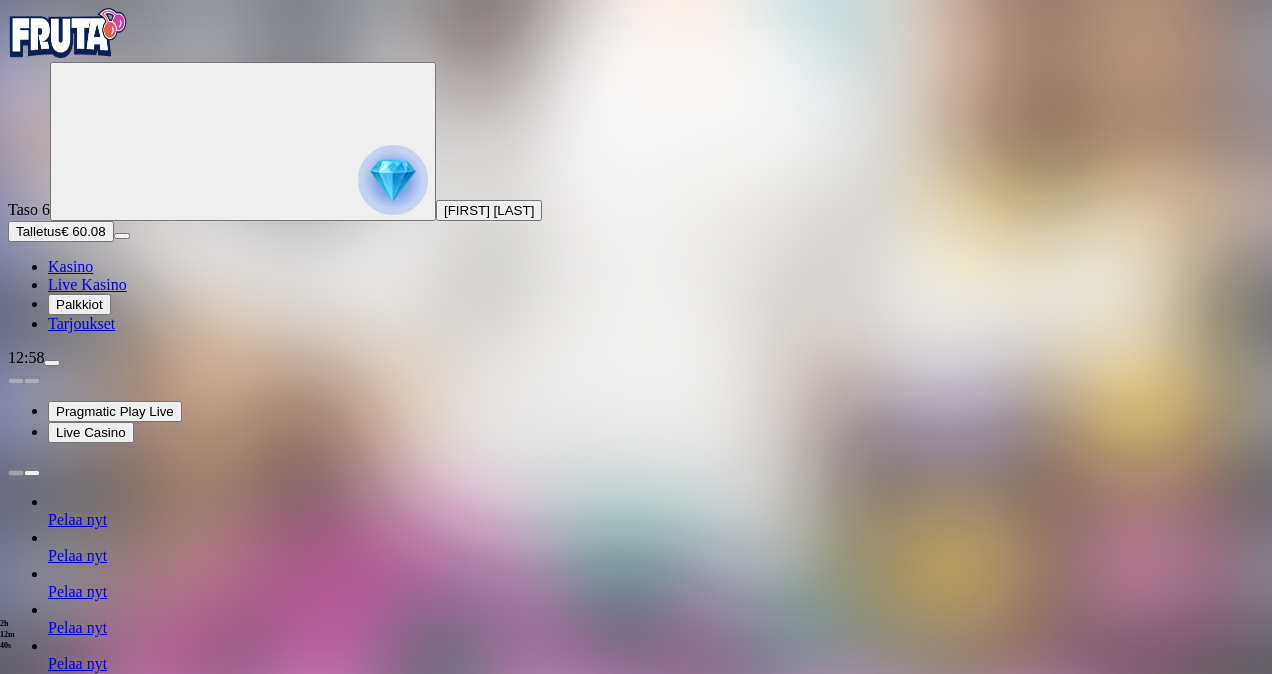 type on "**" 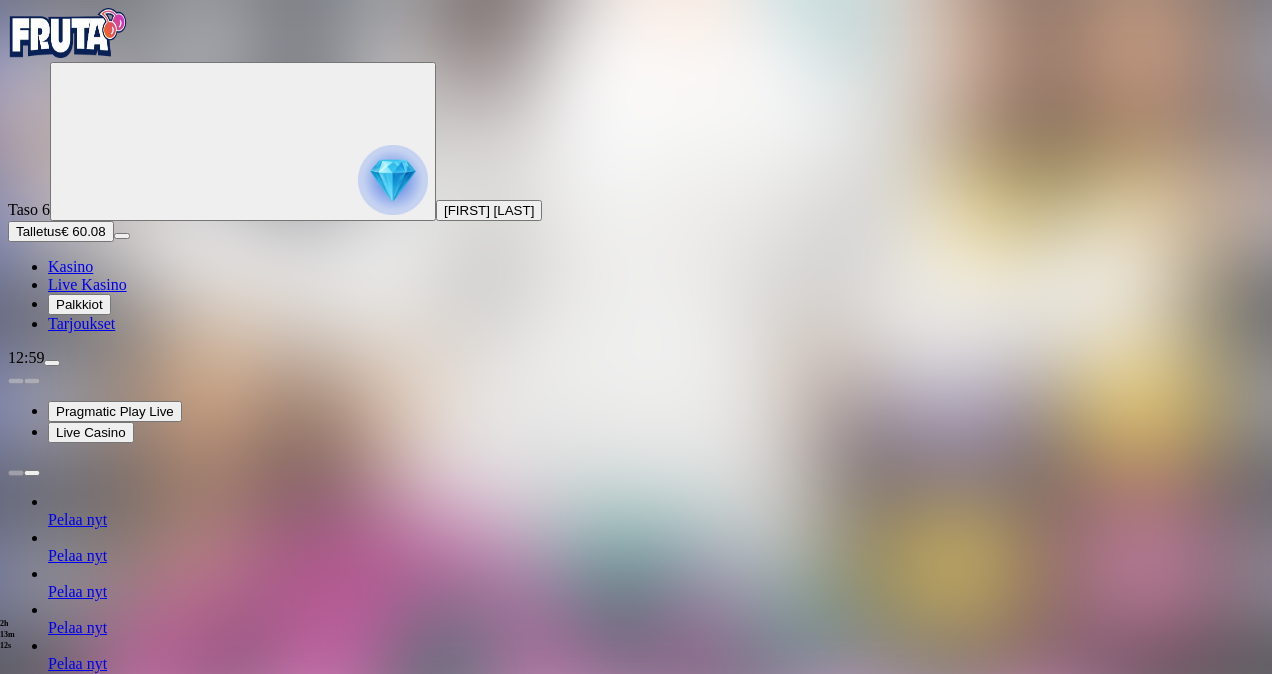 click on "Taso   6 Juulia Jessica  Jokinen" at bounding box center (636, 141) 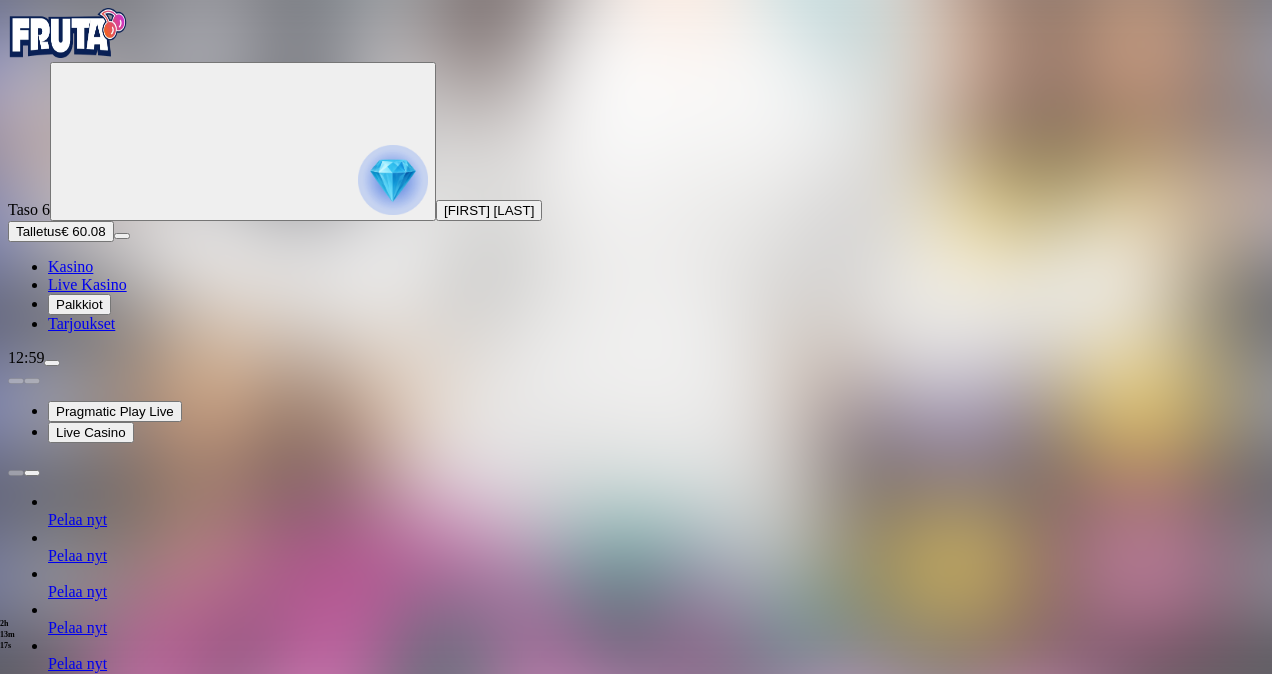 click at bounding box center [68, 33] 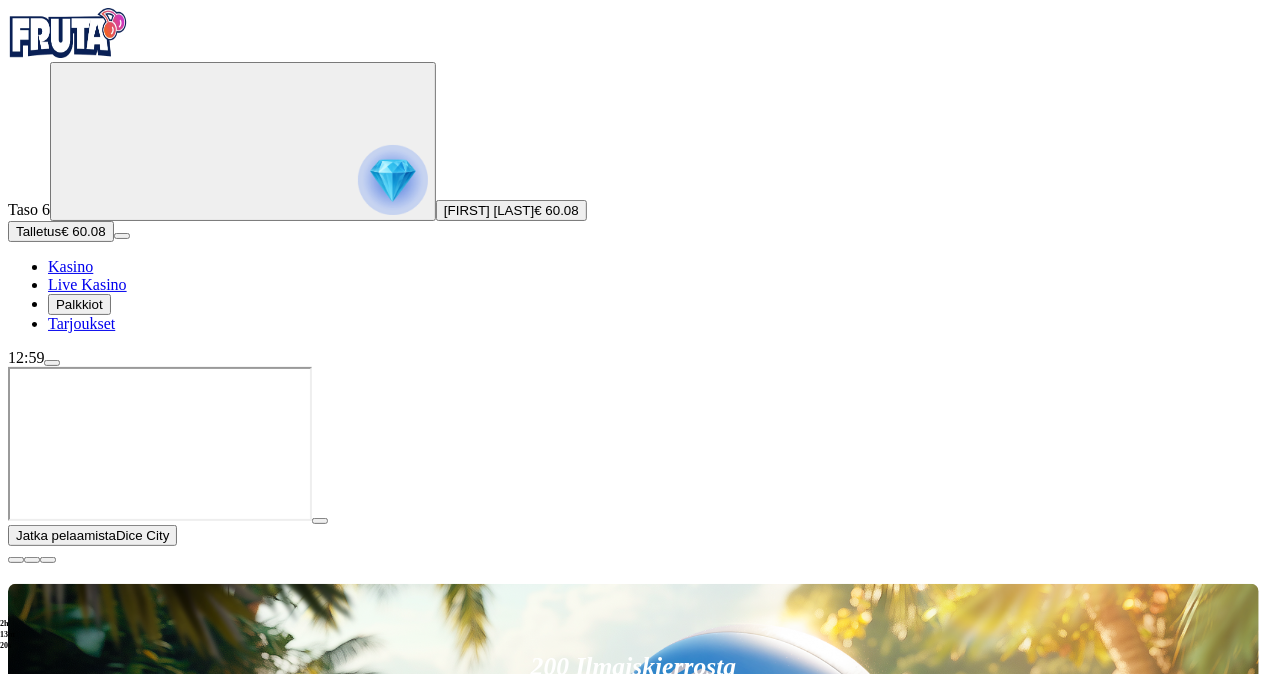 click on "Talletus" at bounding box center [38, 231] 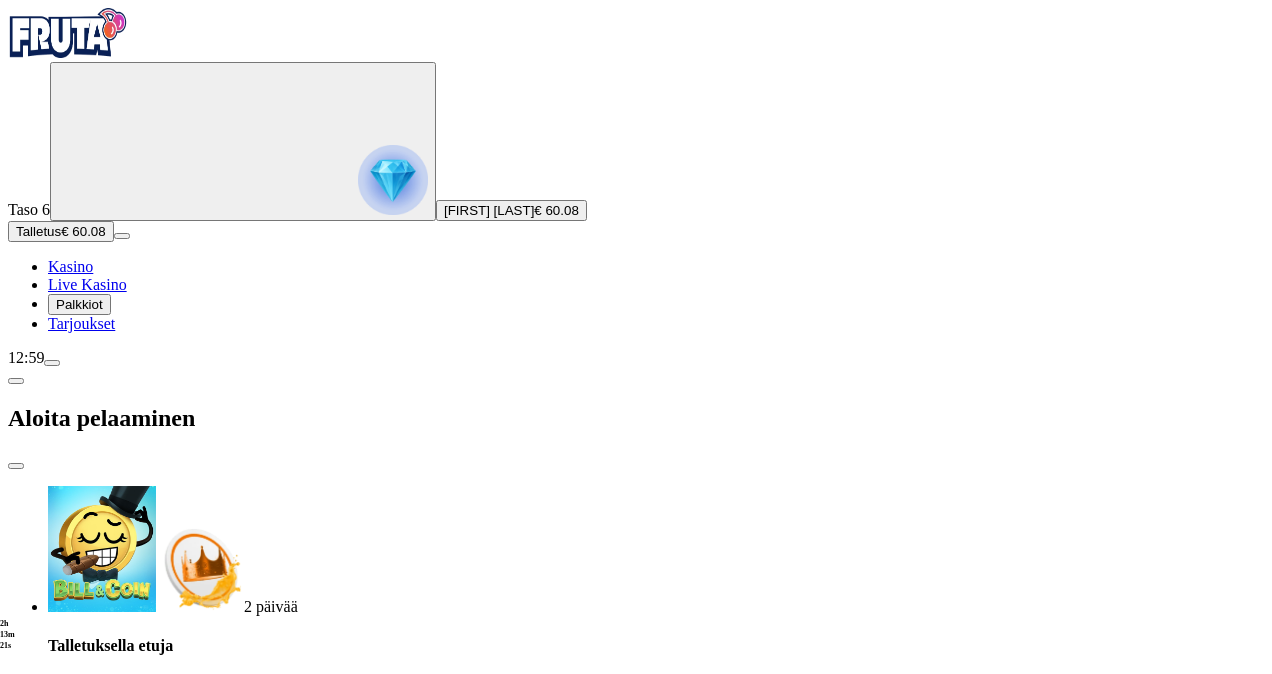 drag, startPoint x: 322, startPoint y: 426, endPoint x: 190, endPoint y: 453, distance: 134.73306 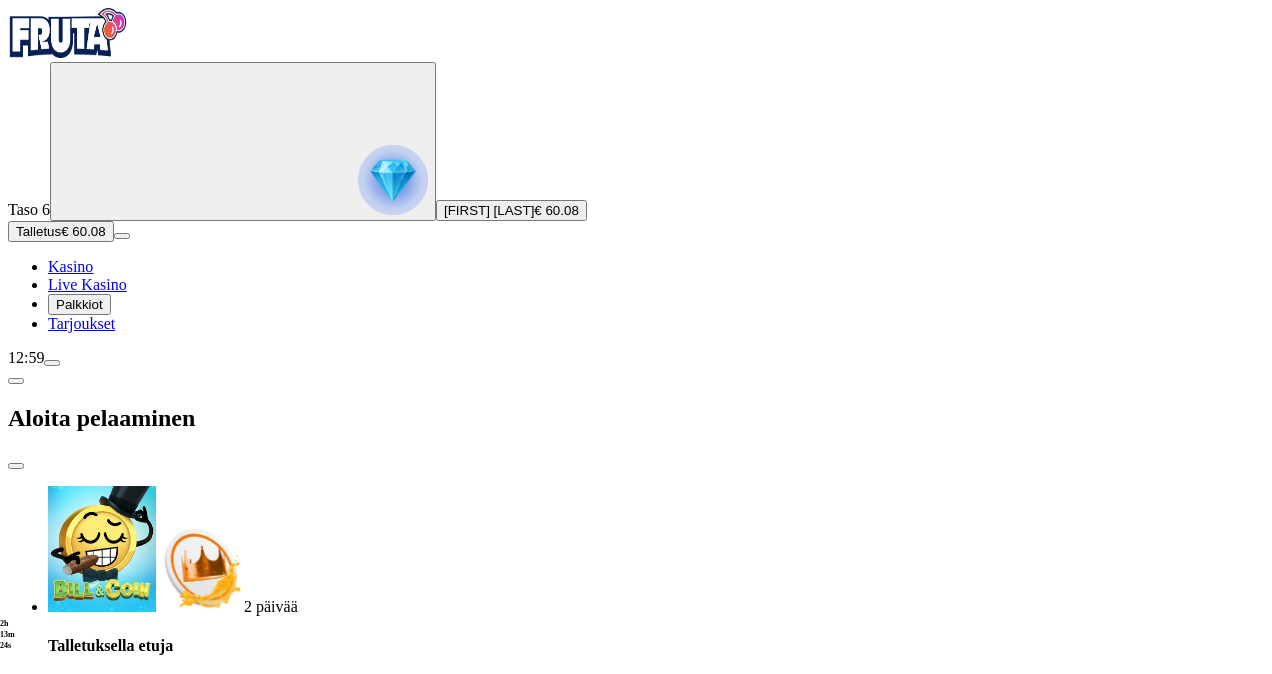 type on "**" 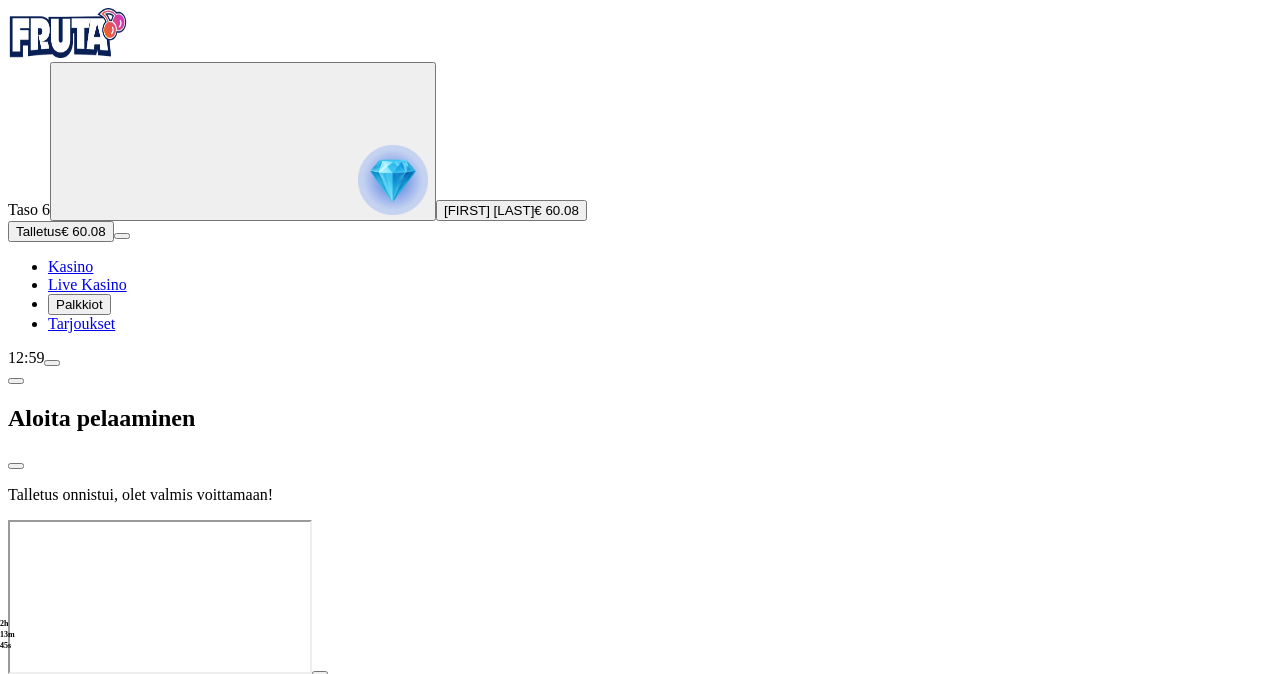 click at bounding box center (636, 520) 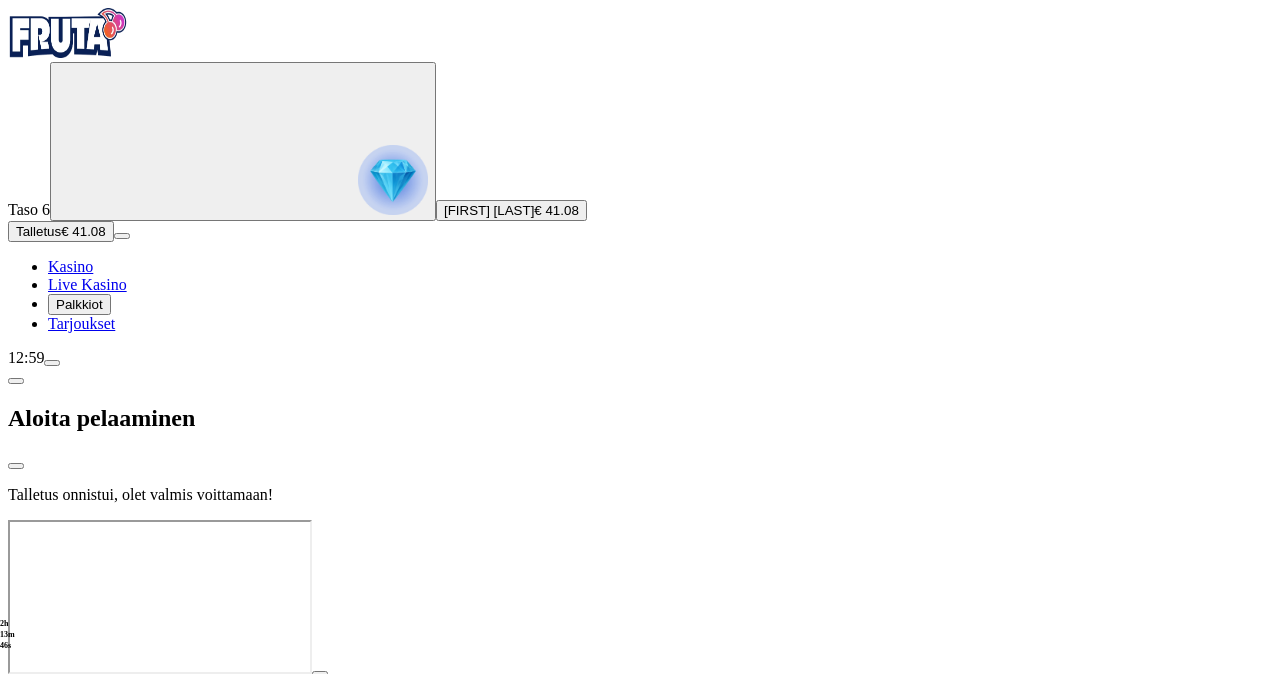 click on "Aloita pelaaminen" at bounding box center [636, 418] 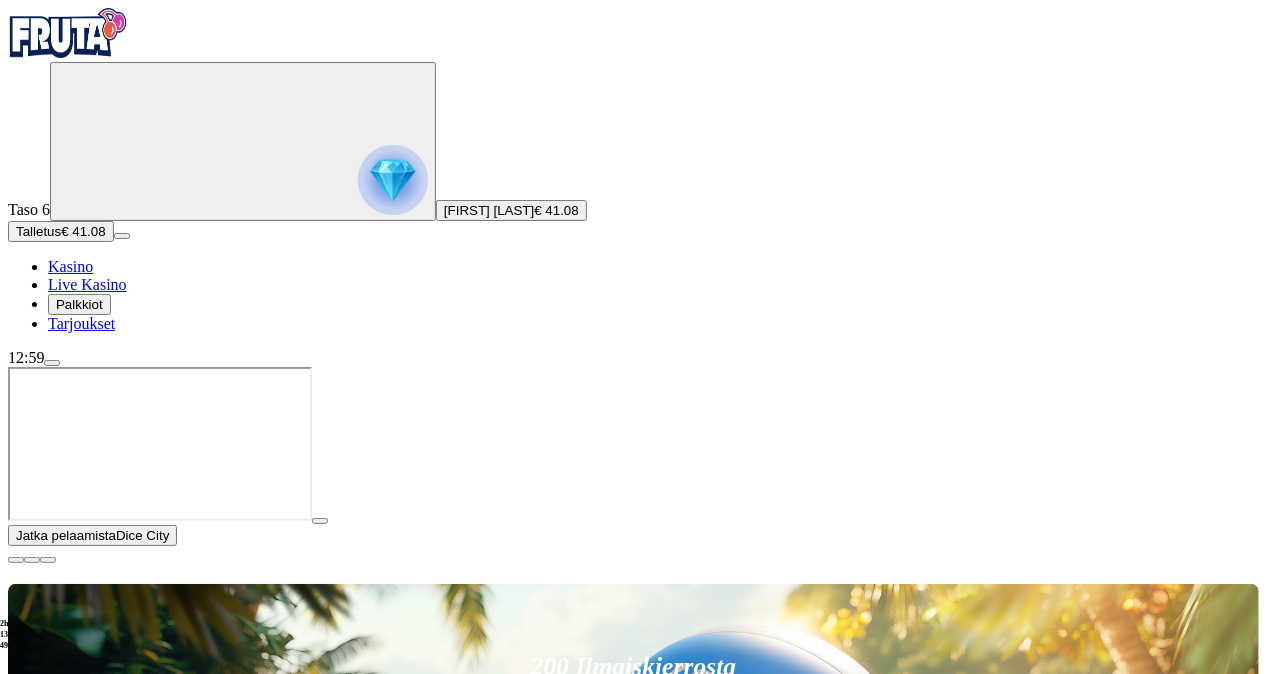 click at bounding box center [48, 1320] 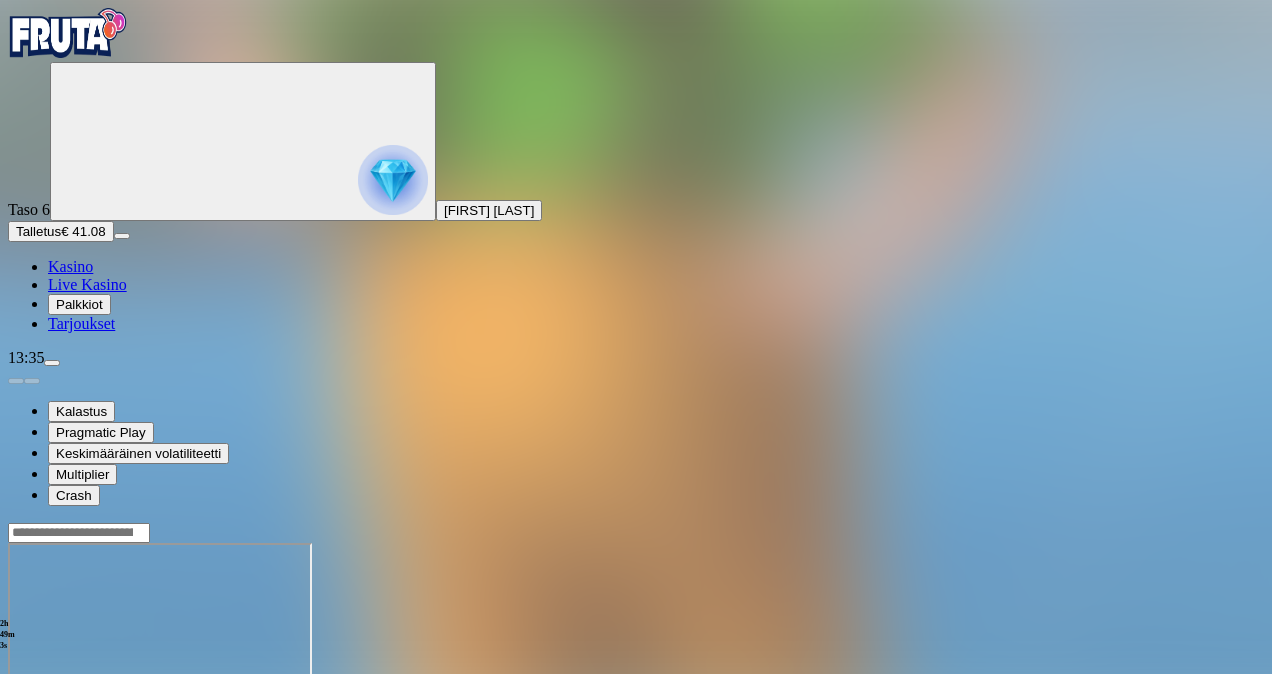 click on "Live Kasino" at bounding box center [87, 284] 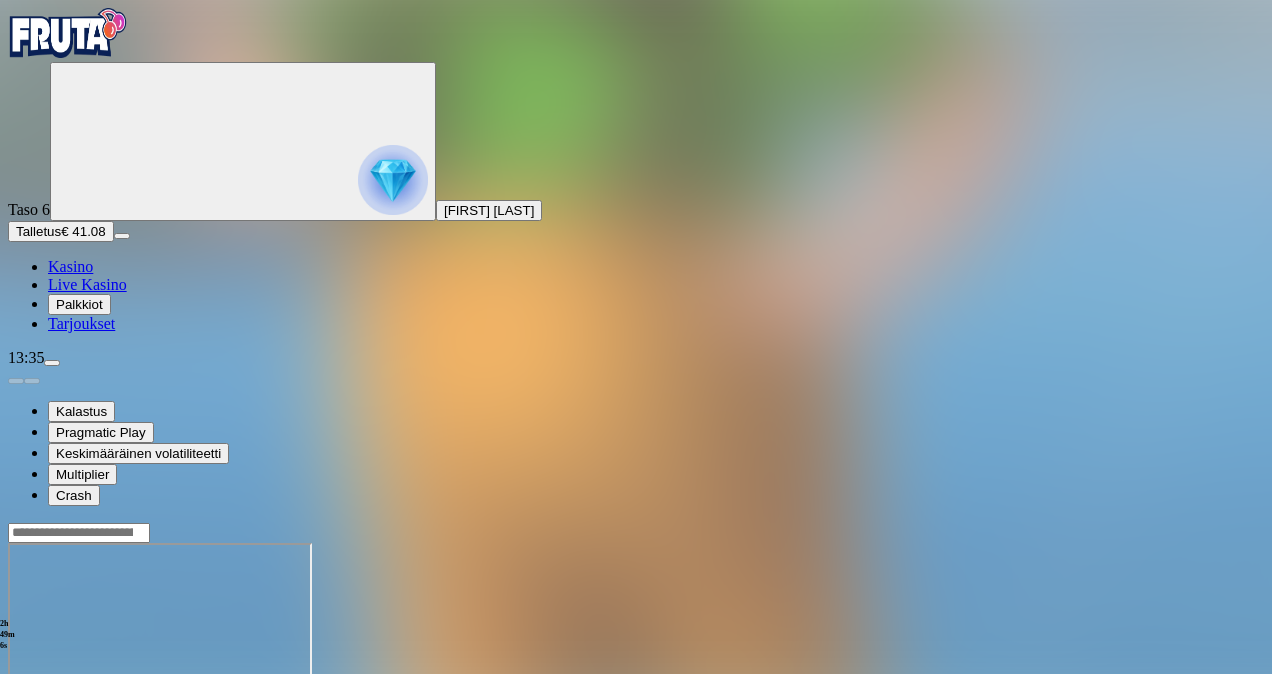 click on "Live Kasino" at bounding box center (87, 284) 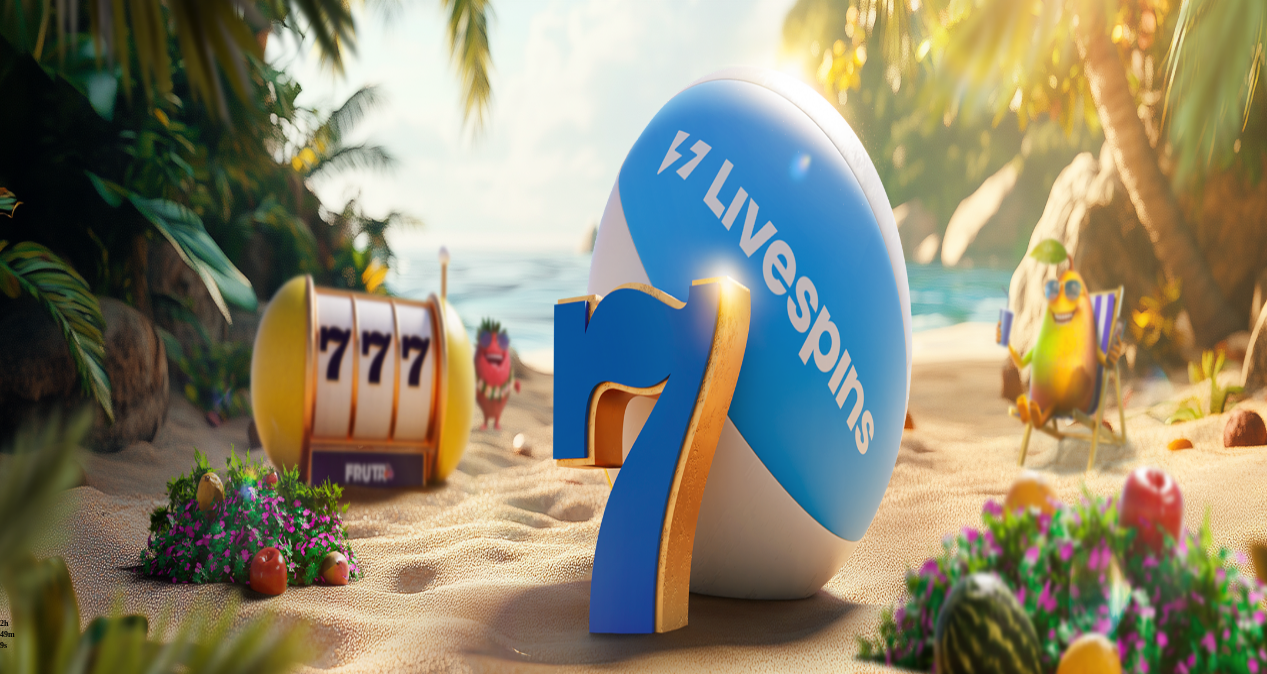 scroll, scrollTop: 0, scrollLeft: 0, axis: both 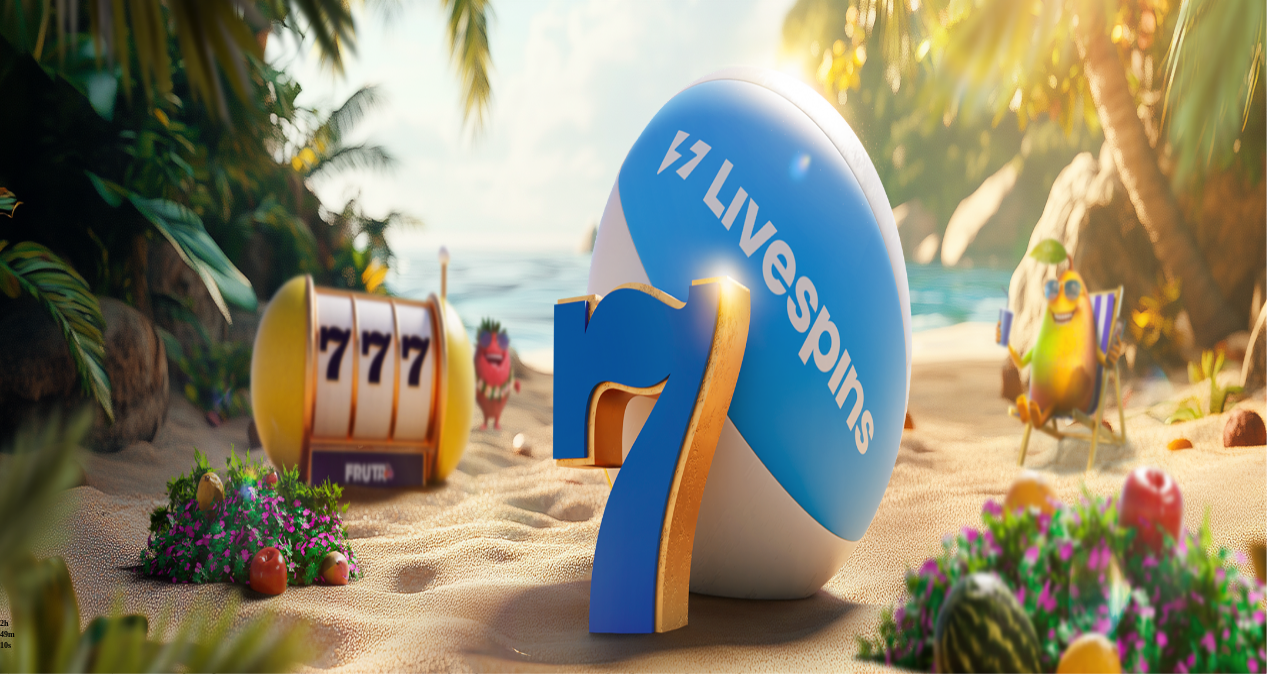 click on "Pelaa nyt" at bounding box center (77, 974) 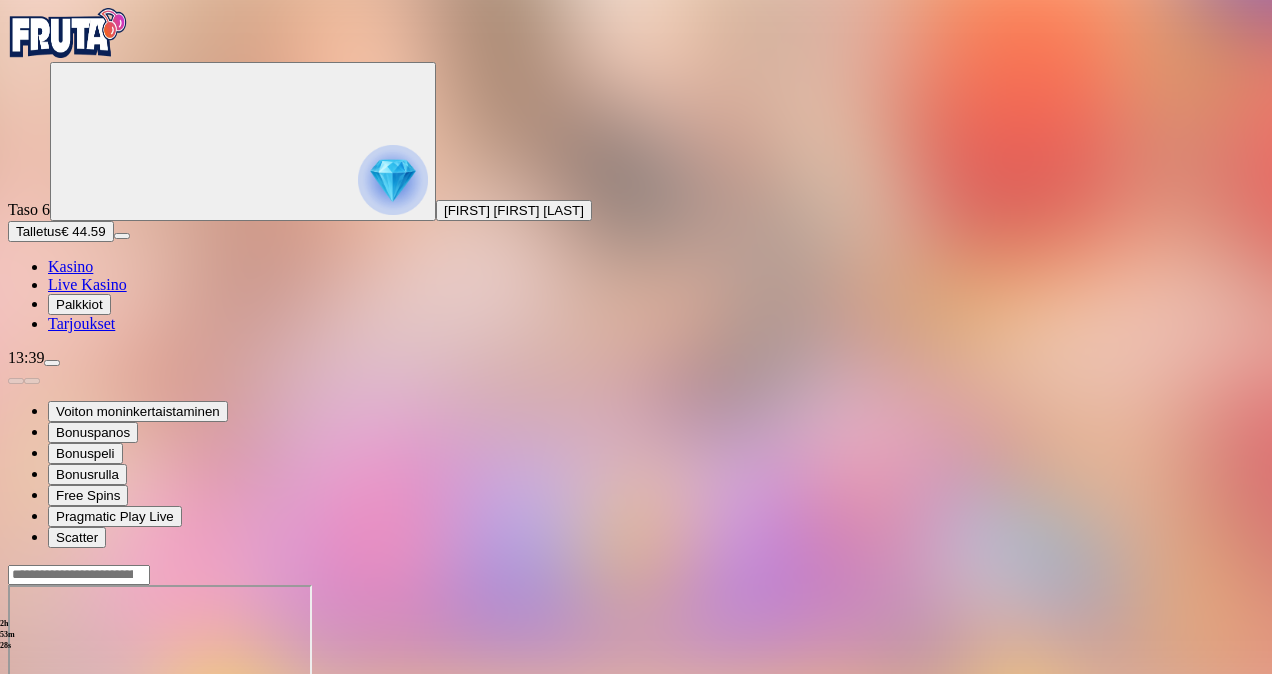 click on "Live Kasino" at bounding box center (87, 284) 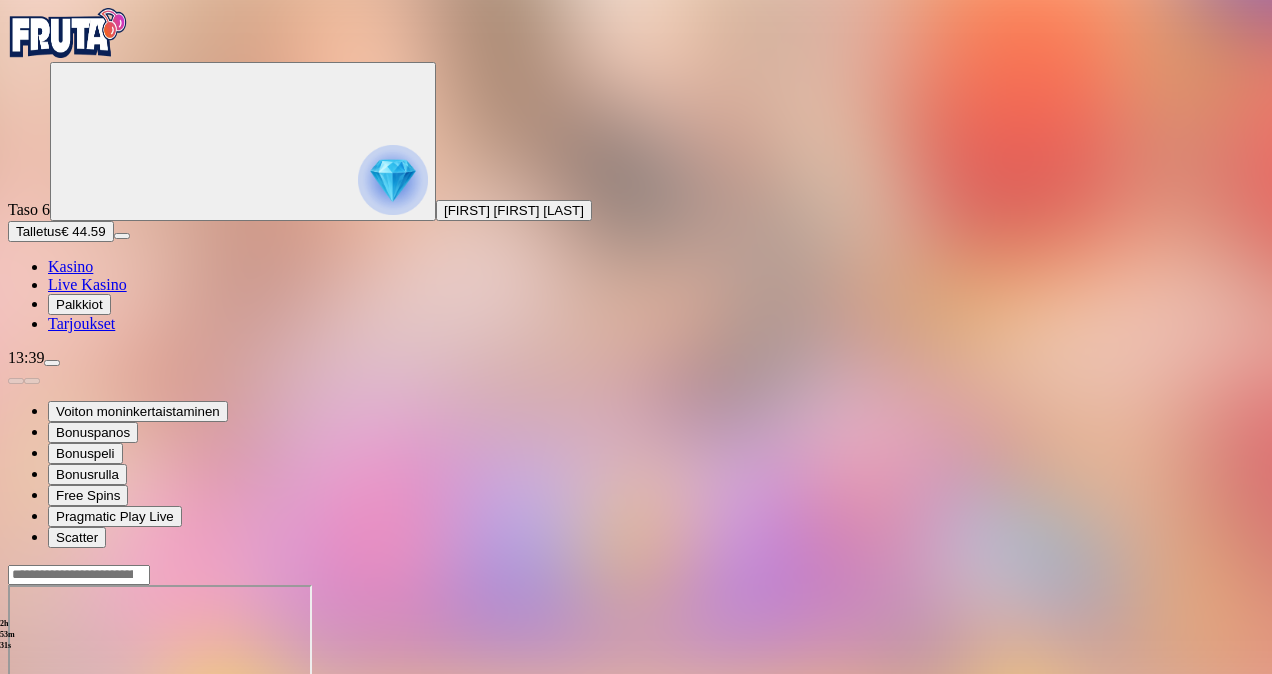click on "Live Kasino" at bounding box center (87, 284) 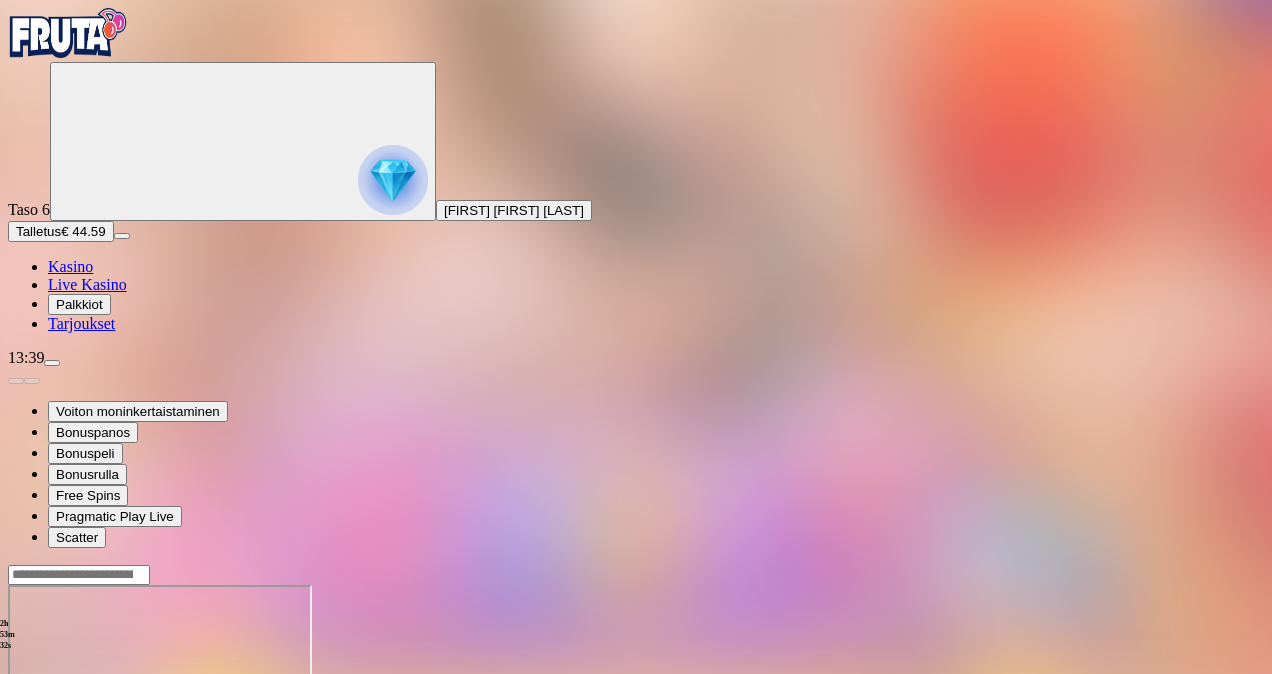 click on "Live Kasino" at bounding box center [87, 284] 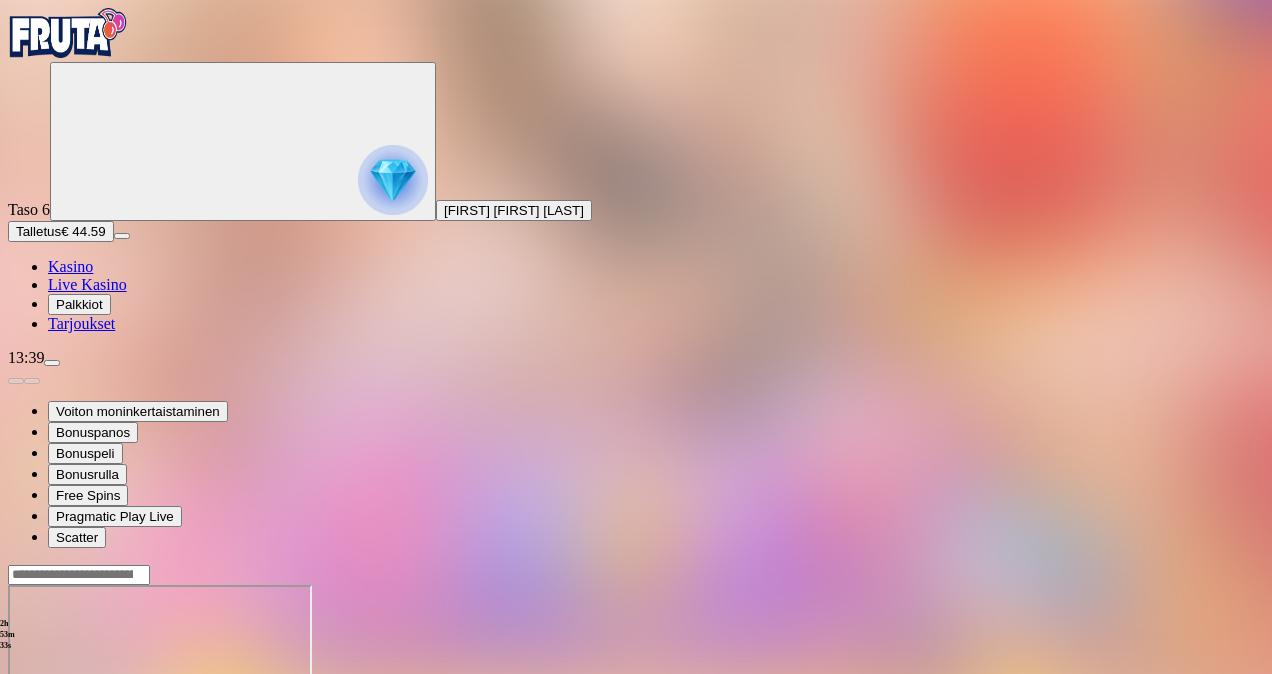 click at bounding box center (68, 33) 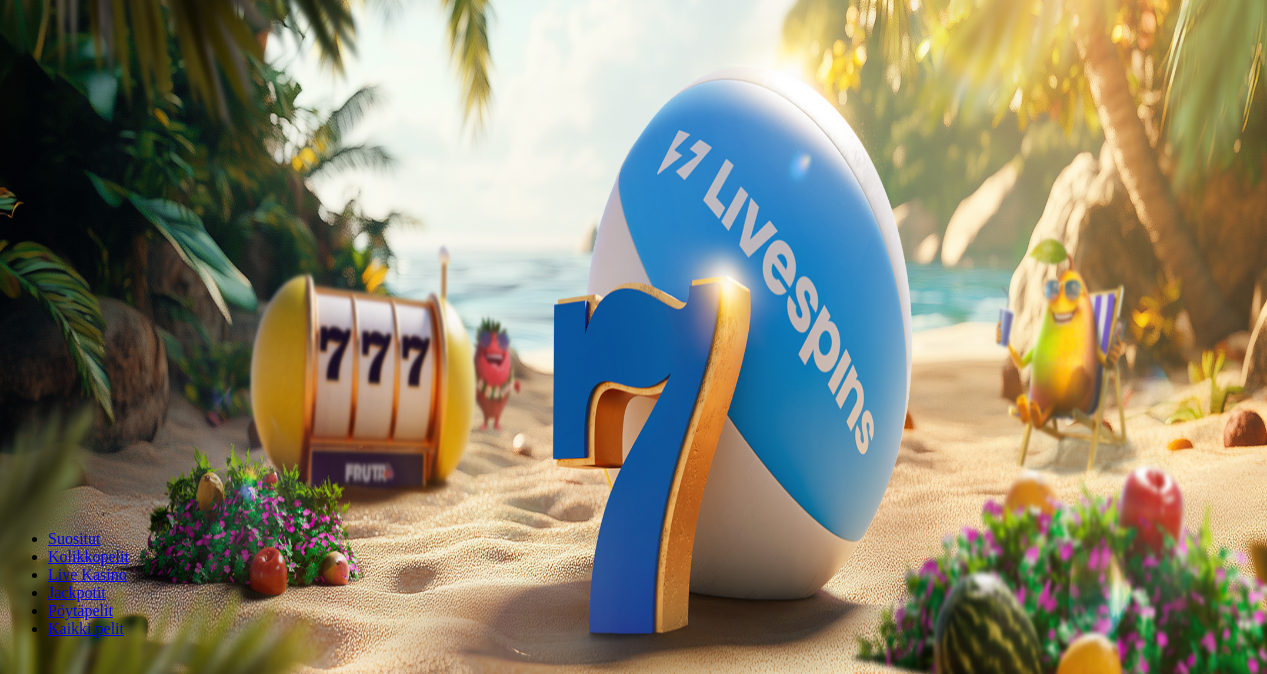 scroll, scrollTop: 0, scrollLeft: 0, axis: both 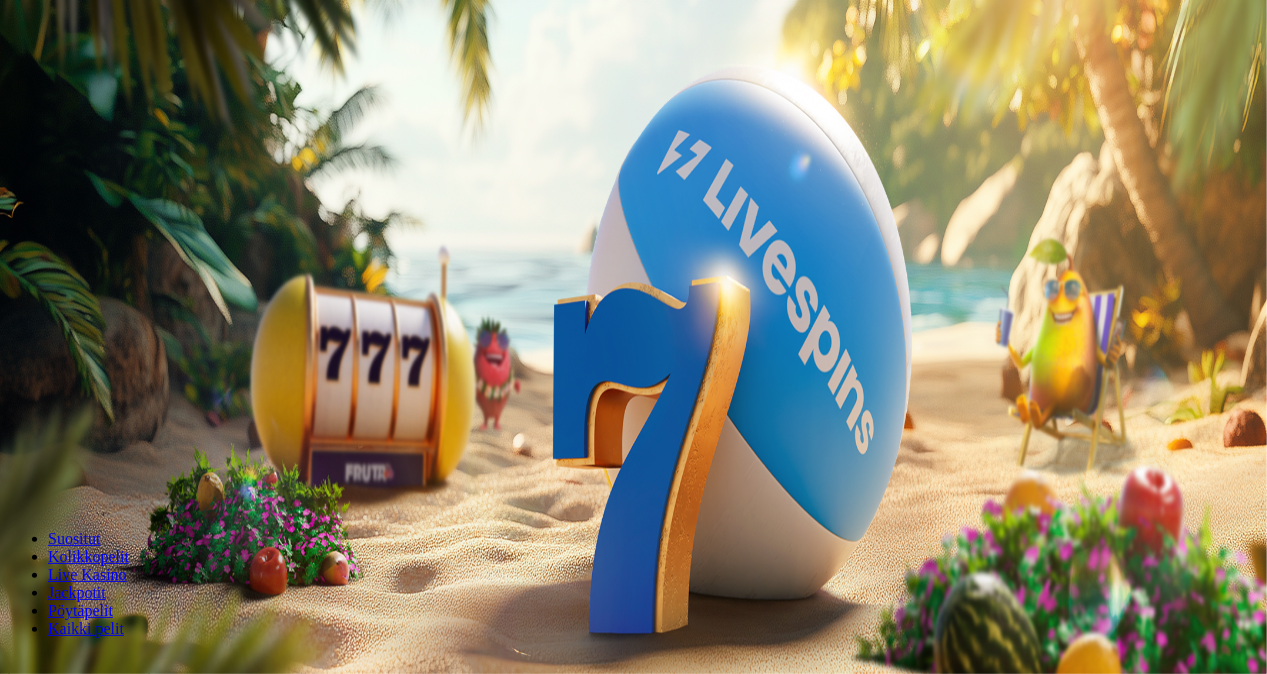 click on "Kolikkopelit" at bounding box center (88, 556) 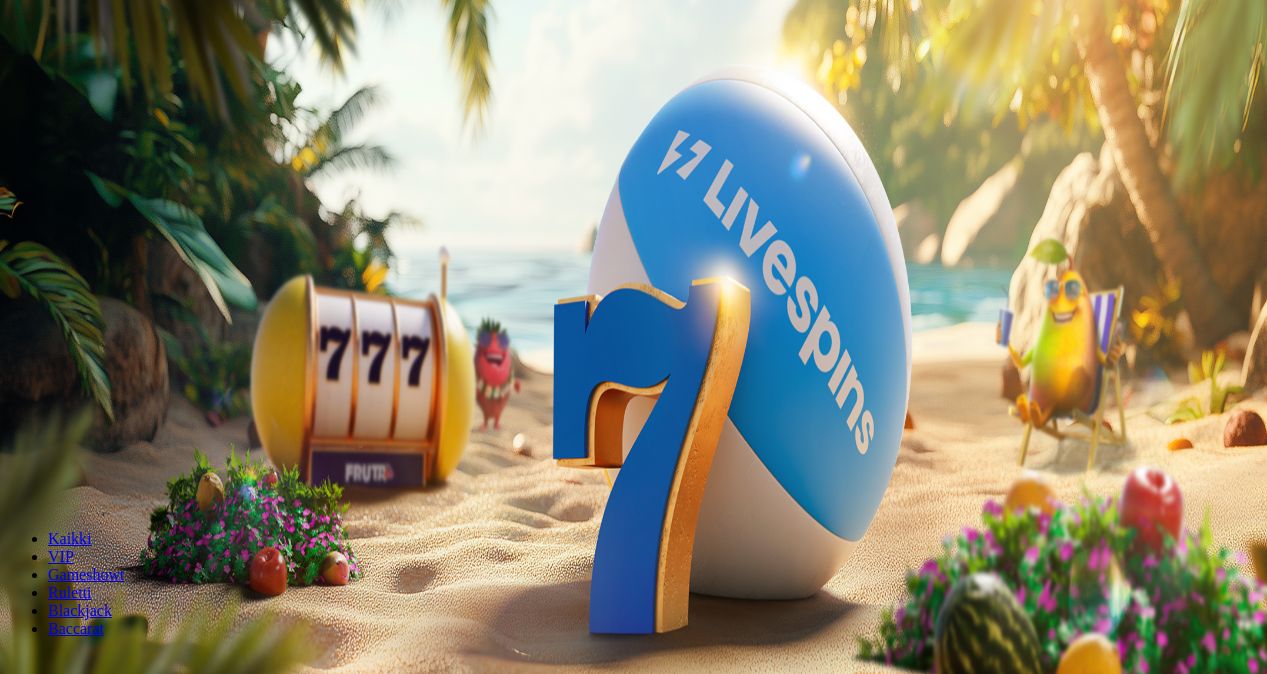 scroll, scrollTop: 0, scrollLeft: 0, axis: both 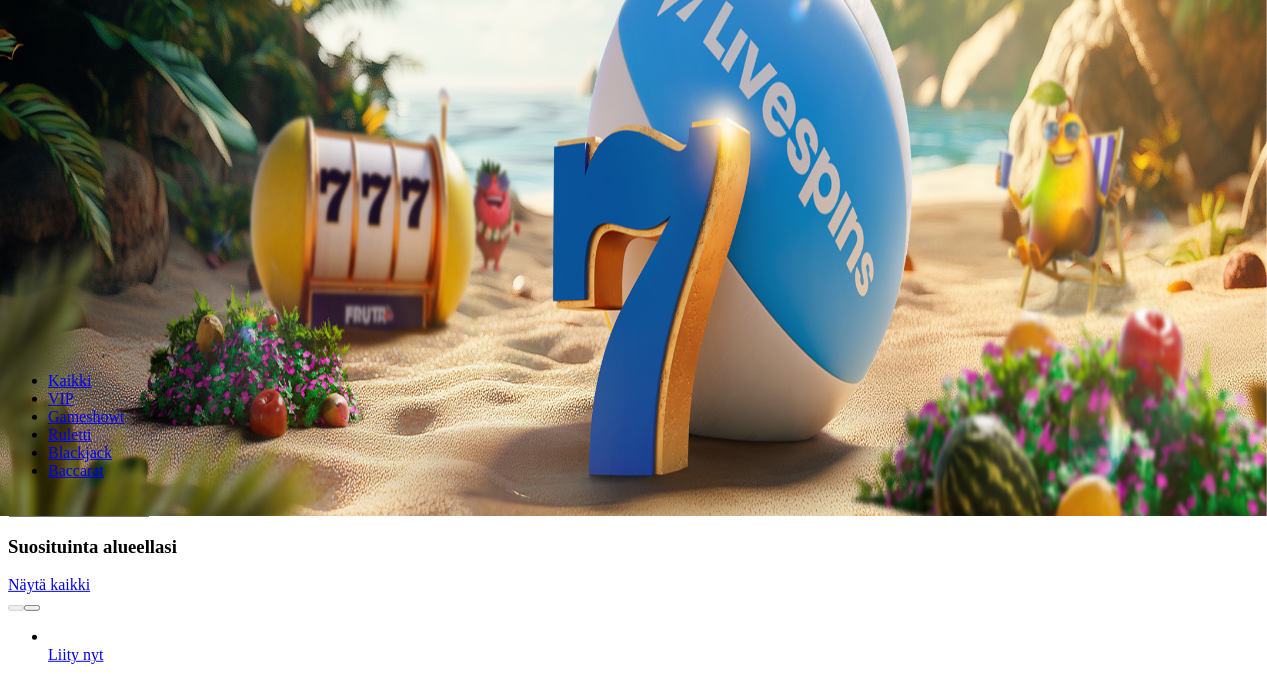 click on "Liity nyt" at bounding box center [76, 1874] 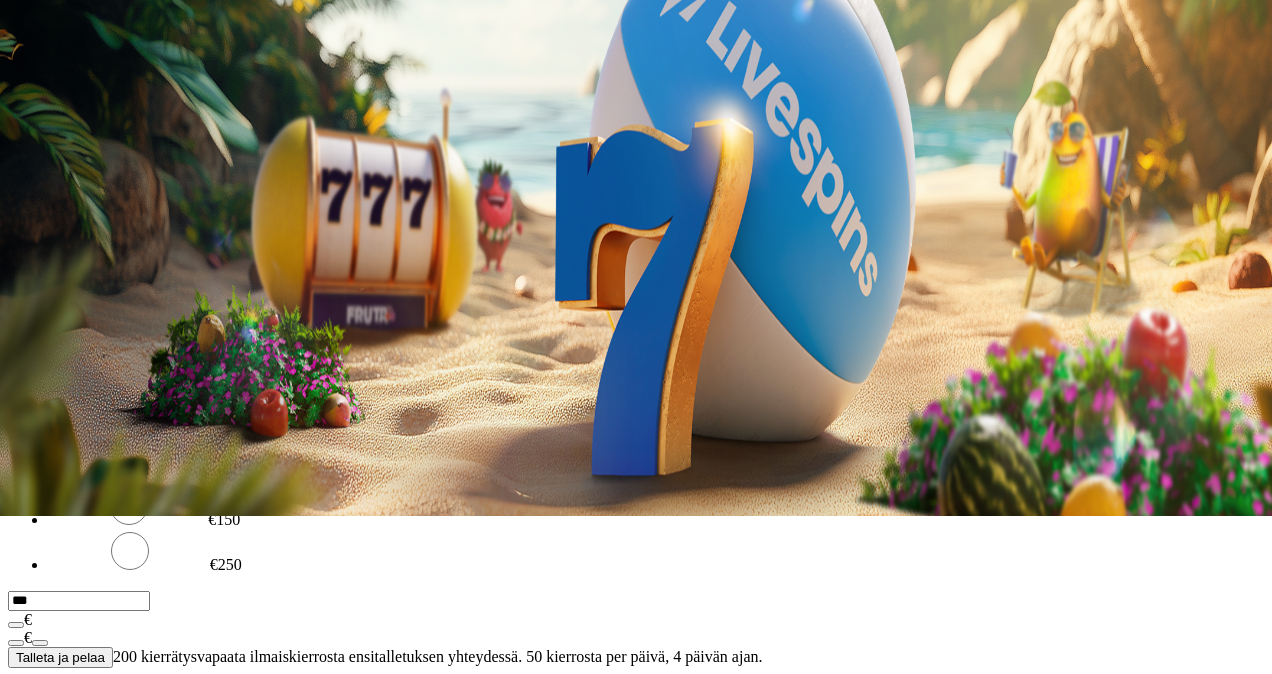 click at bounding box center (16, 128) 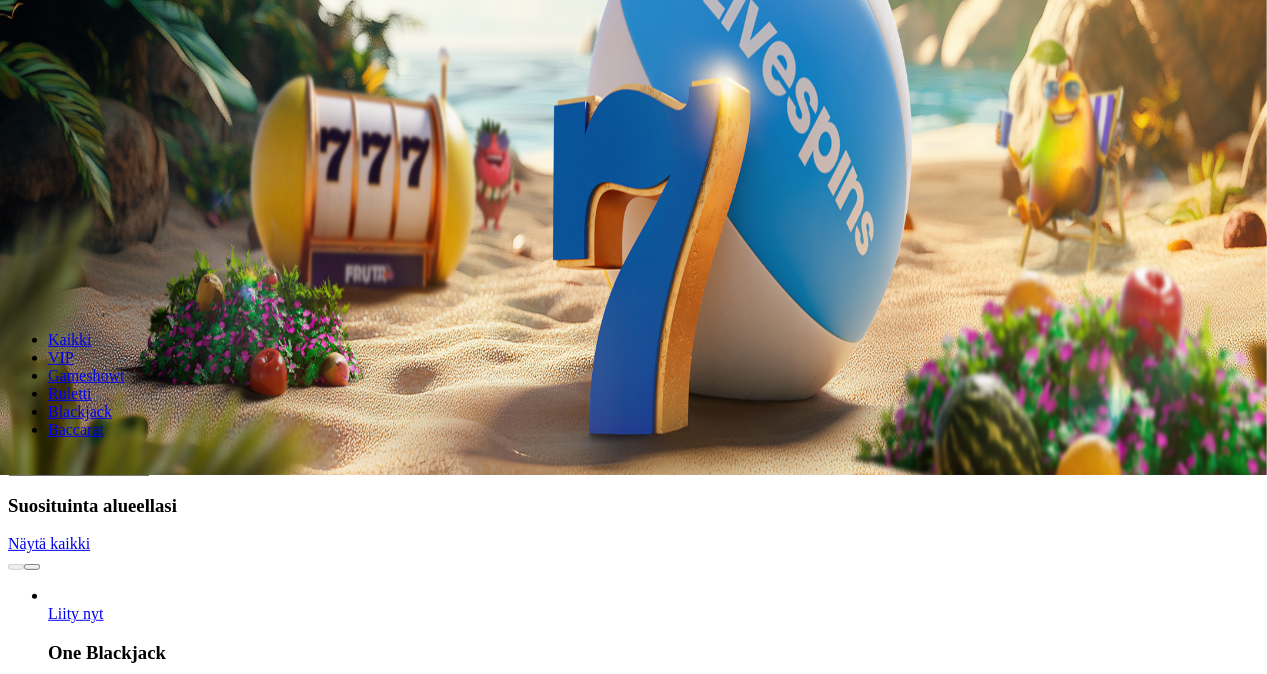 scroll, scrollTop: 195, scrollLeft: 0, axis: vertical 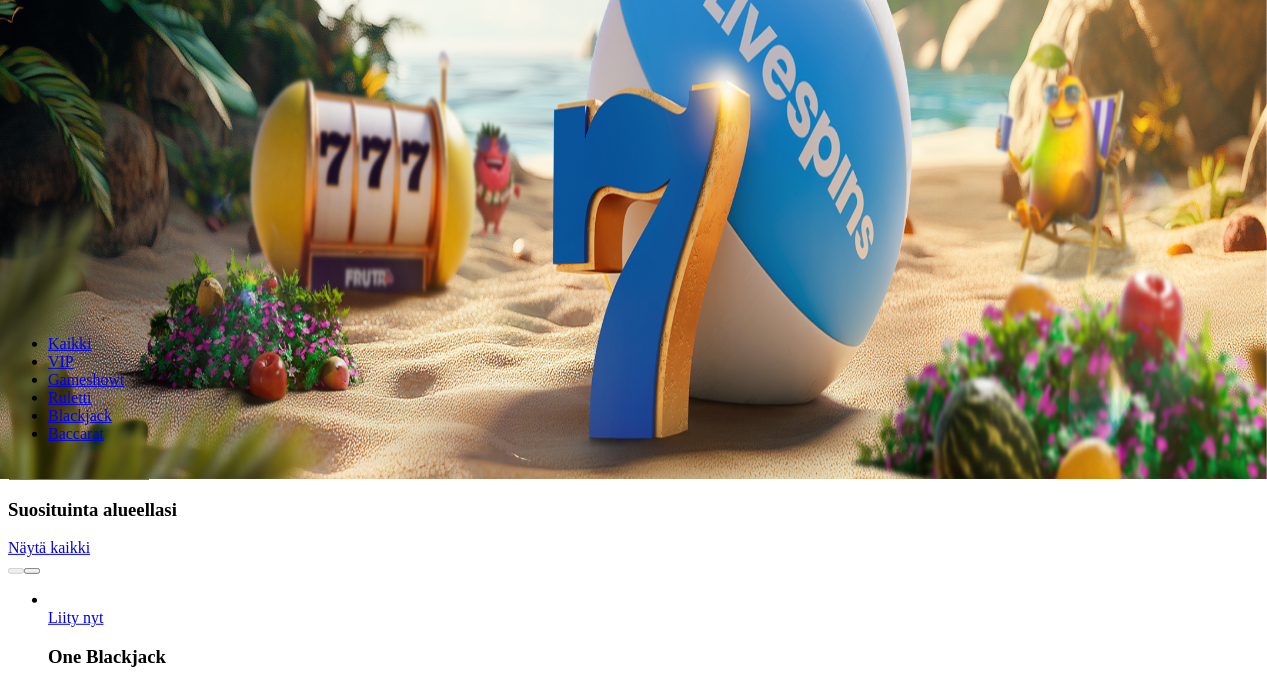 click on "Liity nyt" at bounding box center [76, 1837] 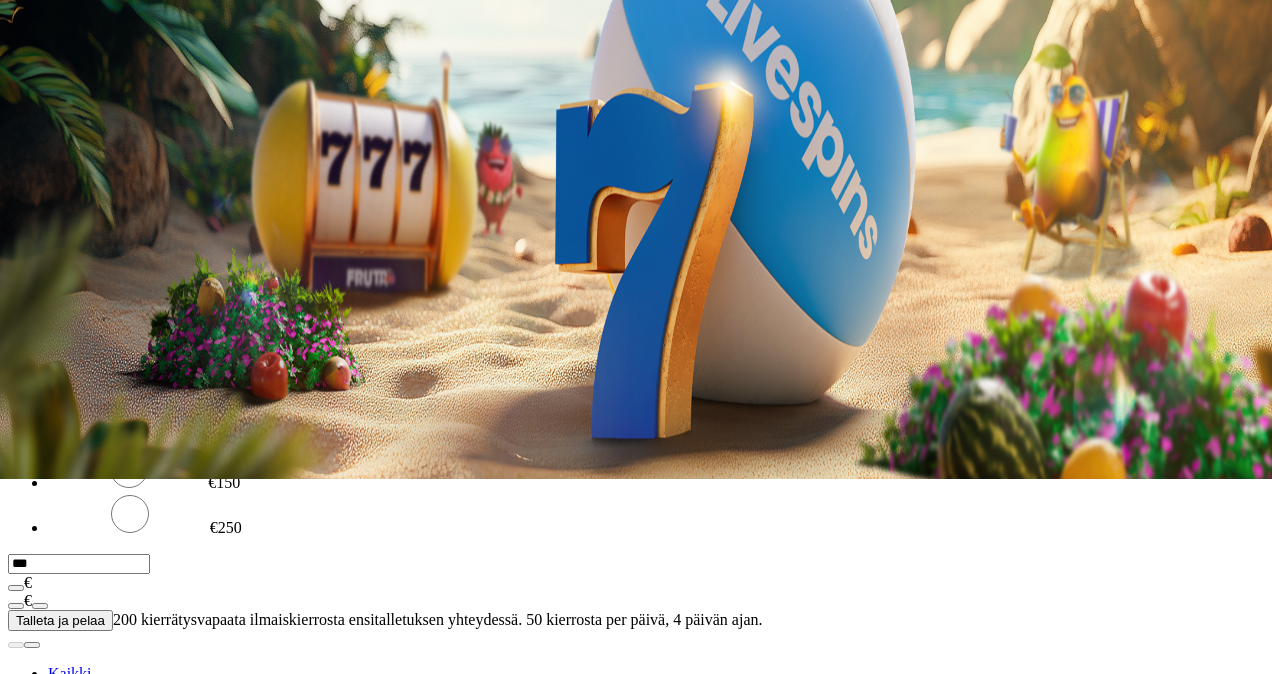 click on "Kirjaudu" at bounding box center (146, -123) 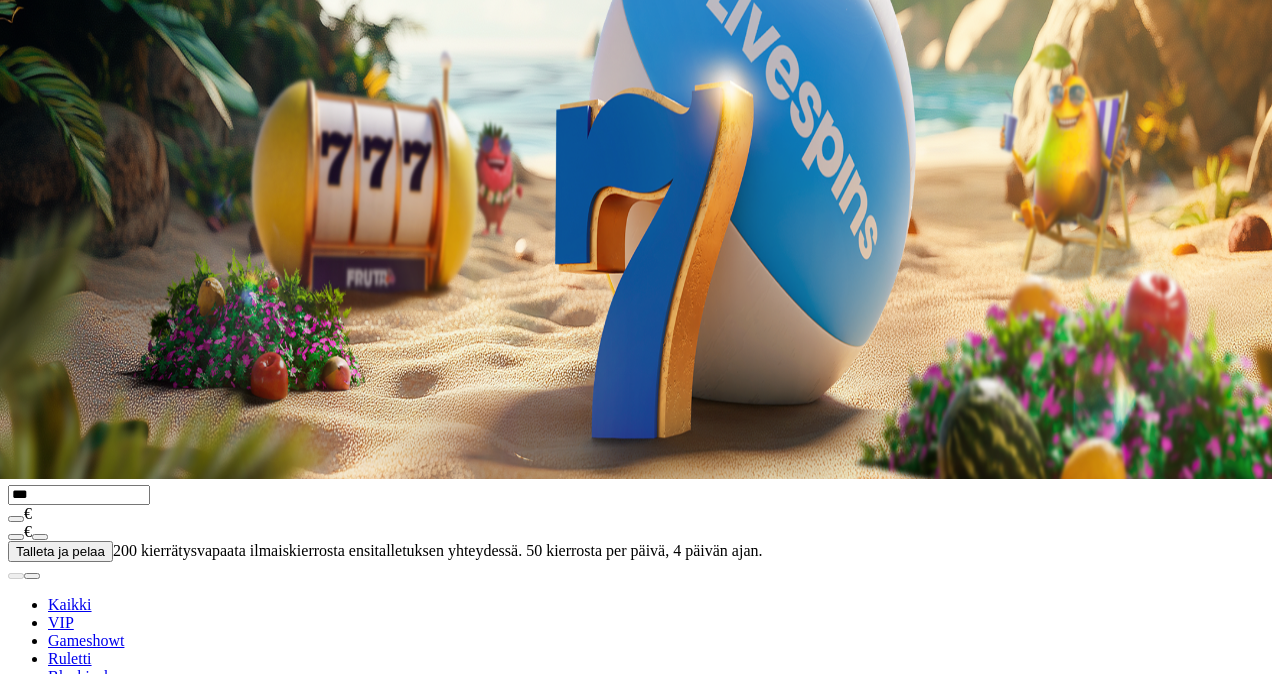 click at bounding box center [636, 253] 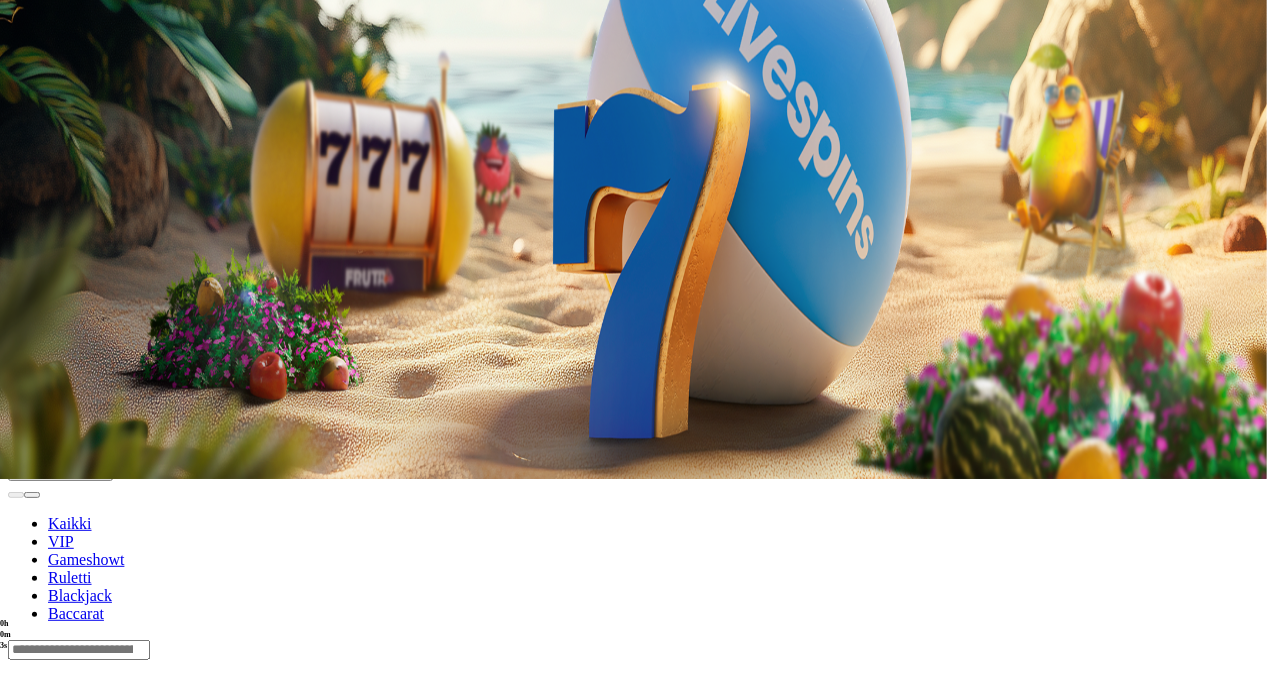 click on "Pelaa nyt" at bounding box center [77, 1066] 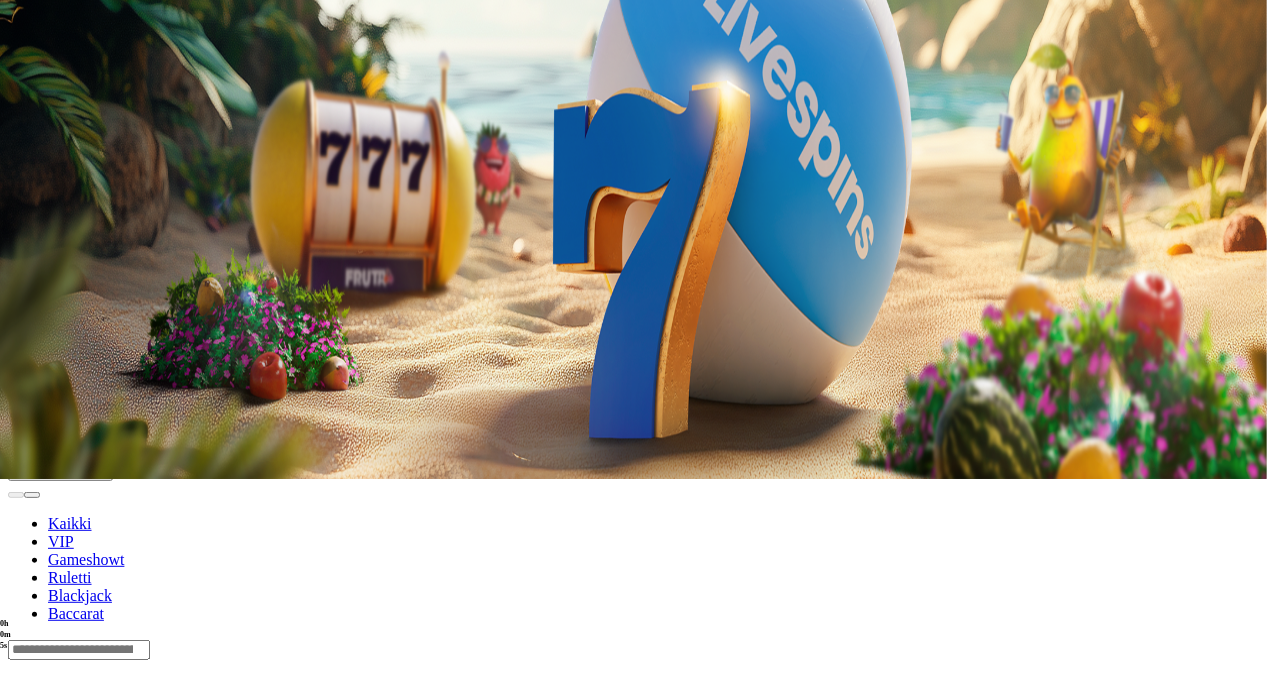 click on "Pelaa nyt" at bounding box center (77, 1066) 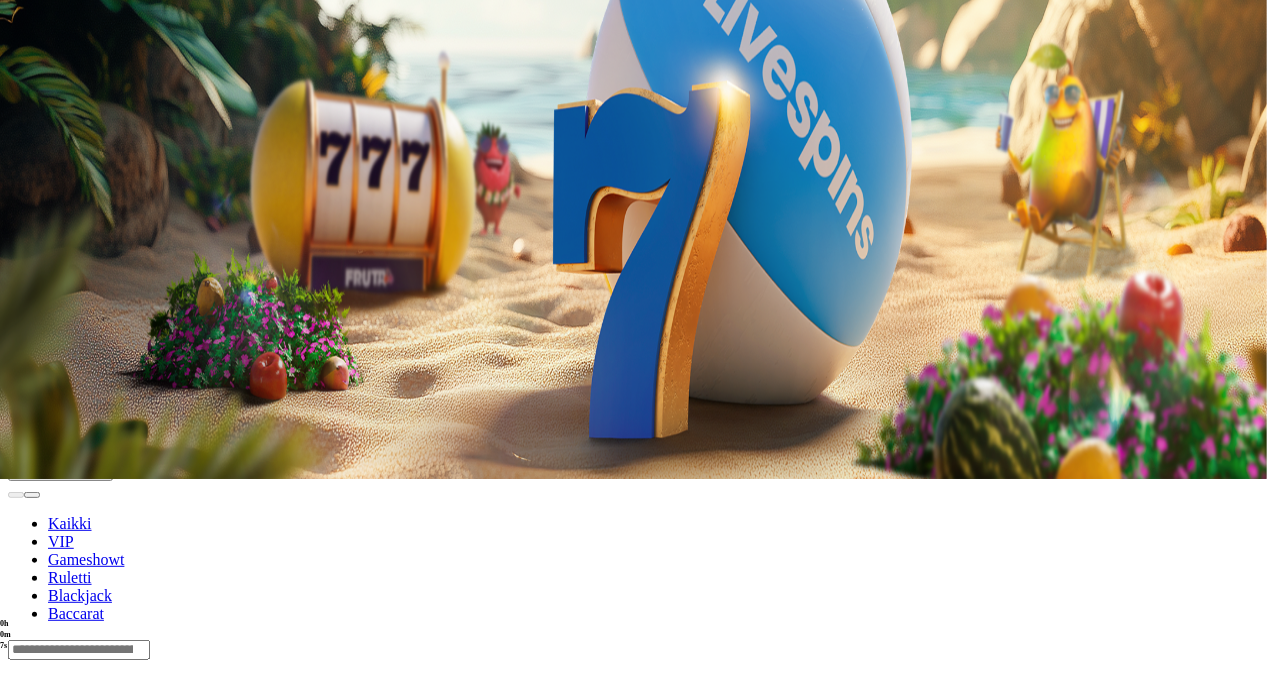 click on "Pelaa nyt" at bounding box center (77, 1066) 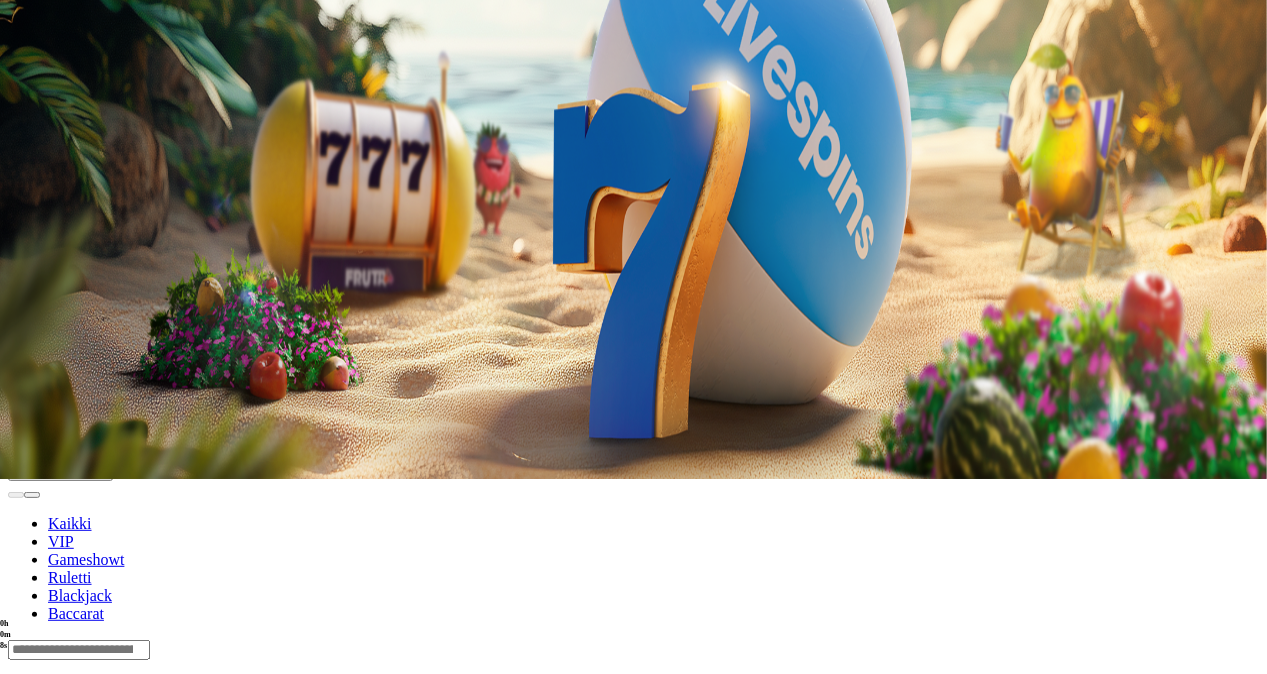 click on "Pelaa nyt" at bounding box center [77, 1066] 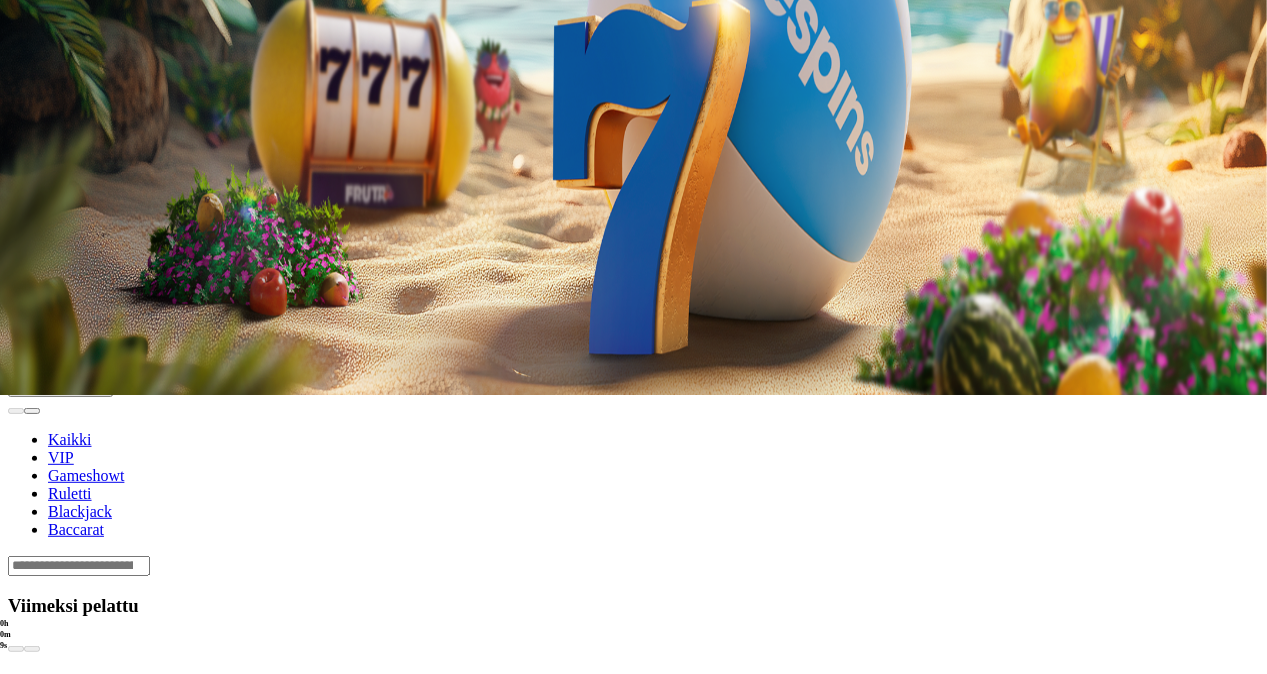 scroll, scrollTop: 280, scrollLeft: 0, axis: vertical 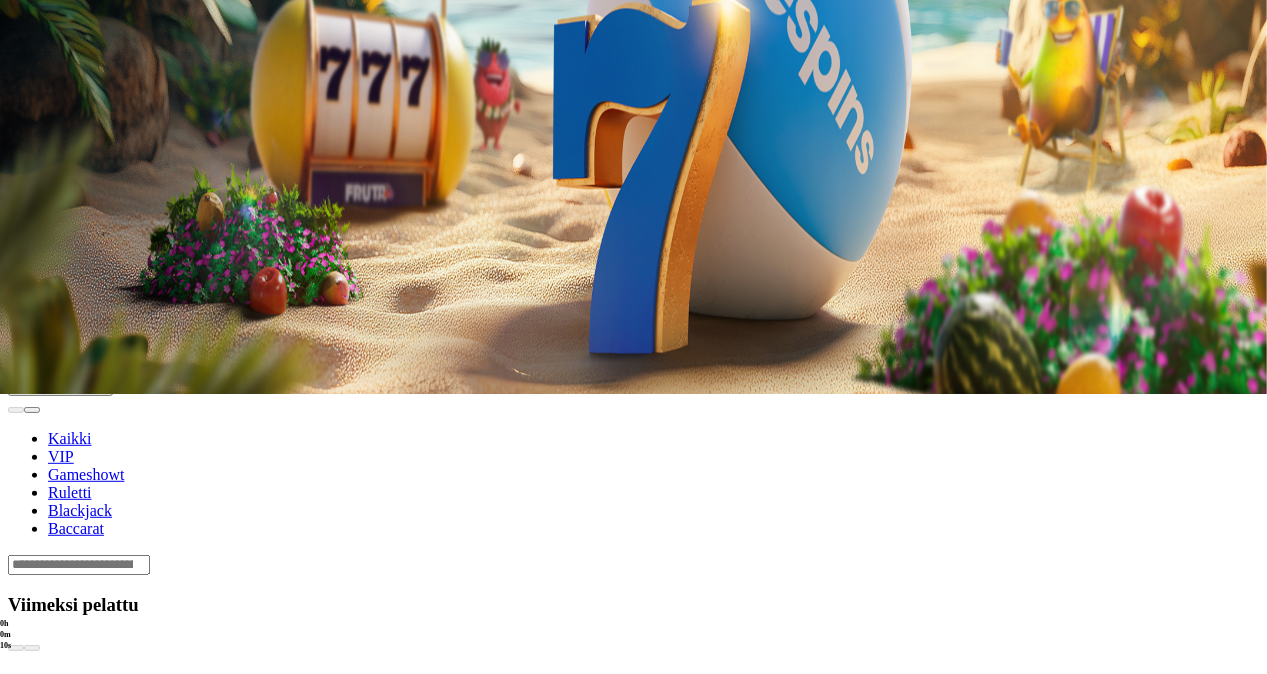 click at bounding box center (48, 991) 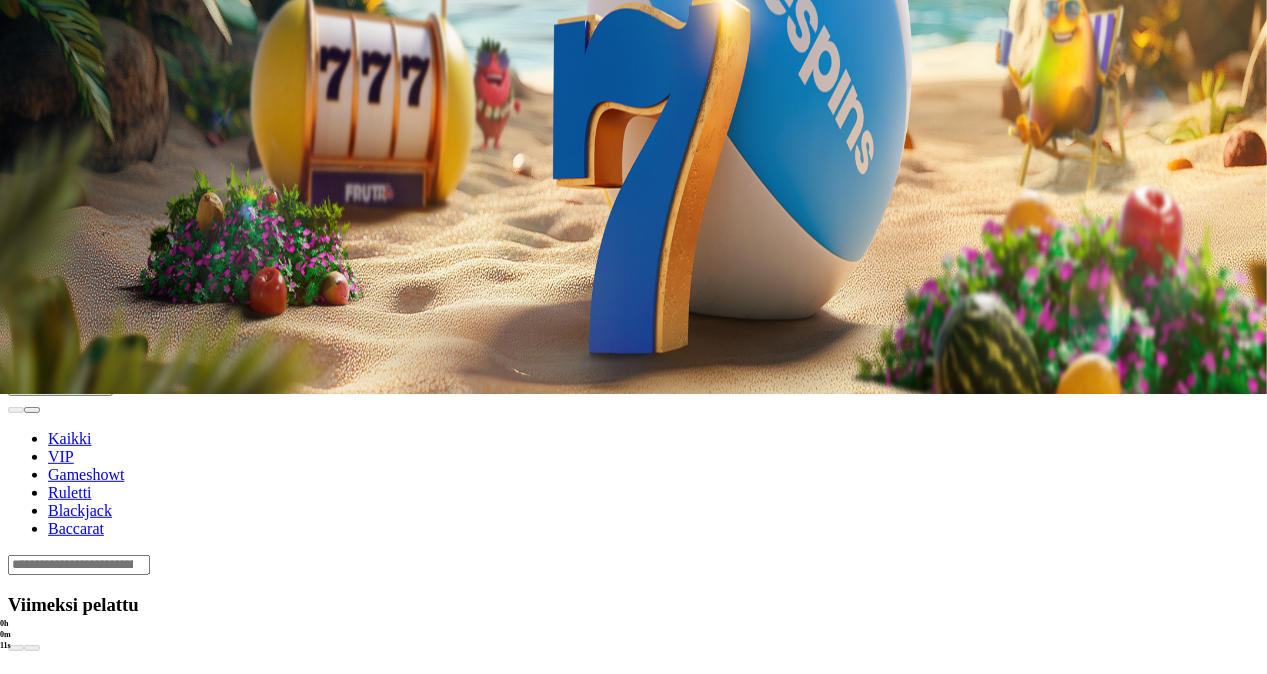click on "Pelaa nyt" at bounding box center [77, 694] 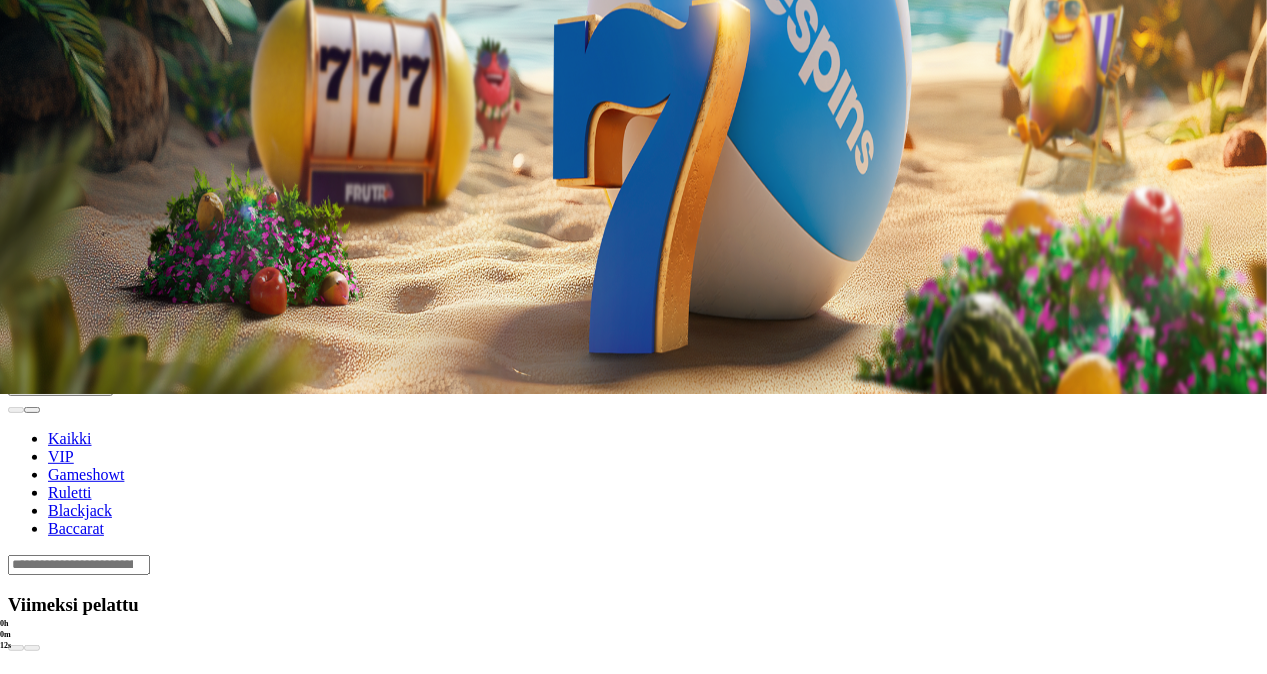 click on "Pelaa nyt" at bounding box center (77, 694) 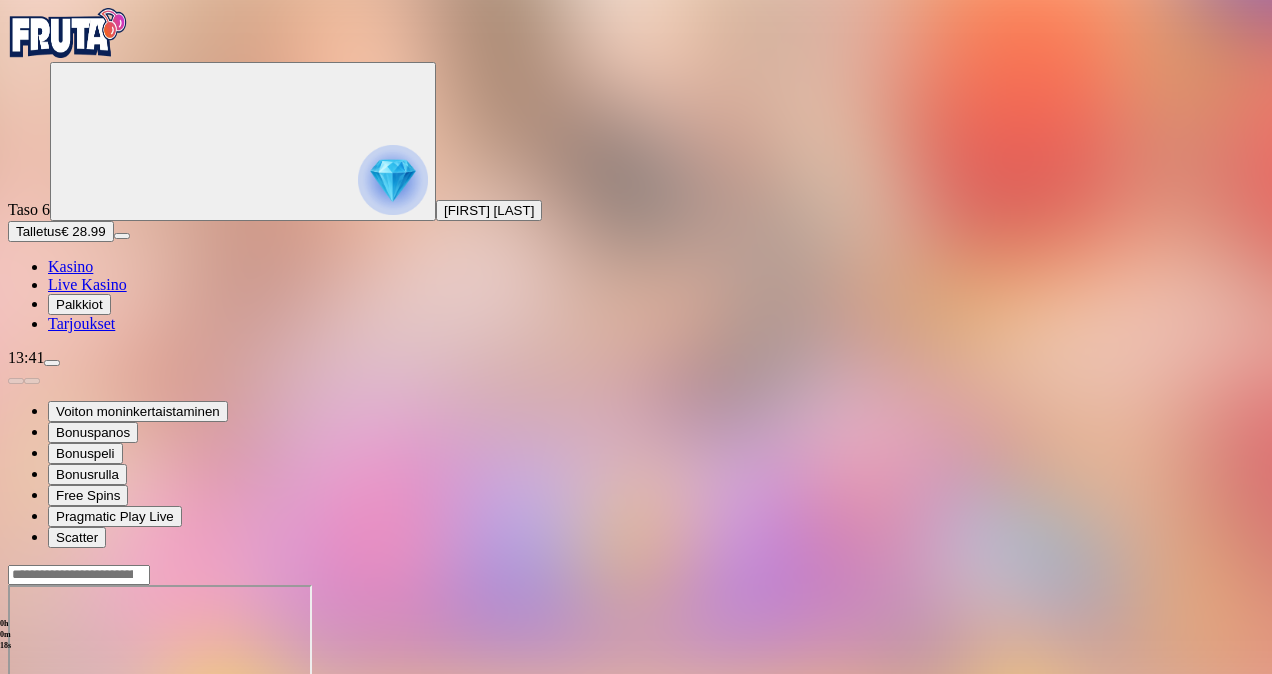 click on "Live Kasino" at bounding box center (87, 284) 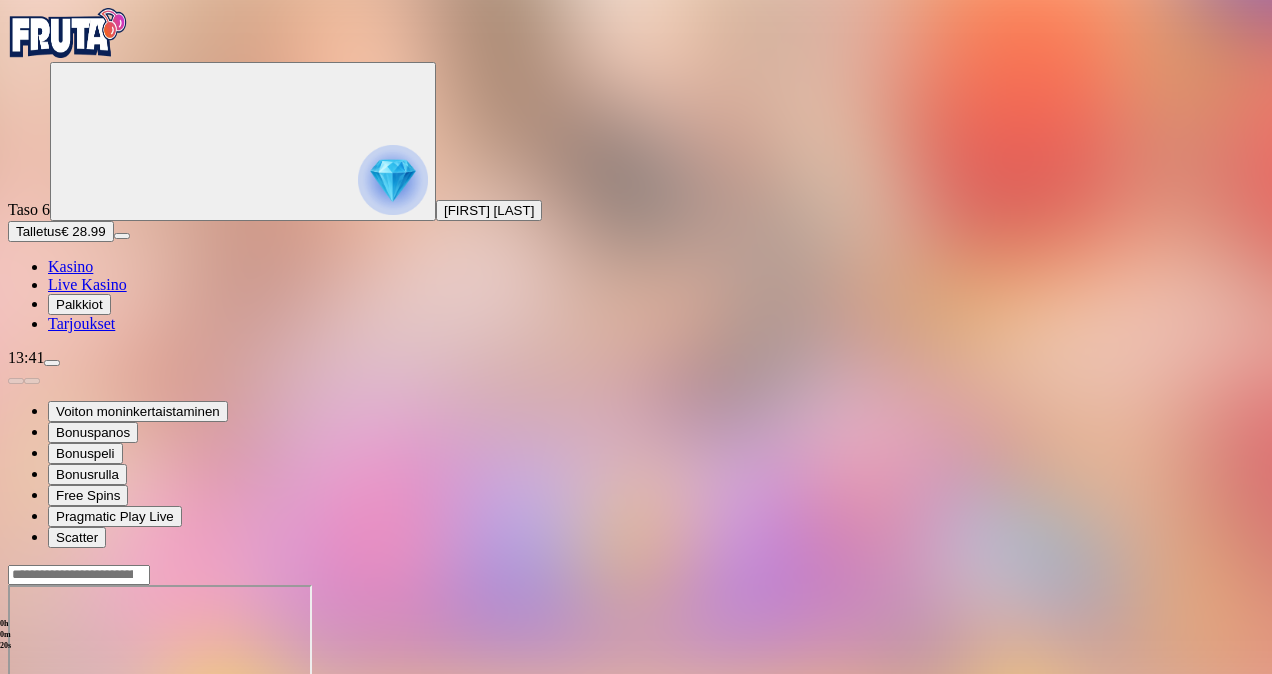 click on "Live Kasino" at bounding box center [87, 284] 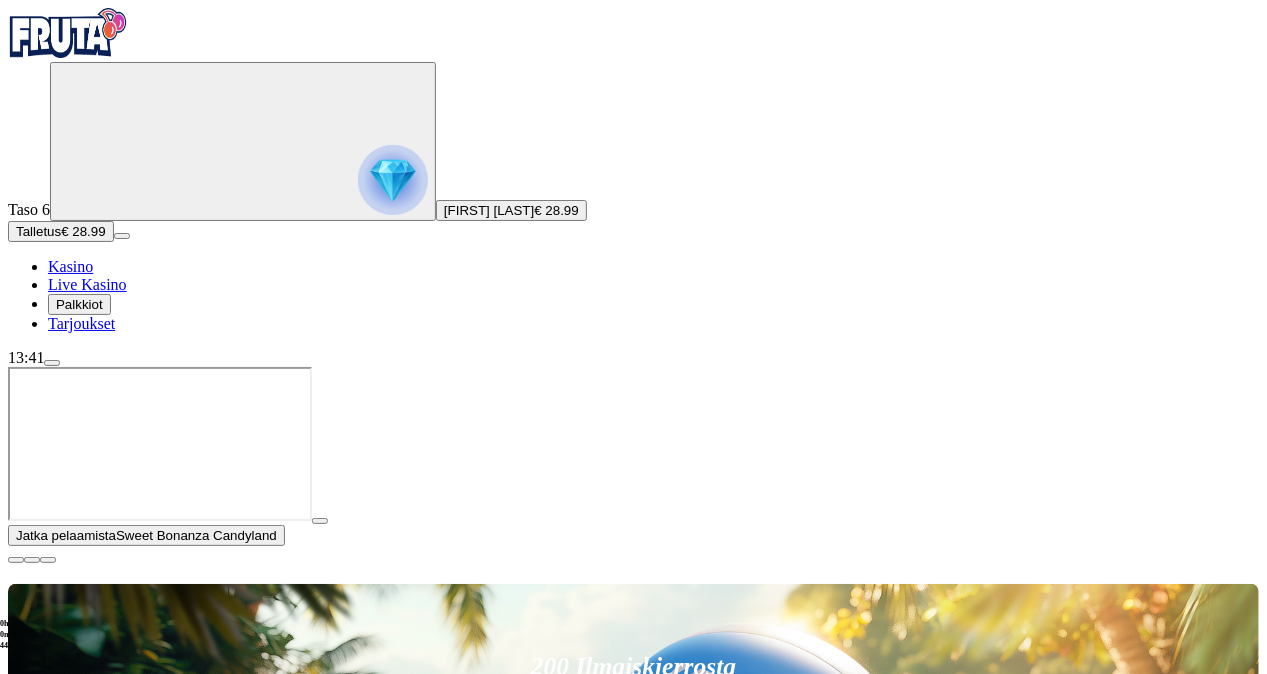 click at bounding box center [320, 521] 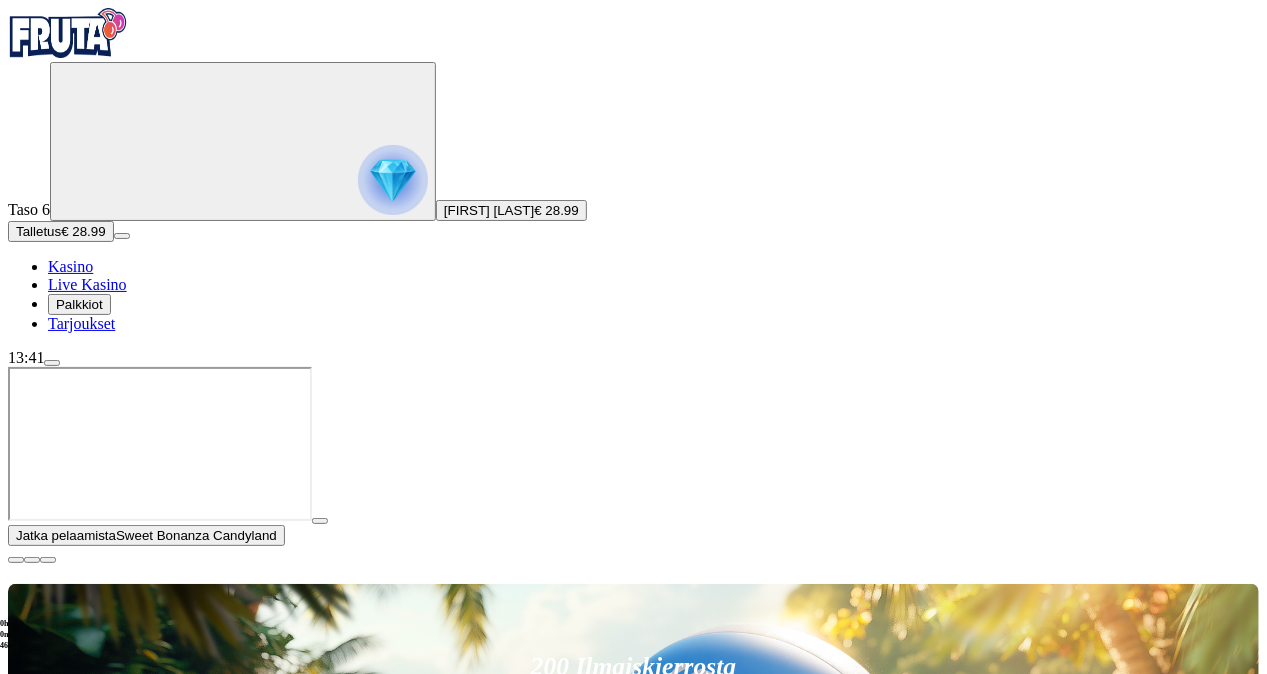 click at bounding box center [320, 521] 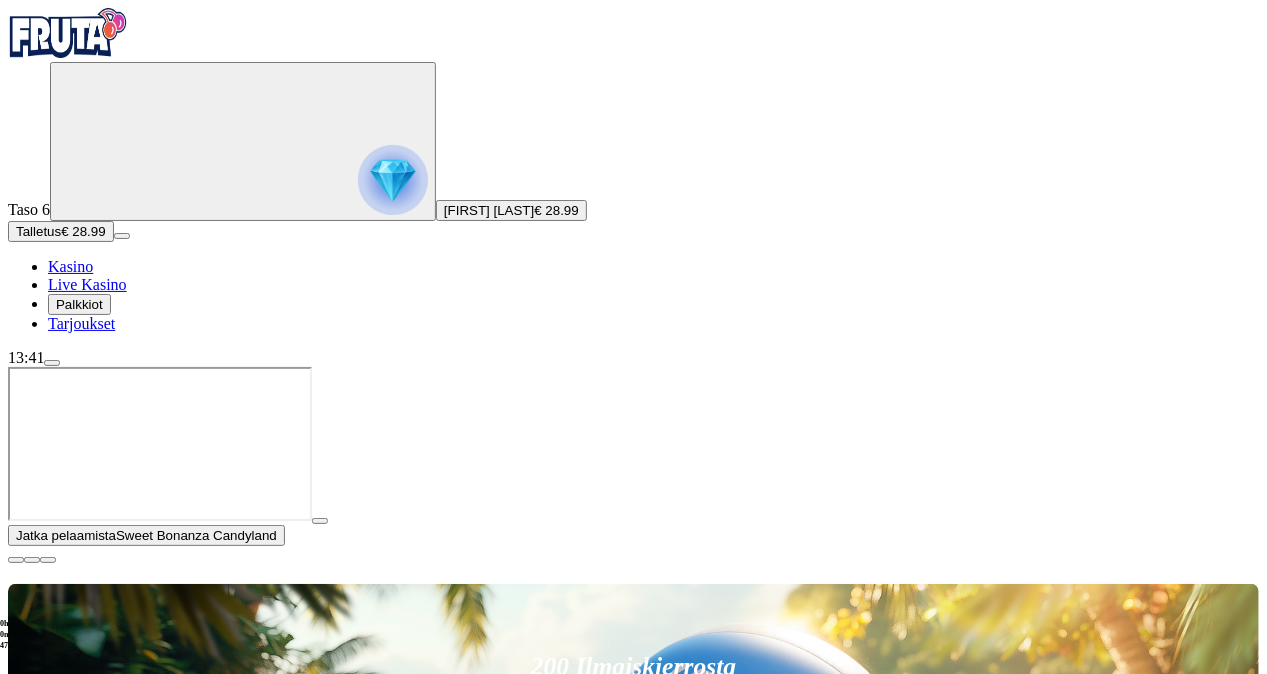 click at bounding box center [16, 560] 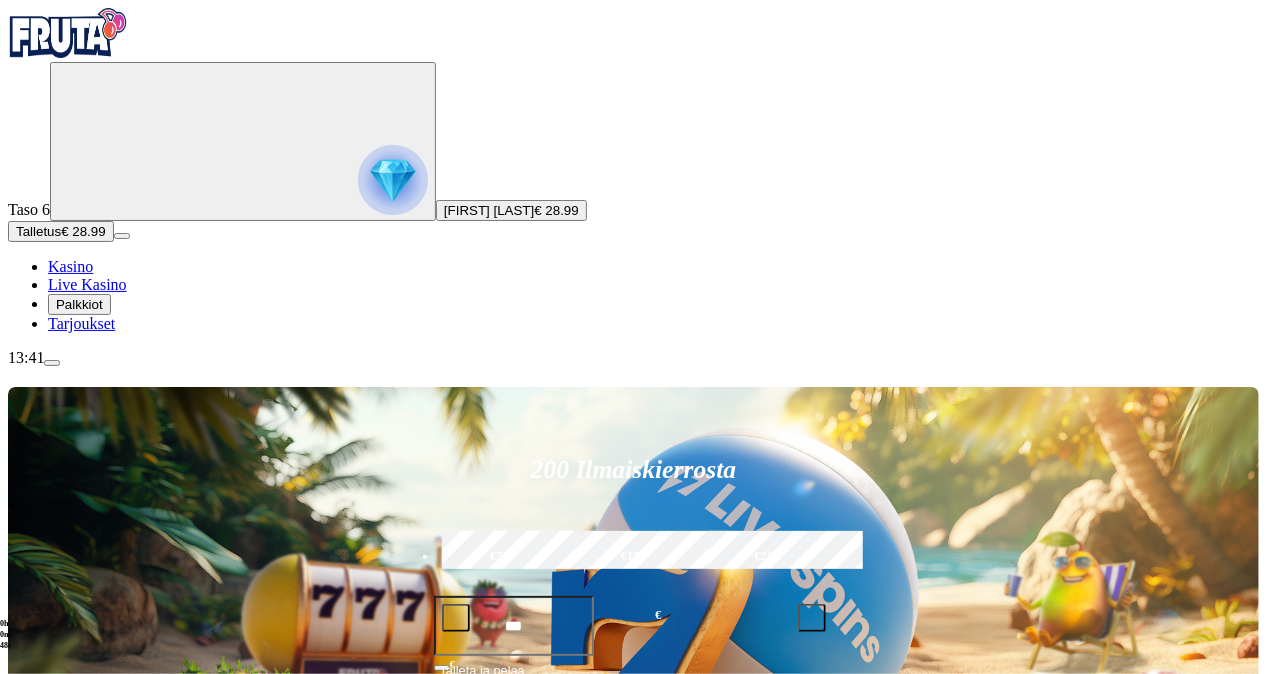 click on "Pelaa nyt" at bounding box center (77, 1399) 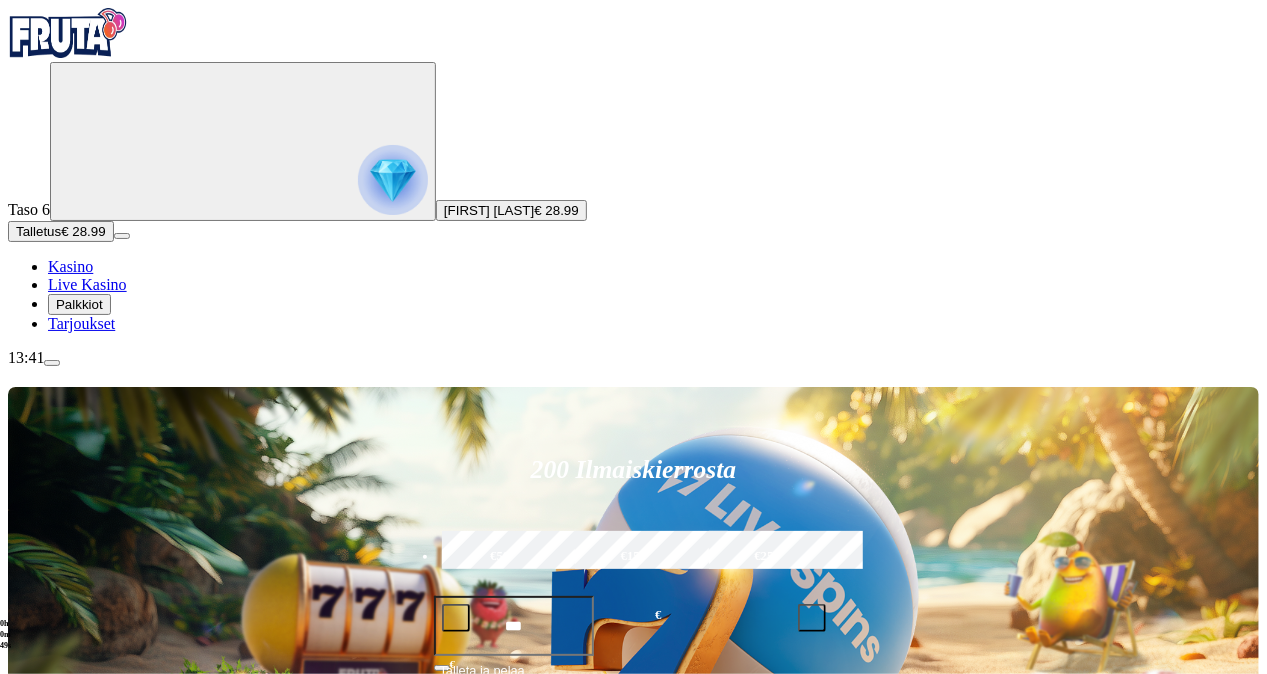 click on "Pelaa nyt" at bounding box center [77, 1399] 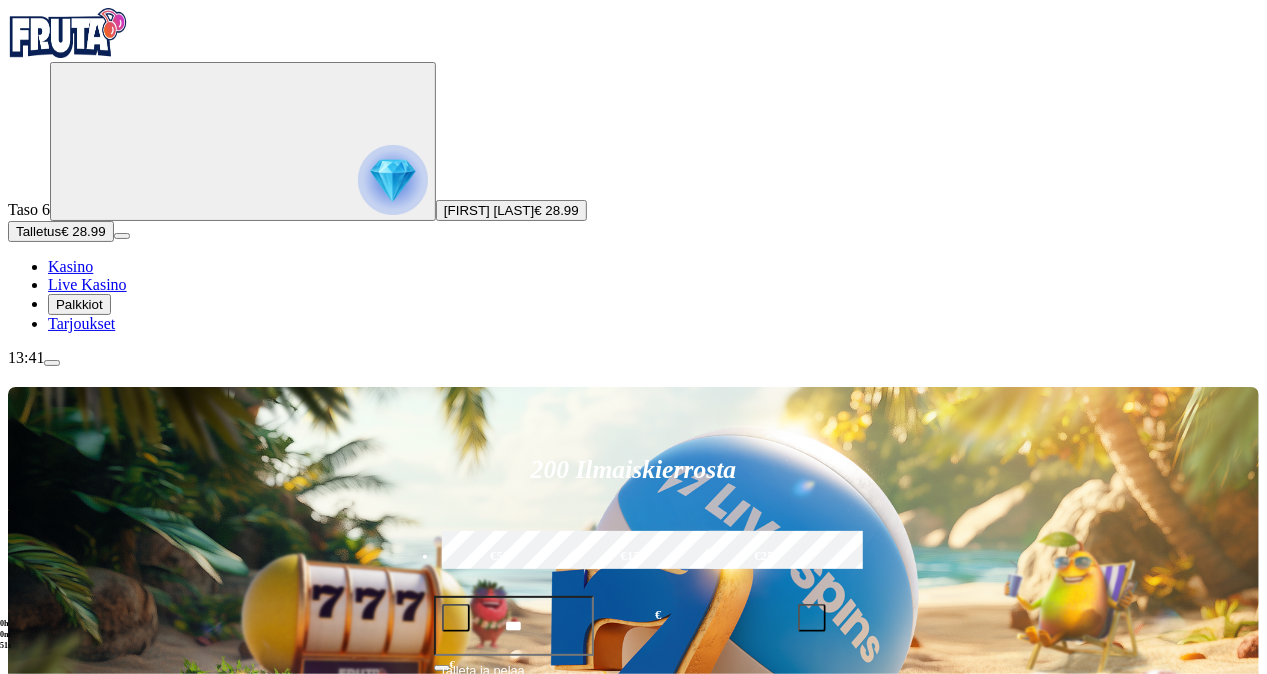 click on "Pelaa nyt" at bounding box center [77, 1399] 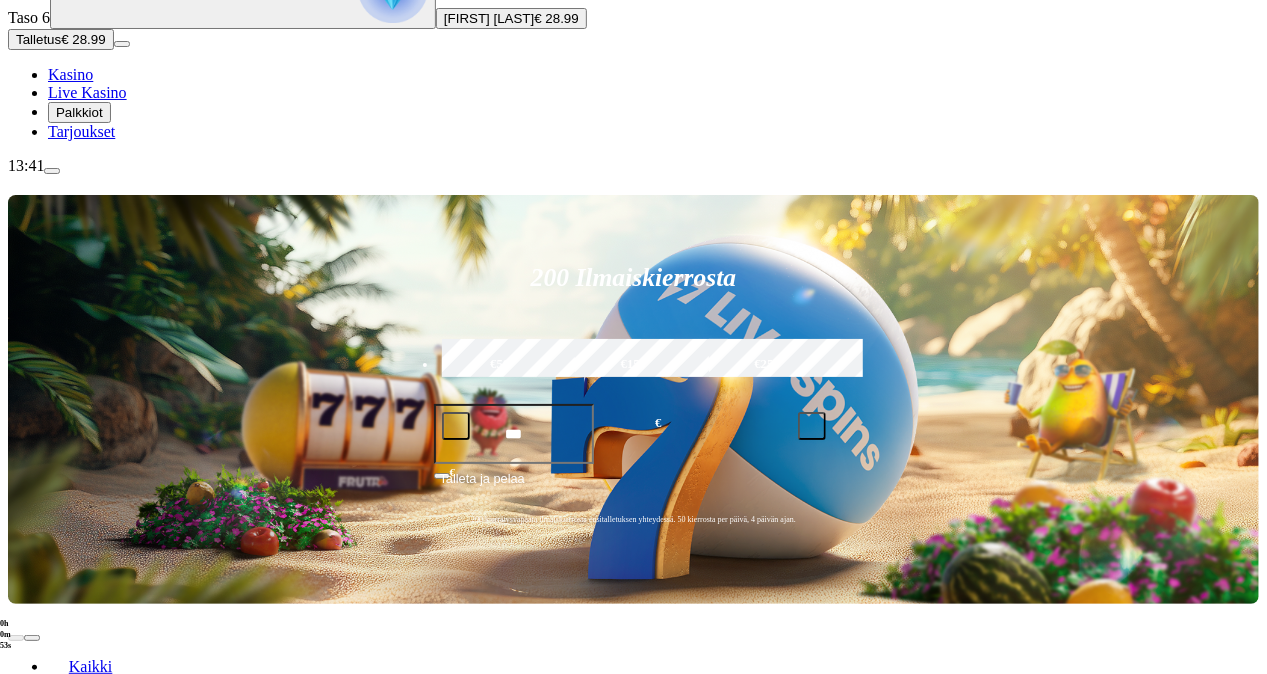 scroll, scrollTop: 193, scrollLeft: 0, axis: vertical 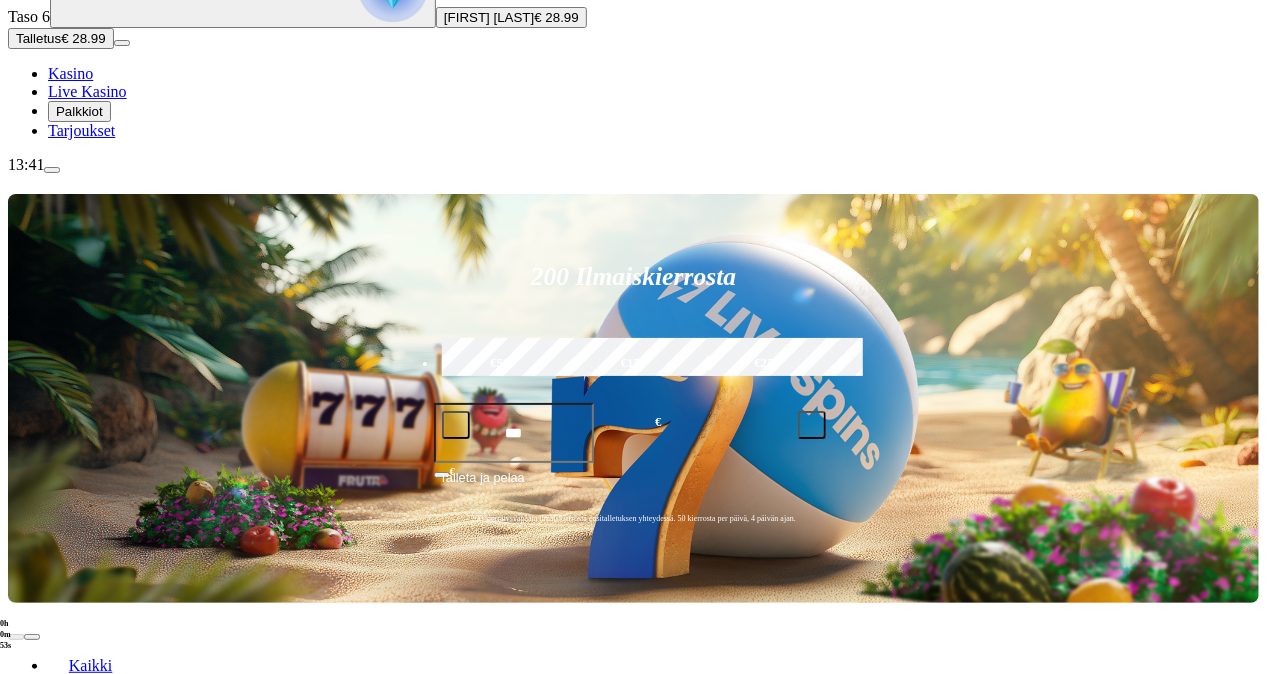 click at bounding box center (48, 1216) 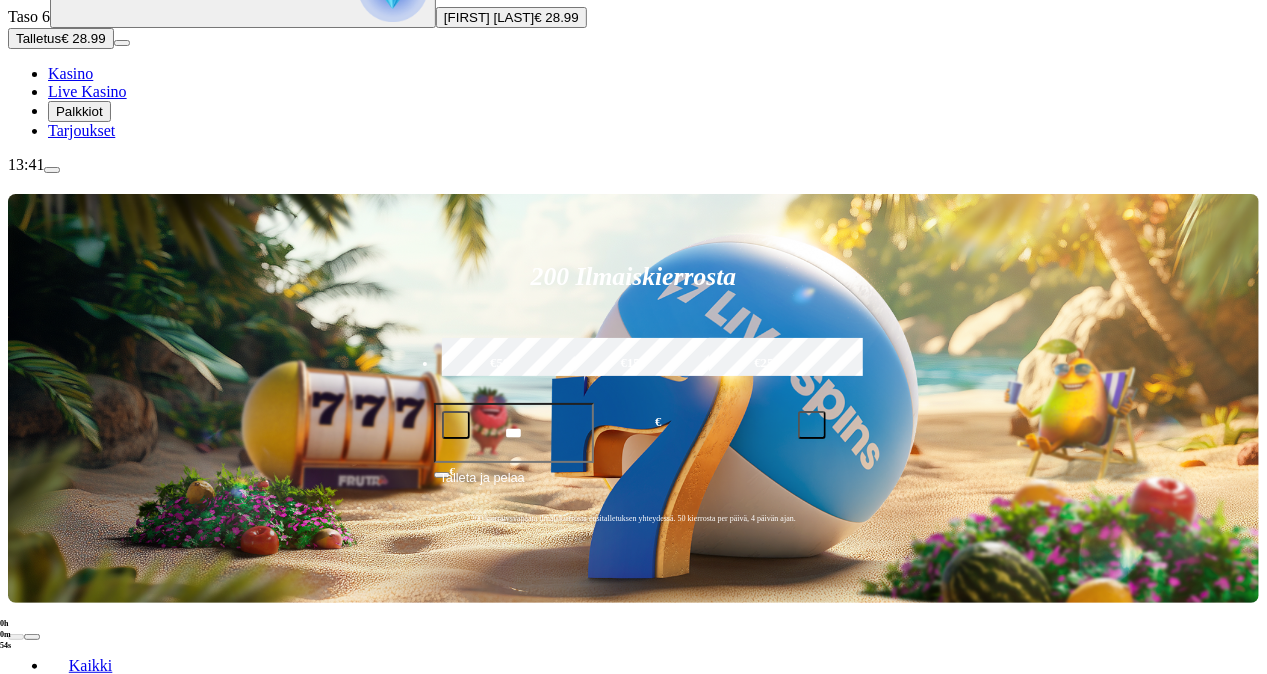 click on "Pelaa nyt" at bounding box center [77, 920] 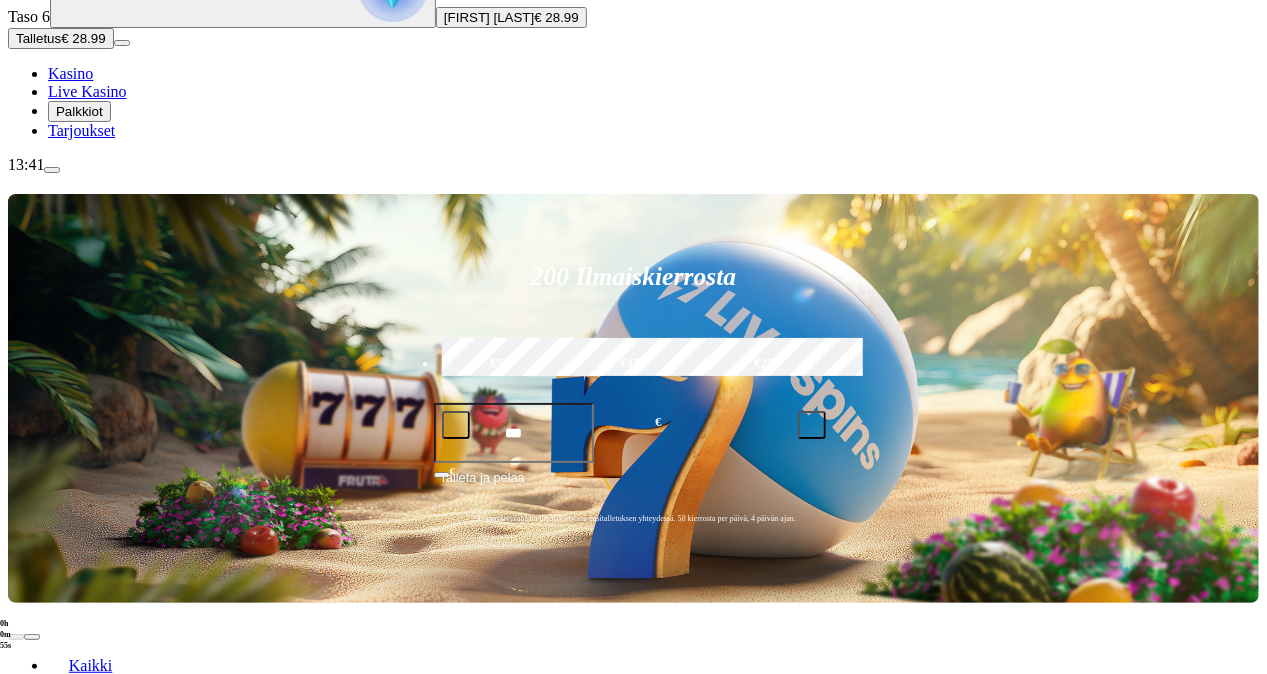 click on "Pelaa nyt" at bounding box center [77, 1206] 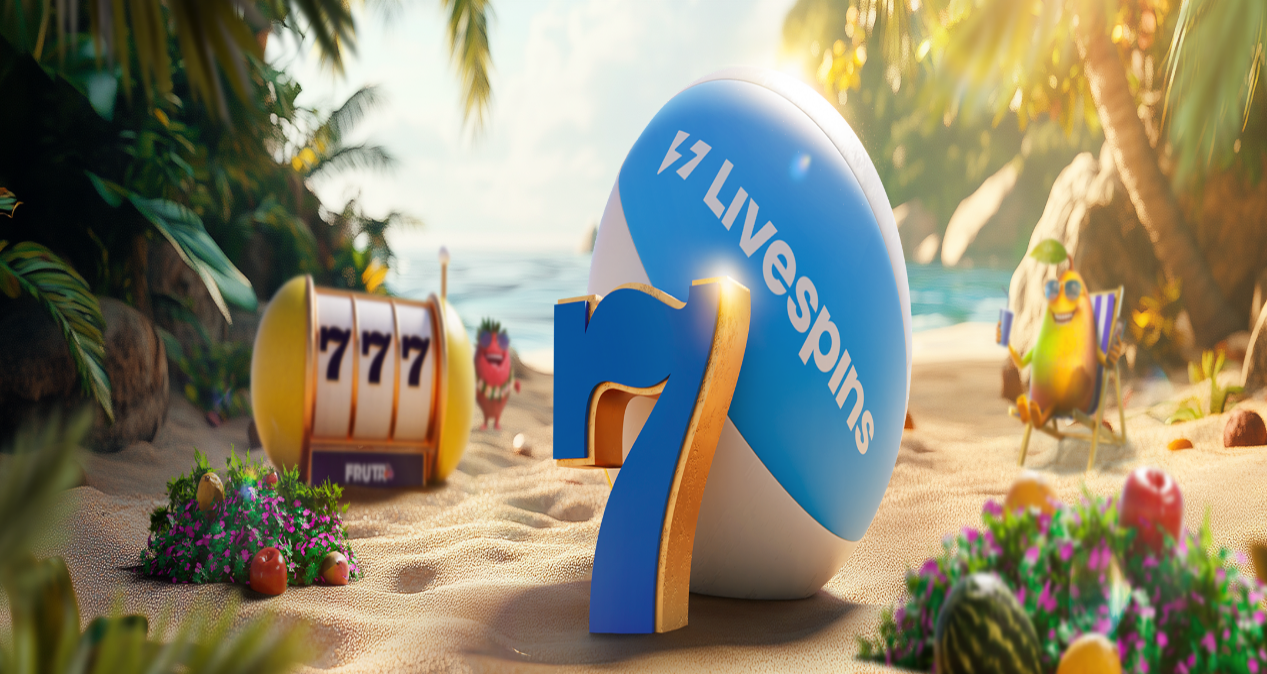 scroll, scrollTop: 171, scrollLeft: 0, axis: vertical 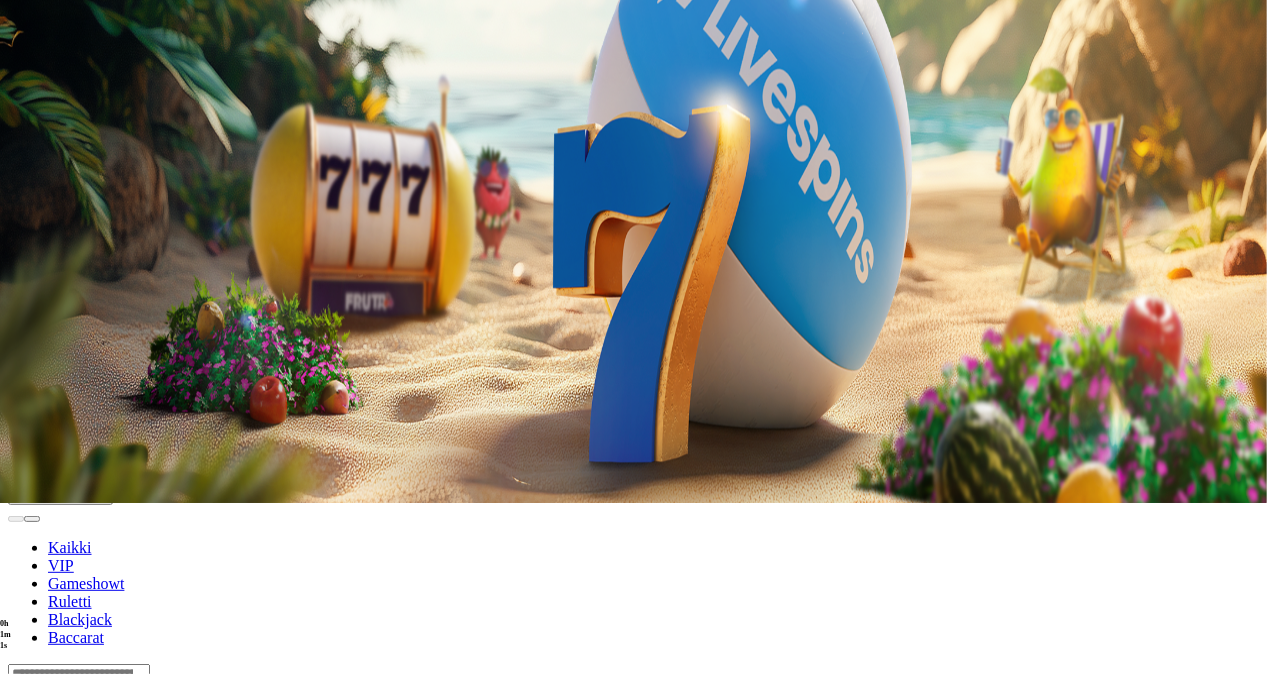 click at bounding box center [48, 1100] 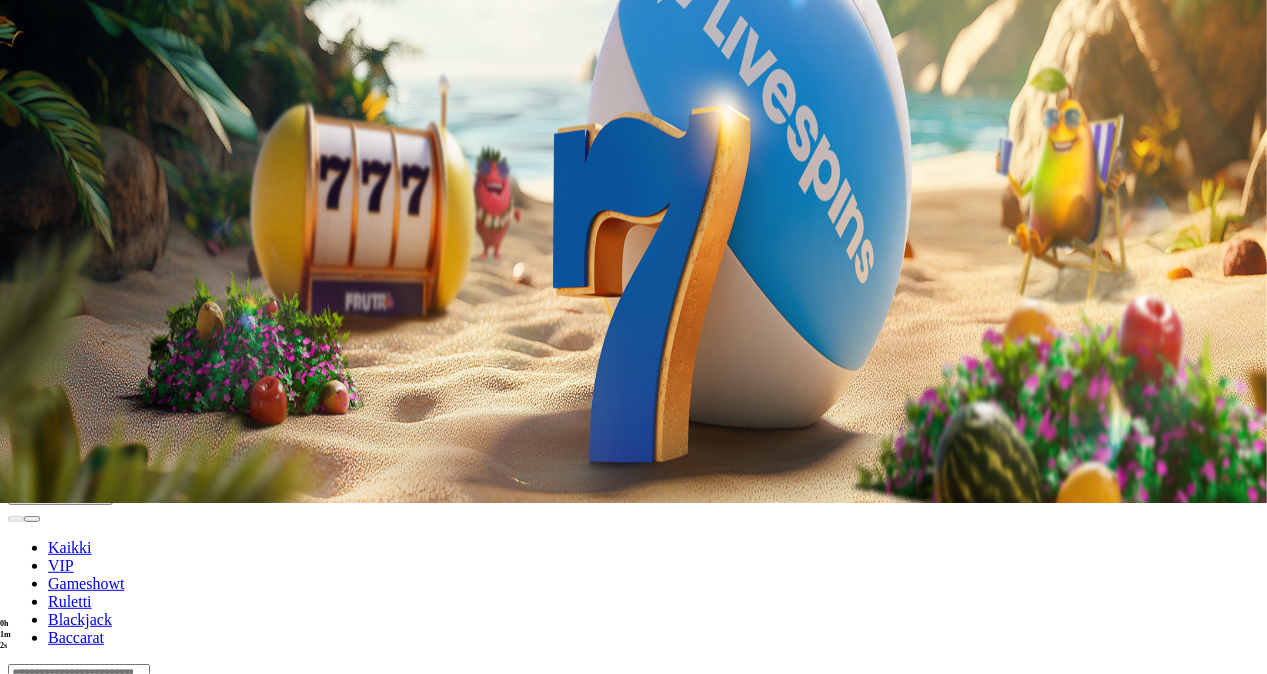 click on "Pelaa nyt" at bounding box center [77, 1090] 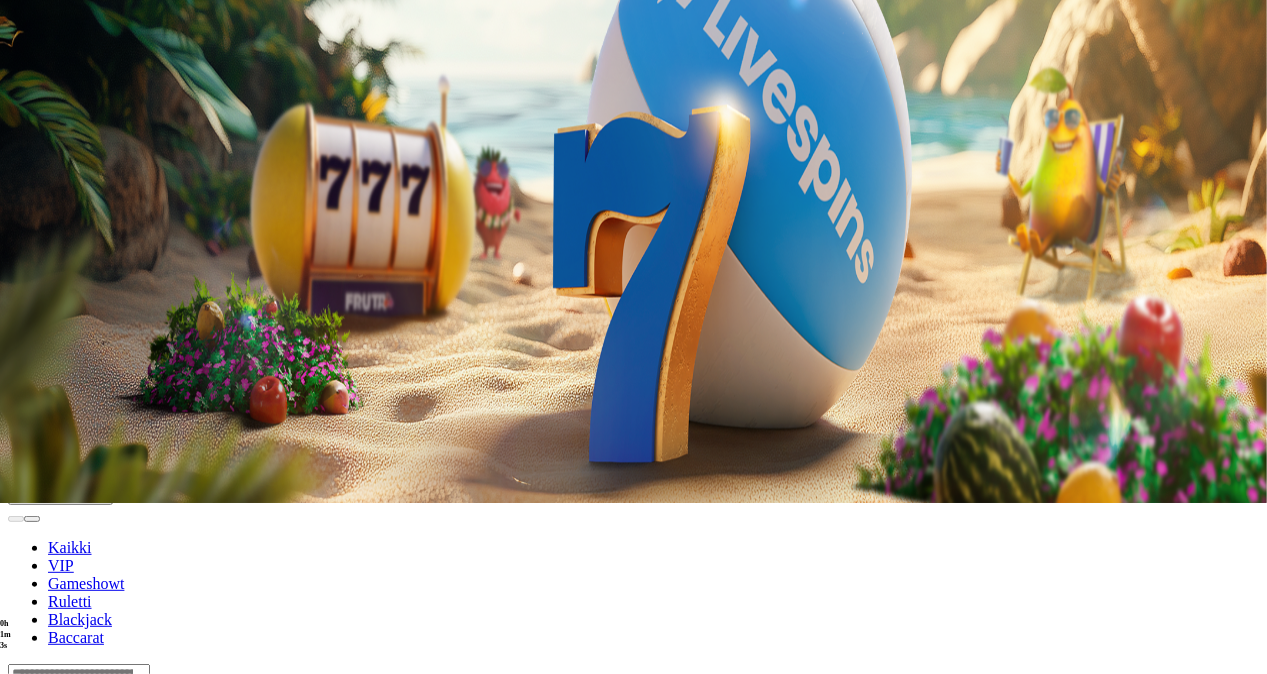 click on "Pelaa nyt" at bounding box center (77, 1090) 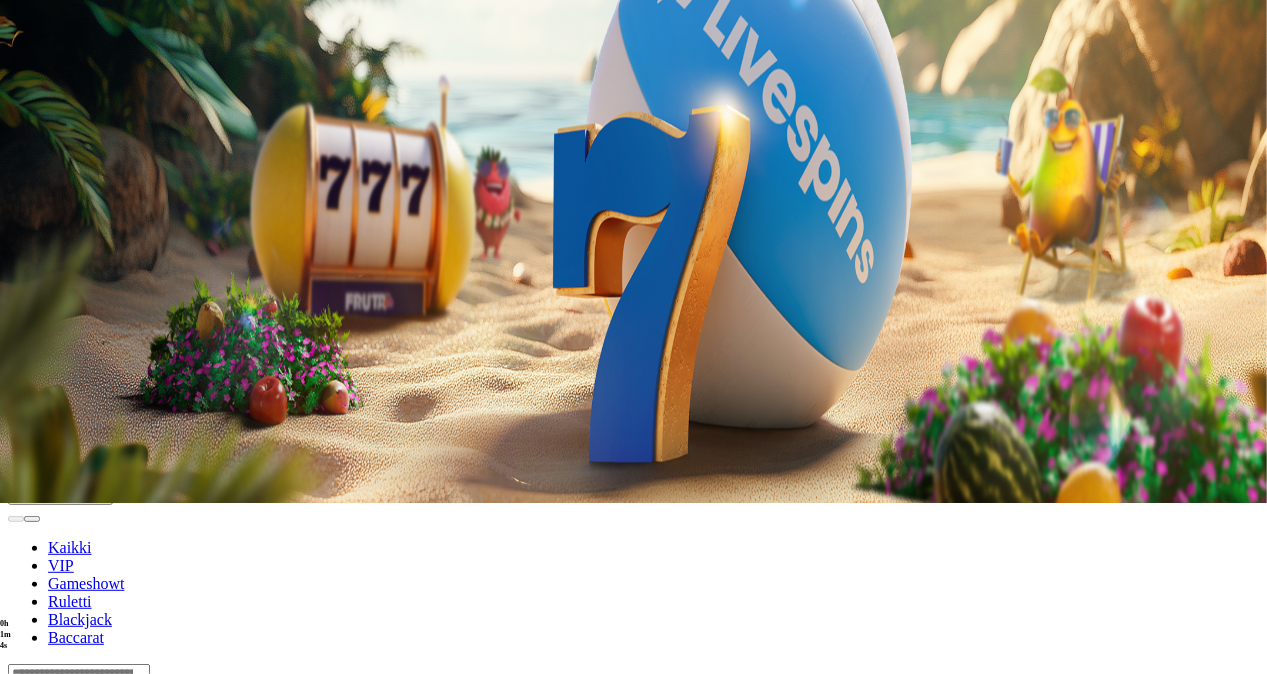 click on "Pelaa nyt" at bounding box center [77, 1090] 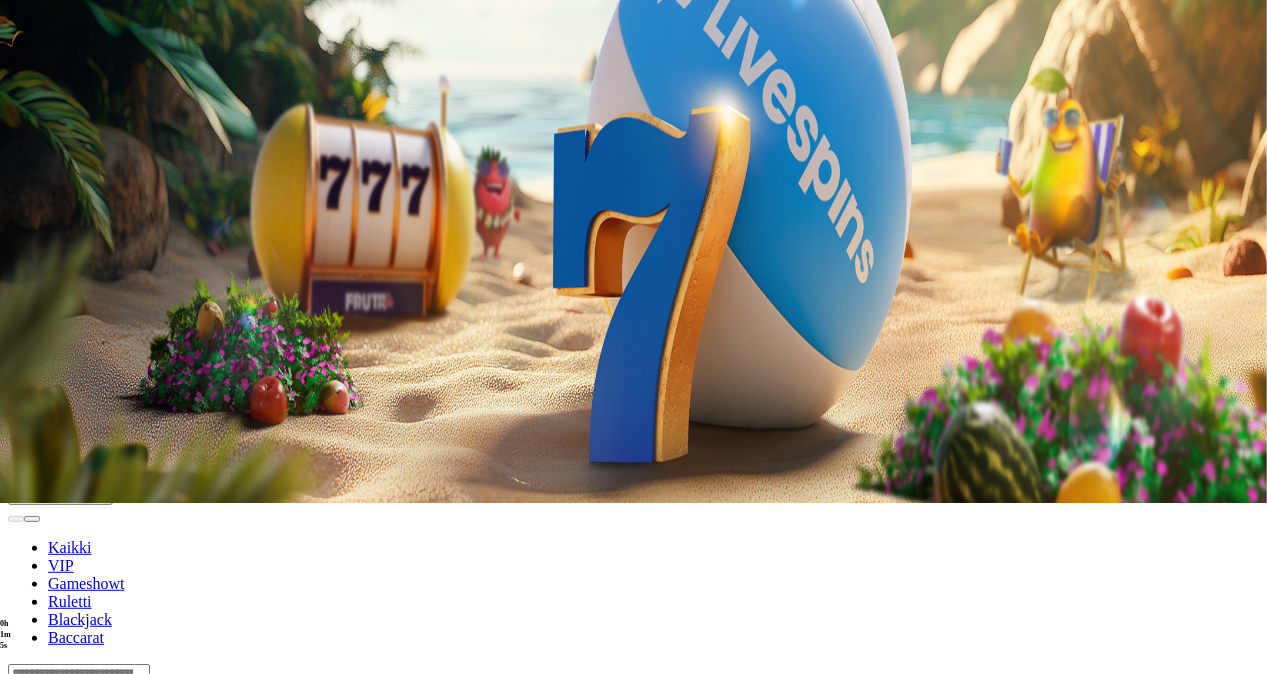 click on "Pelaa nyt" at bounding box center (77, 1090) 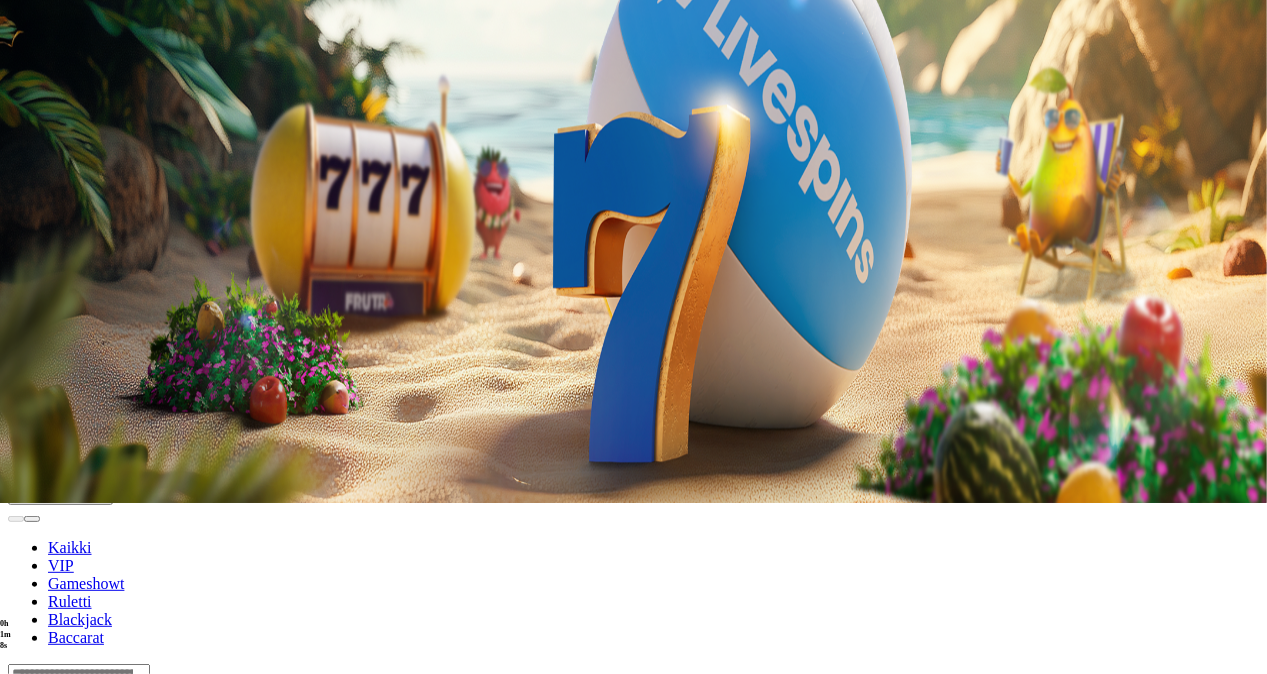 click on "Pelaa nyt" at bounding box center (77, 1090) 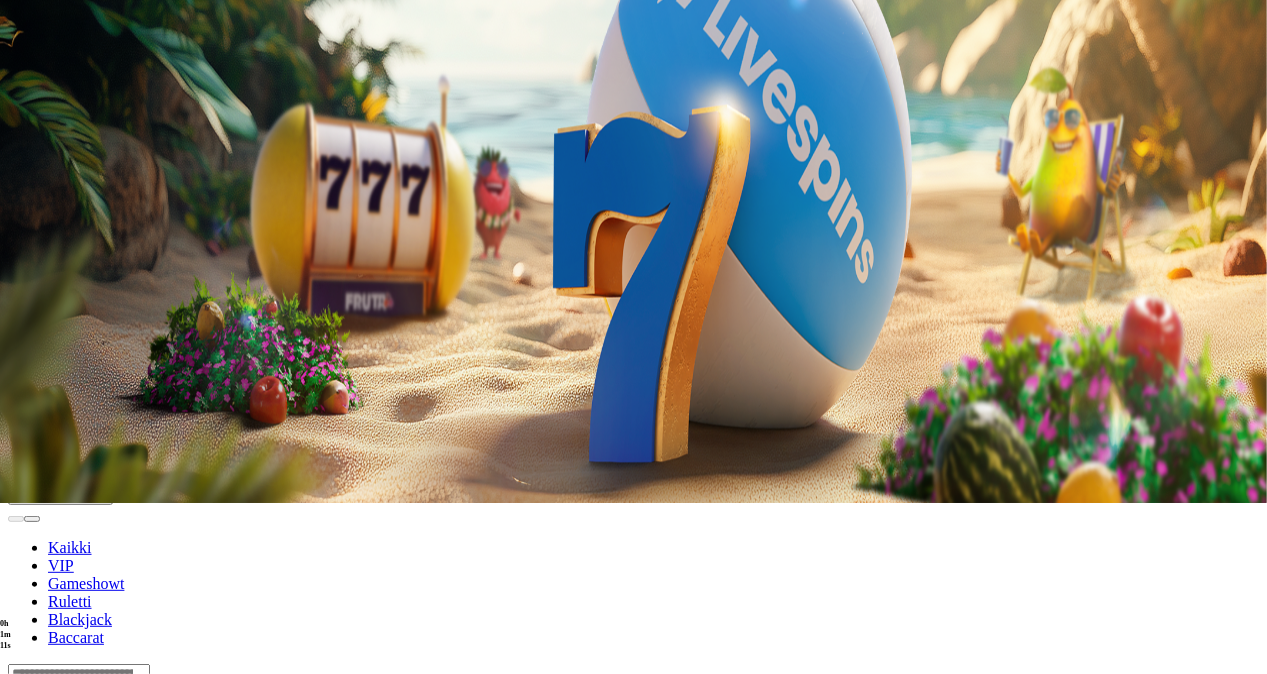 click at bounding box center (48, 813) 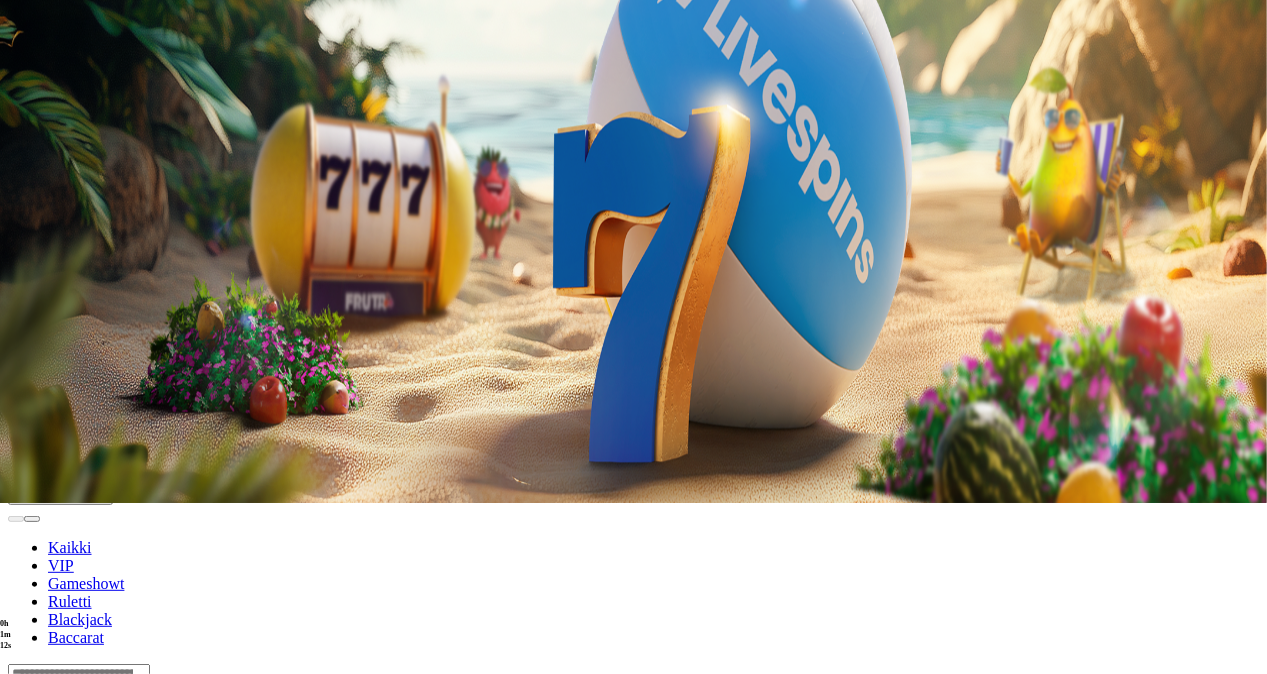 click on "Kasino" at bounding box center [70, 95] 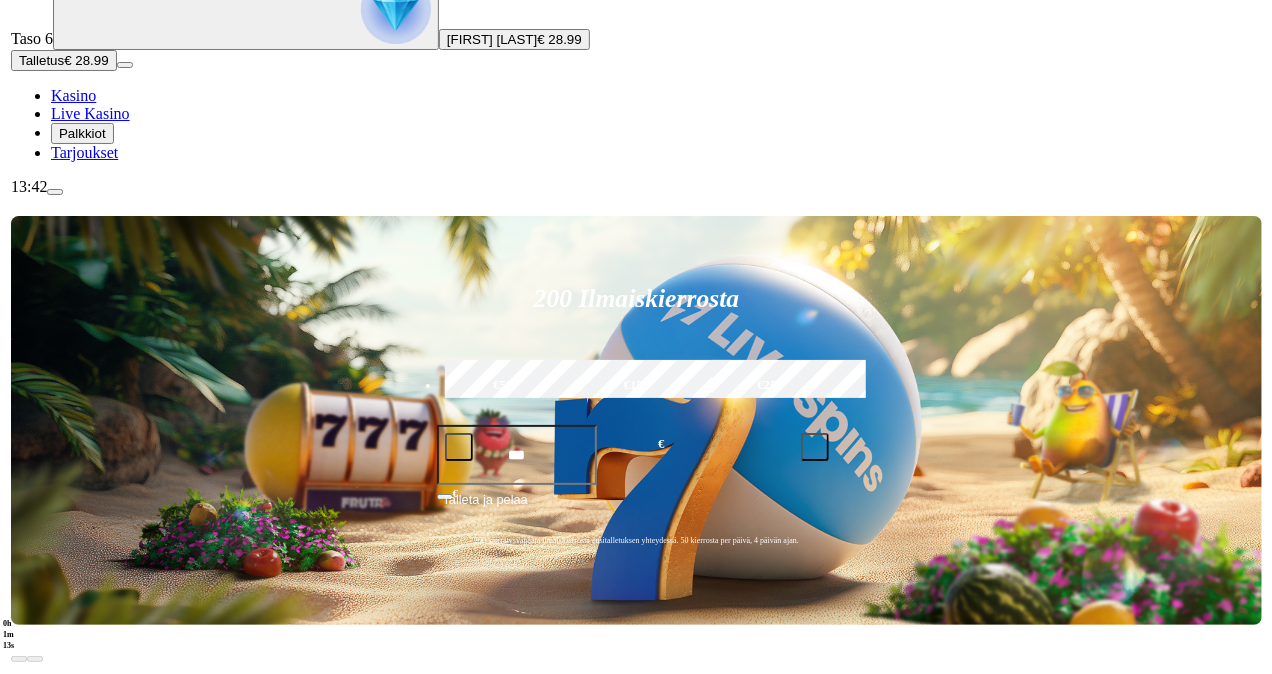 scroll, scrollTop: 0, scrollLeft: 0, axis: both 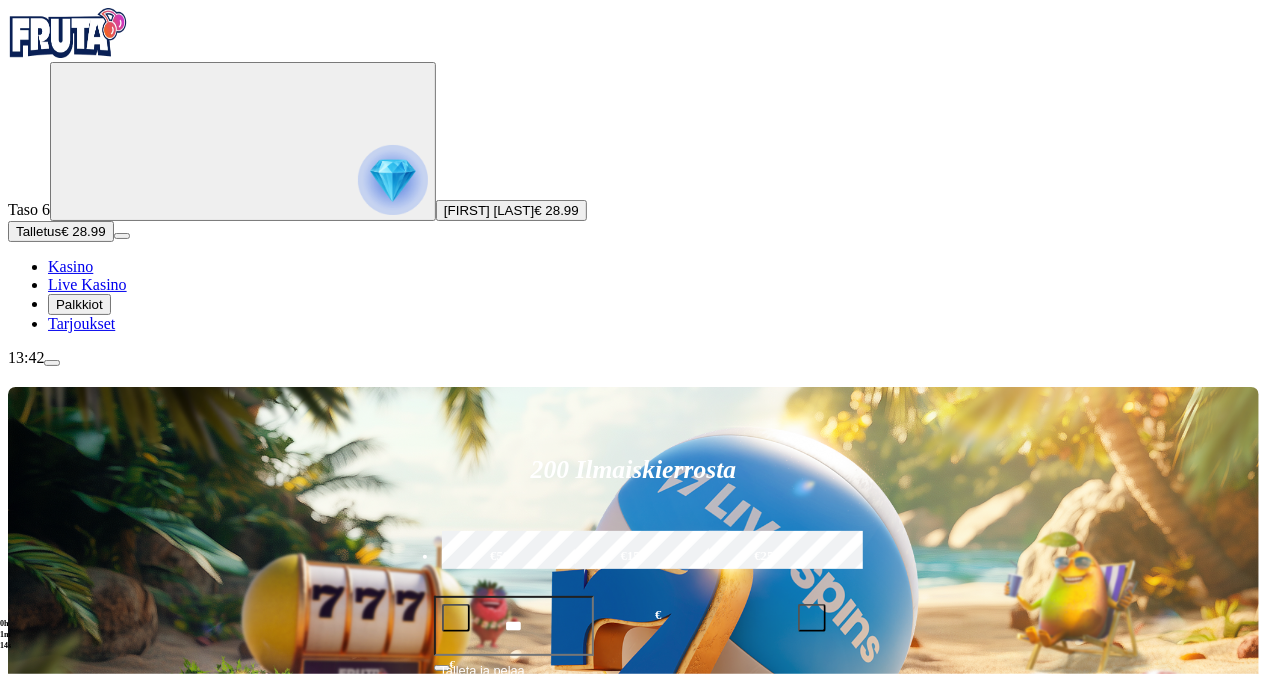 click on "Live Kasino" at bounding box center (87, 284) 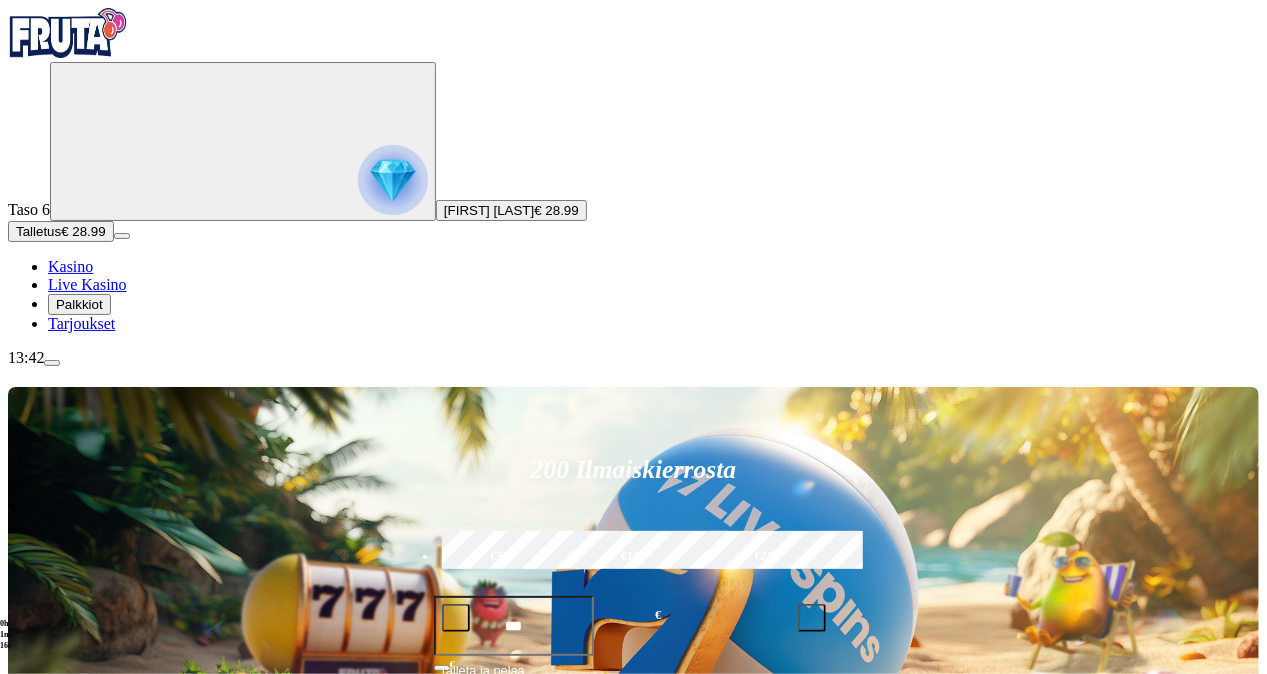 click on "Pelaa nyt" at bounding box center [77, 1399] 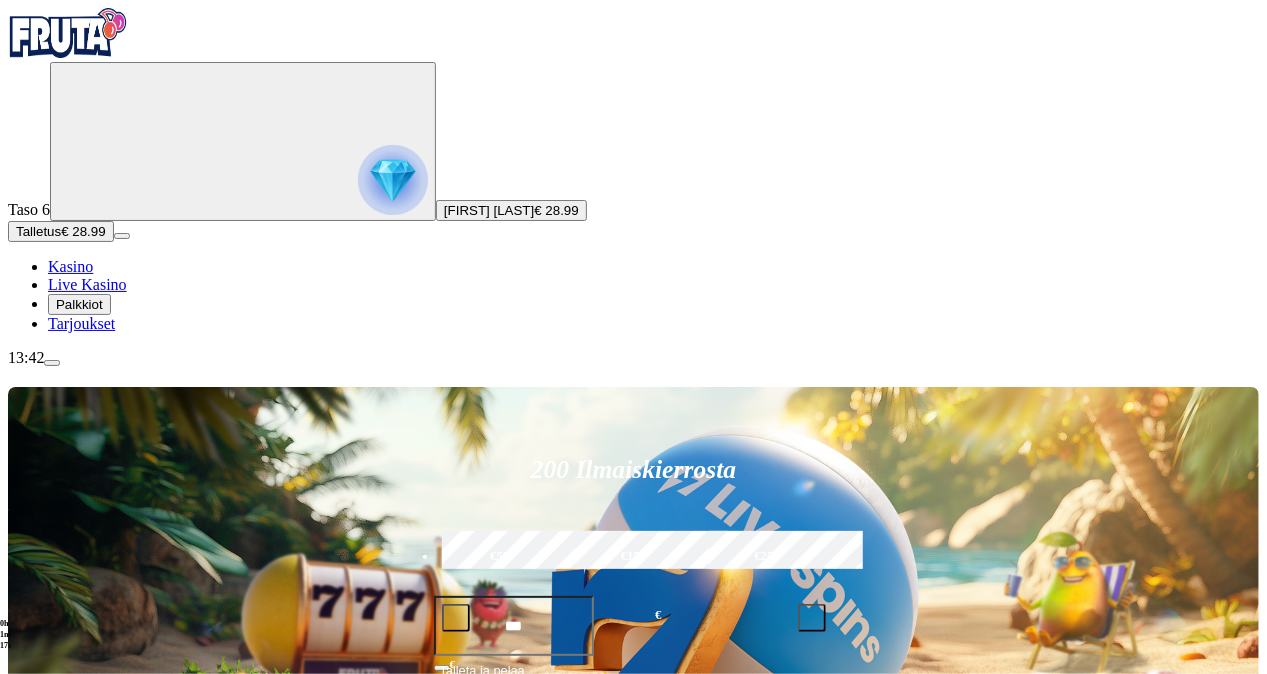 click on "Pelaa nyt" at bounding box center [77, 1113] 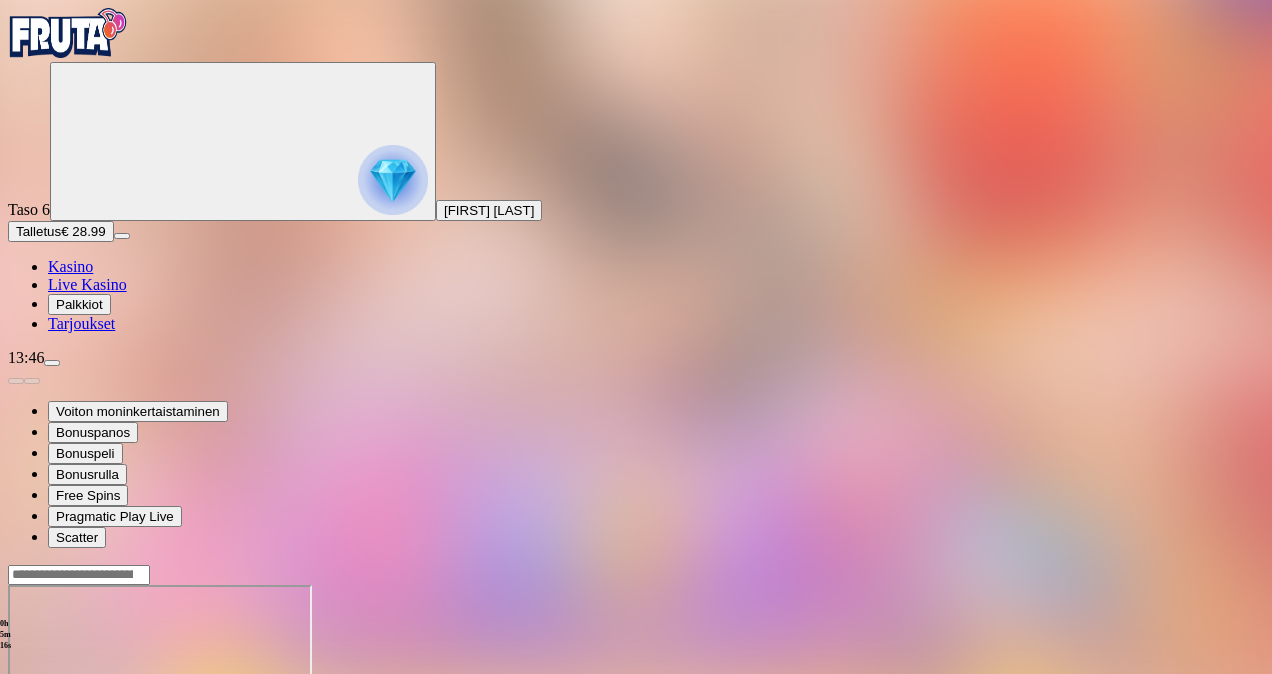 click on "Live Kasino" at bounding box center [87, 284] 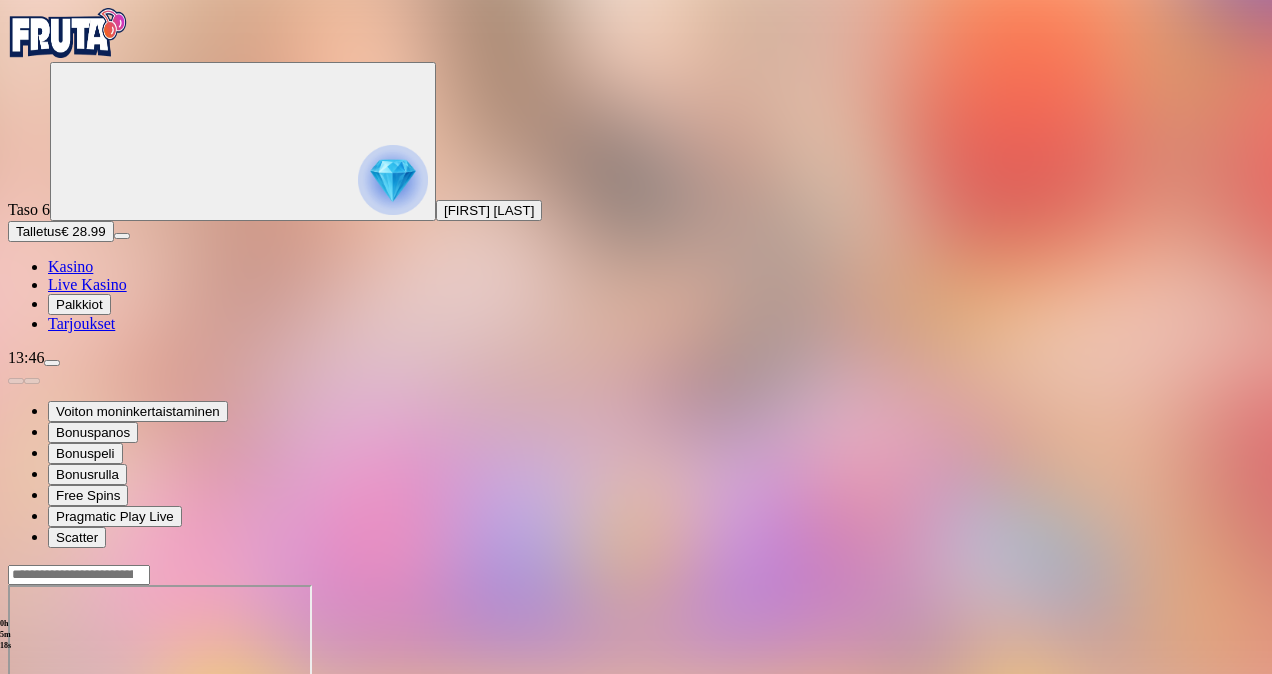click on "Live Kasino" at bounding box center (87, 284) 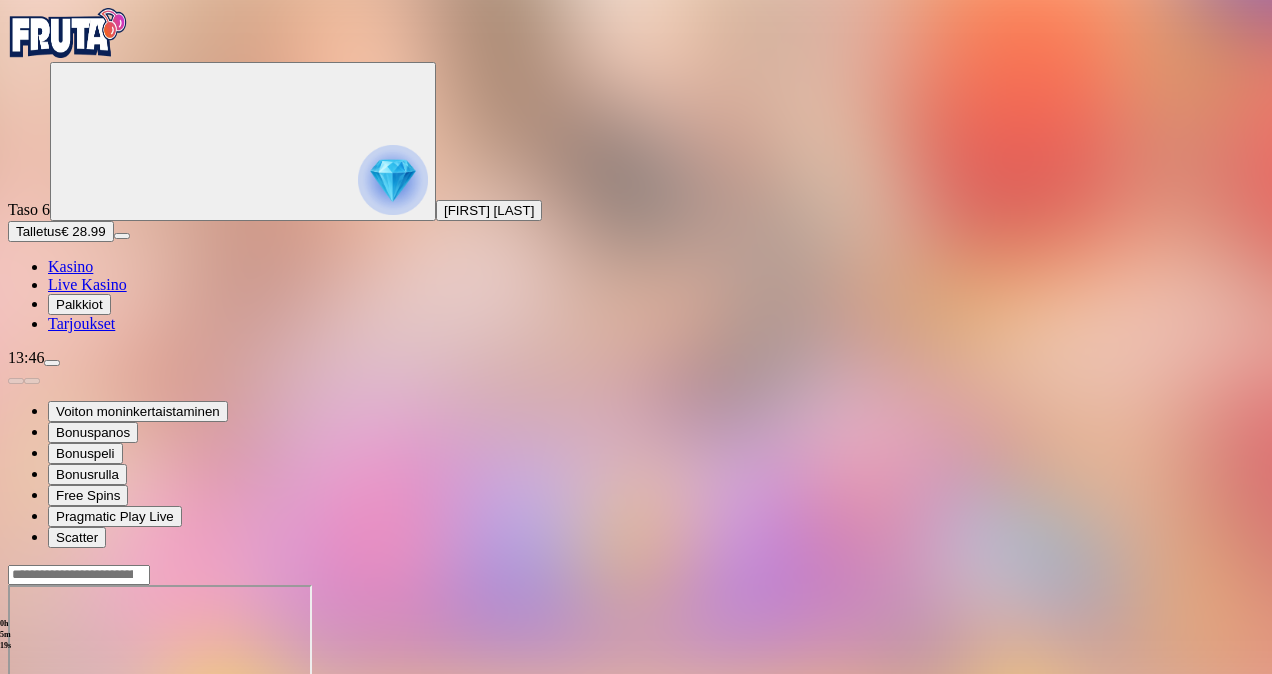 click on "Live Kasino" at bounding box center (87, 284) 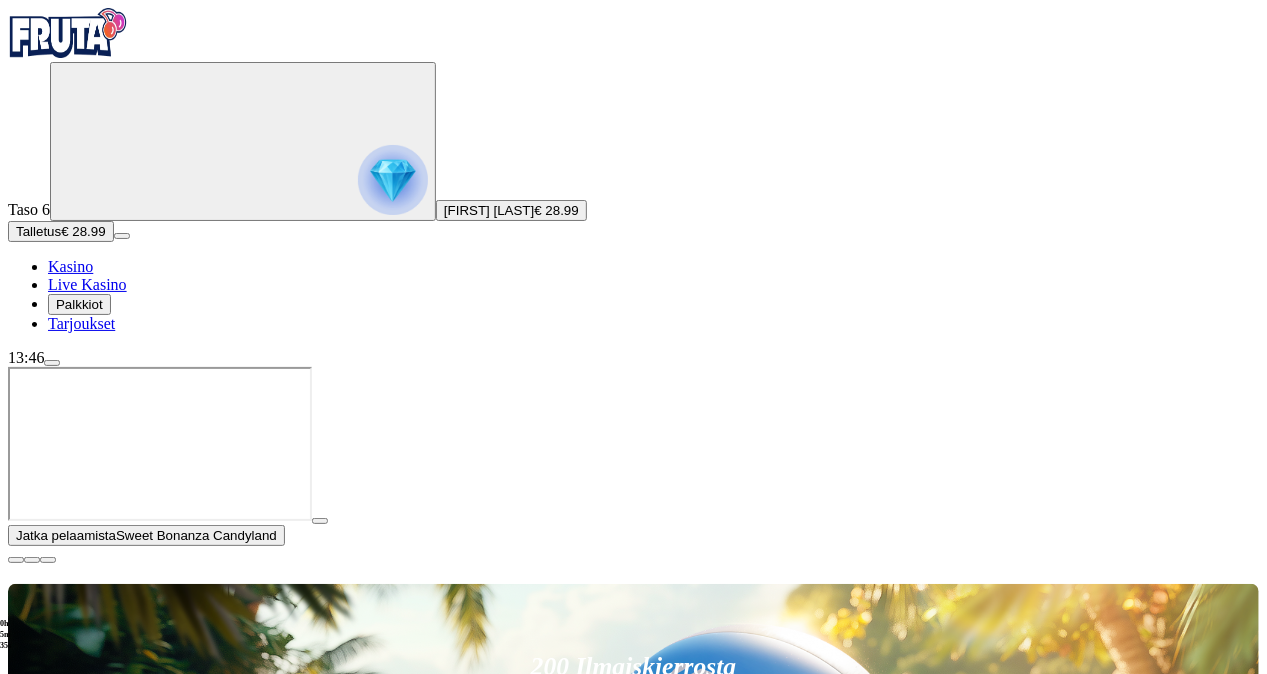 click on "Pelaa nyt" at bounding box center (77, 1310) 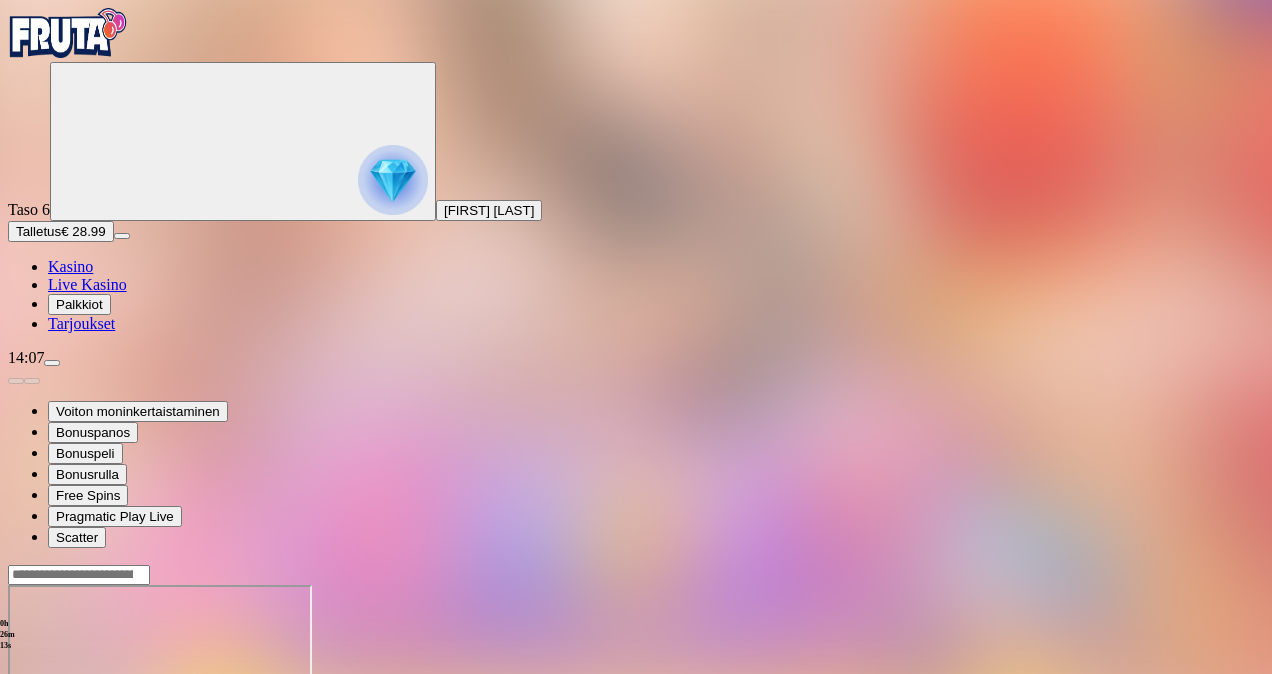 click on "Live Kasino" at bounding box center [87, 284] 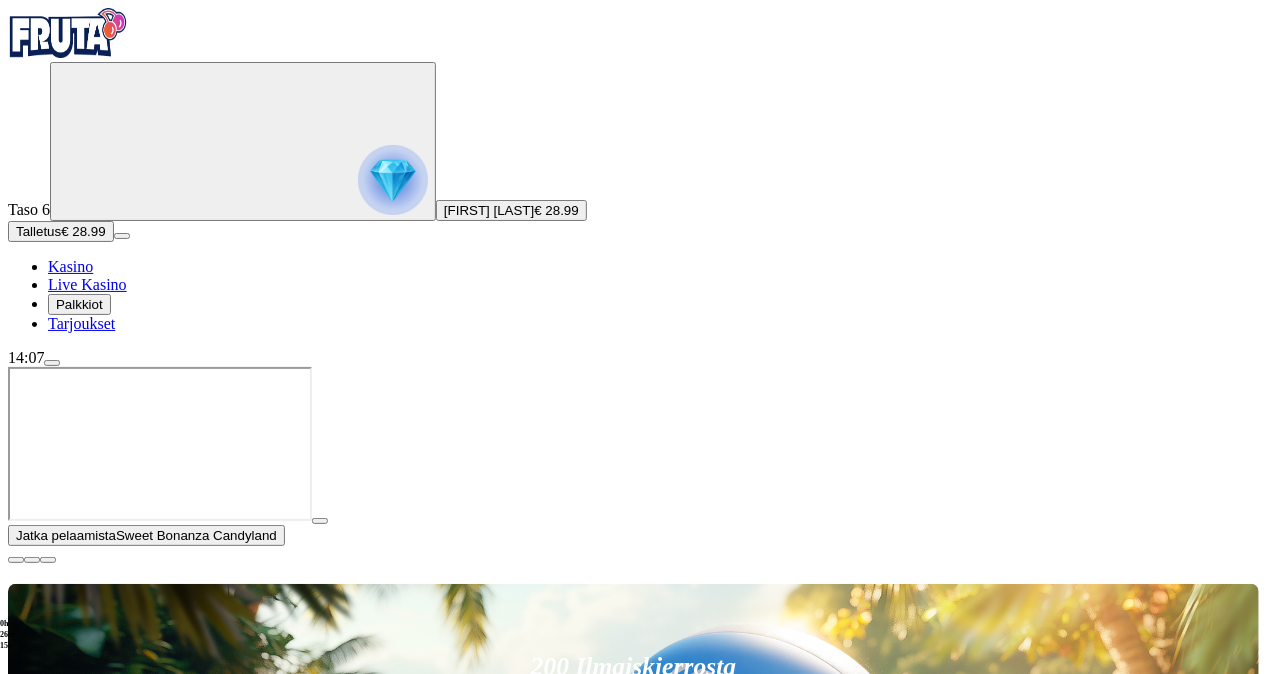 click at bounding box center [52, 363] 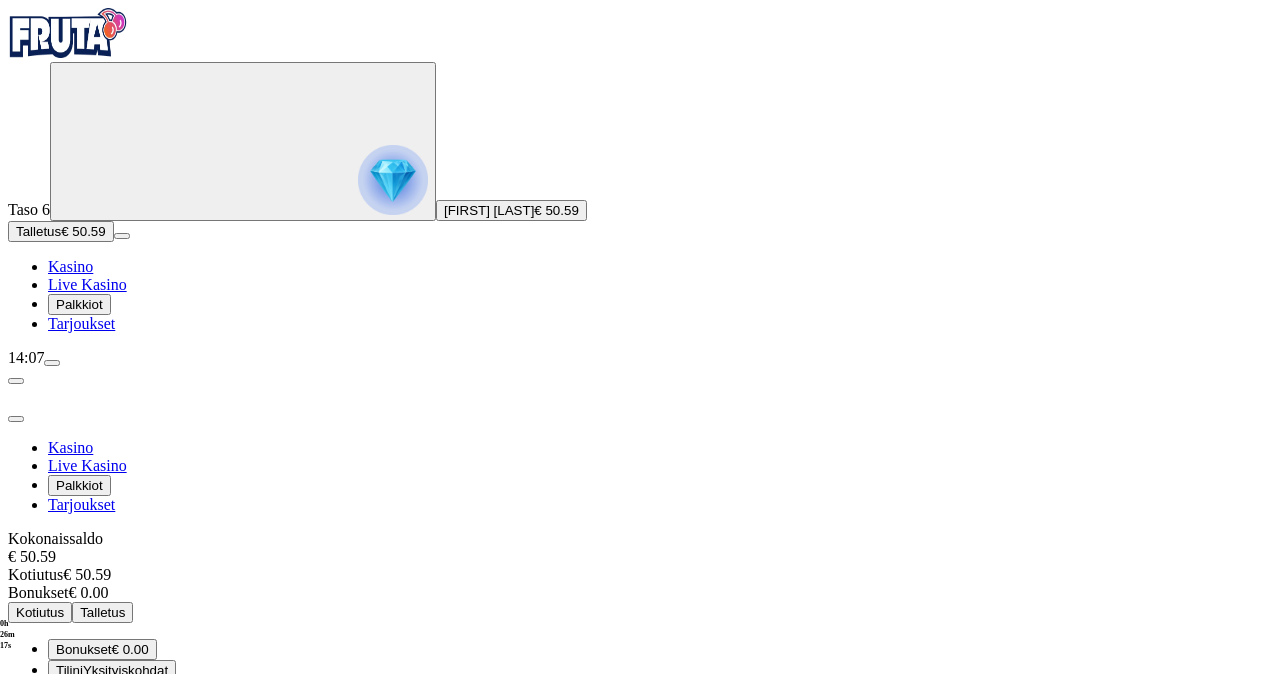 click on "Kotiutus" at bounding box center (40, 612) 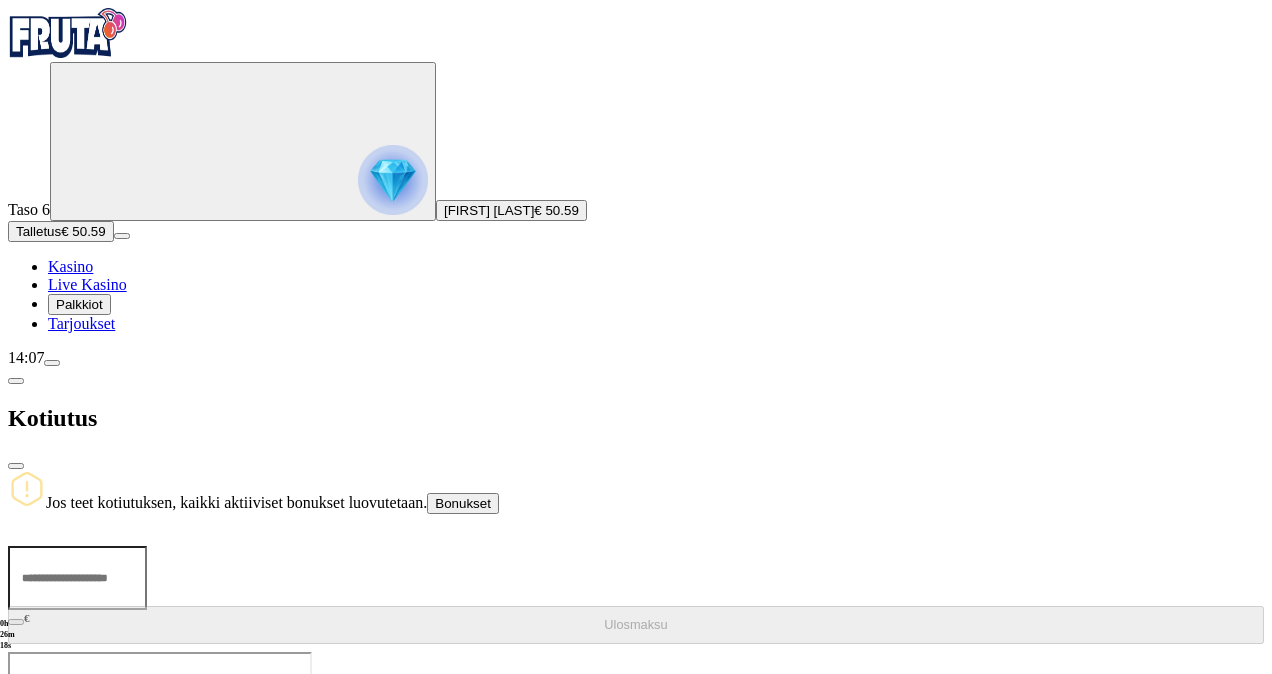 click on "Jos teet kotiutuksen, kaikki aktiiviset bonukset luovutetaan. Bonukset" at bounding box center [636, 492] 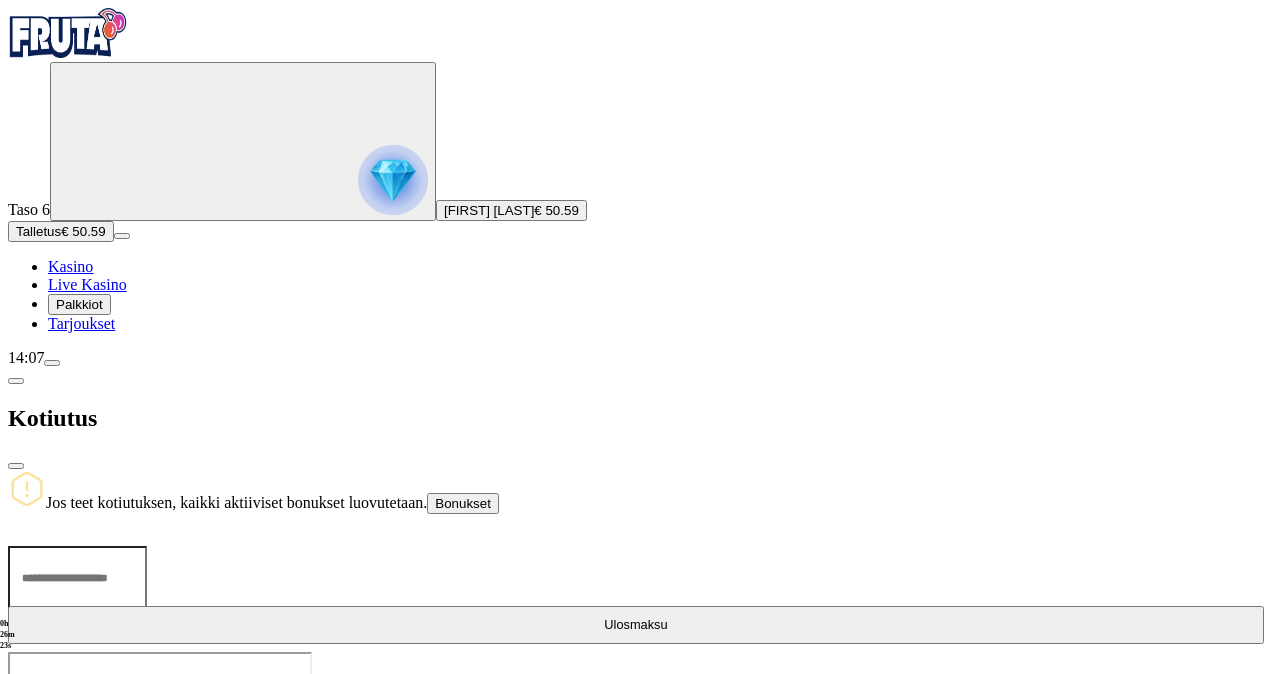 type on "**" 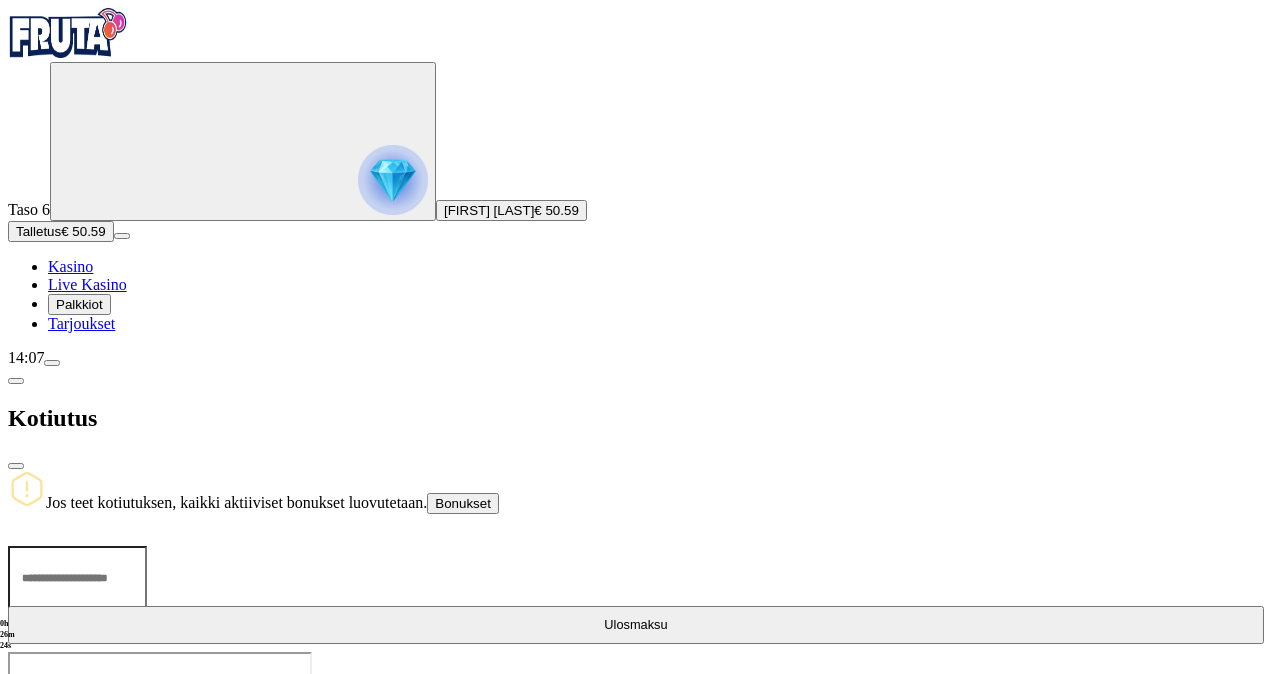 type 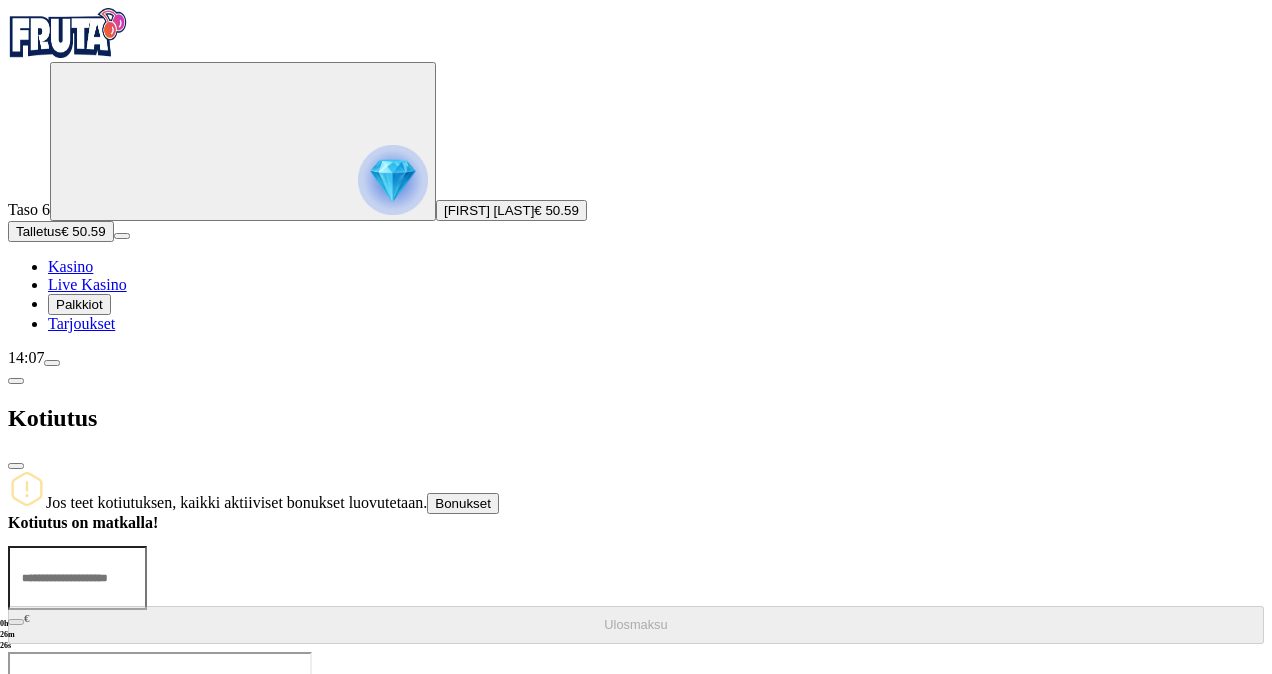 click at bounding box center (16, 466) 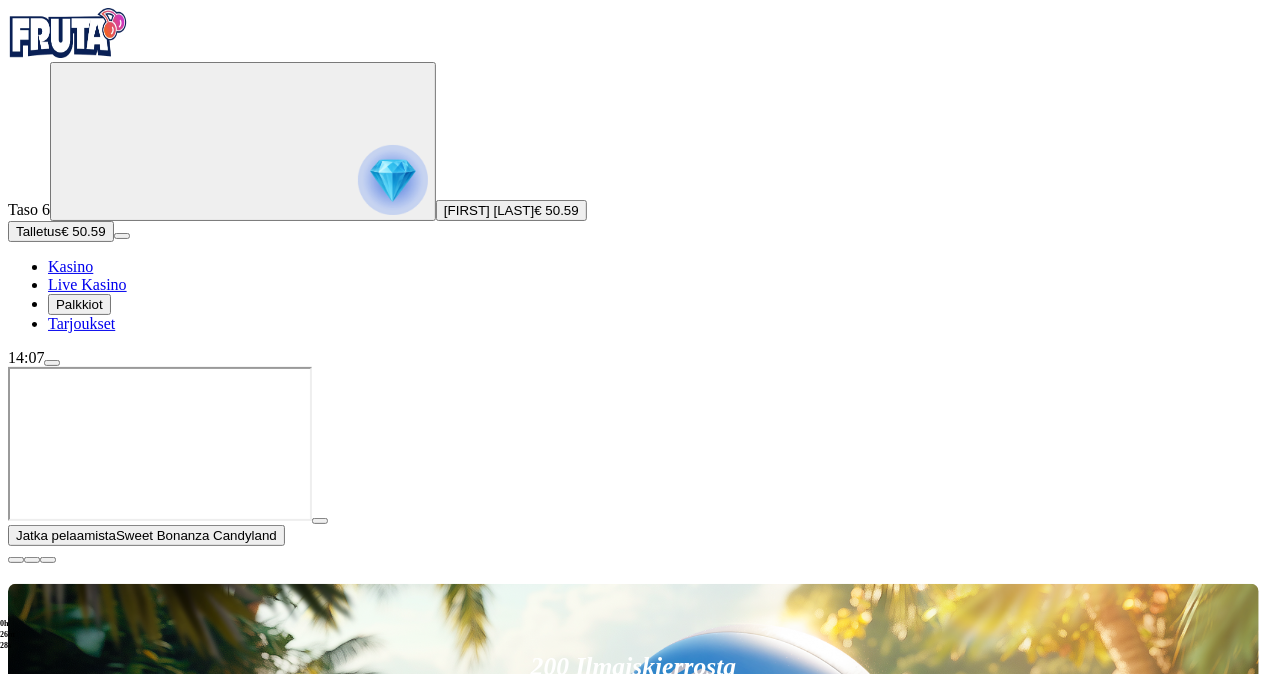 click at bounding box center [48, 1511] 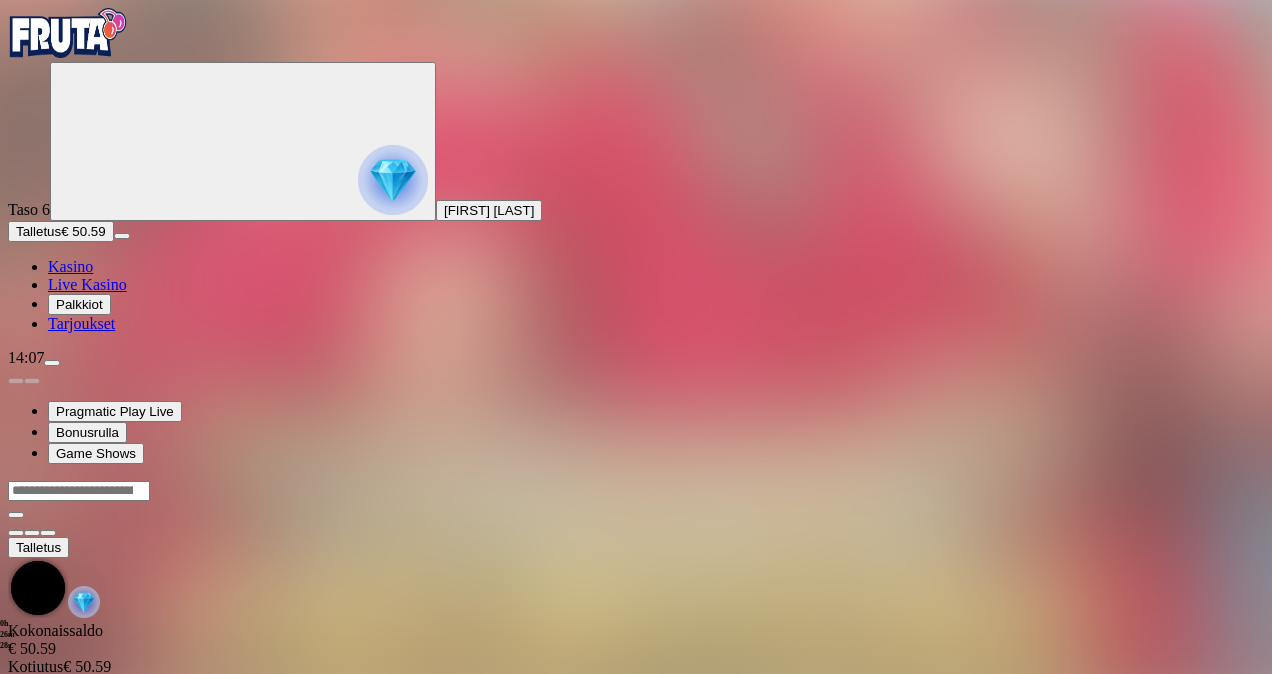 click at bounding box center [636, 501] 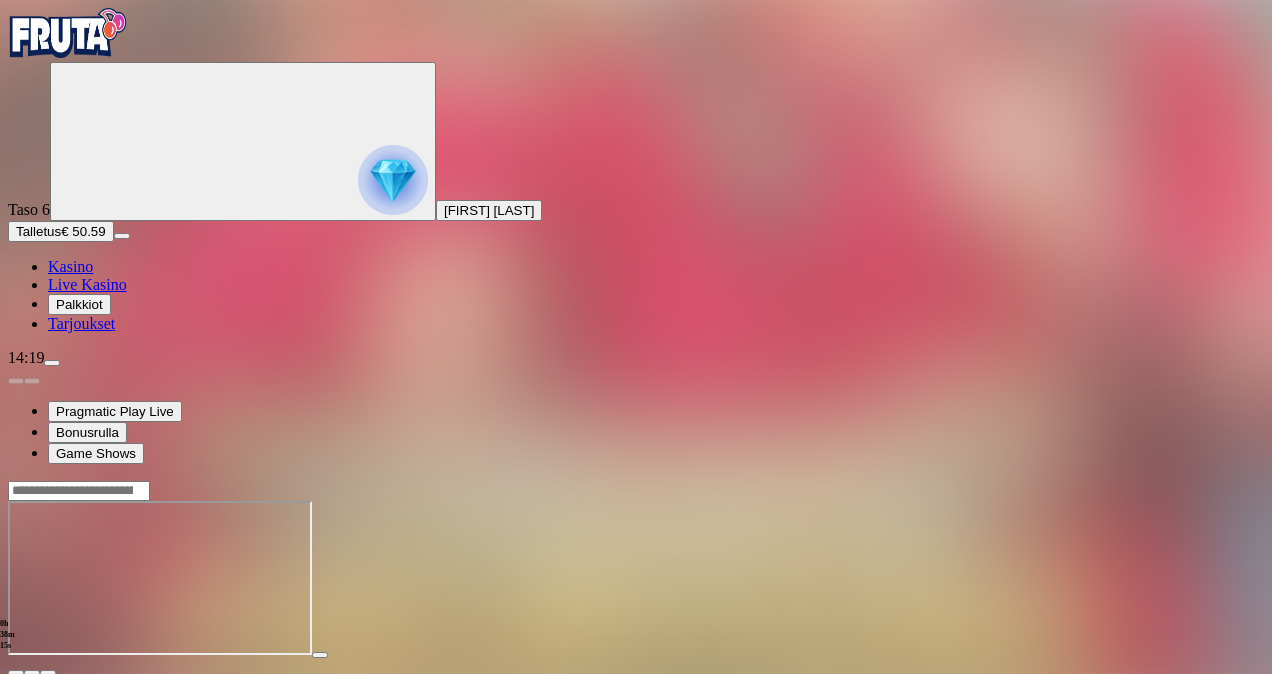 click on "Taso   6 Juulia Jessica  Jokinen Talletus € 50.59 Kasino Live Kasino Palkkiot Tarjoukset" at bounding box center [636, 197] 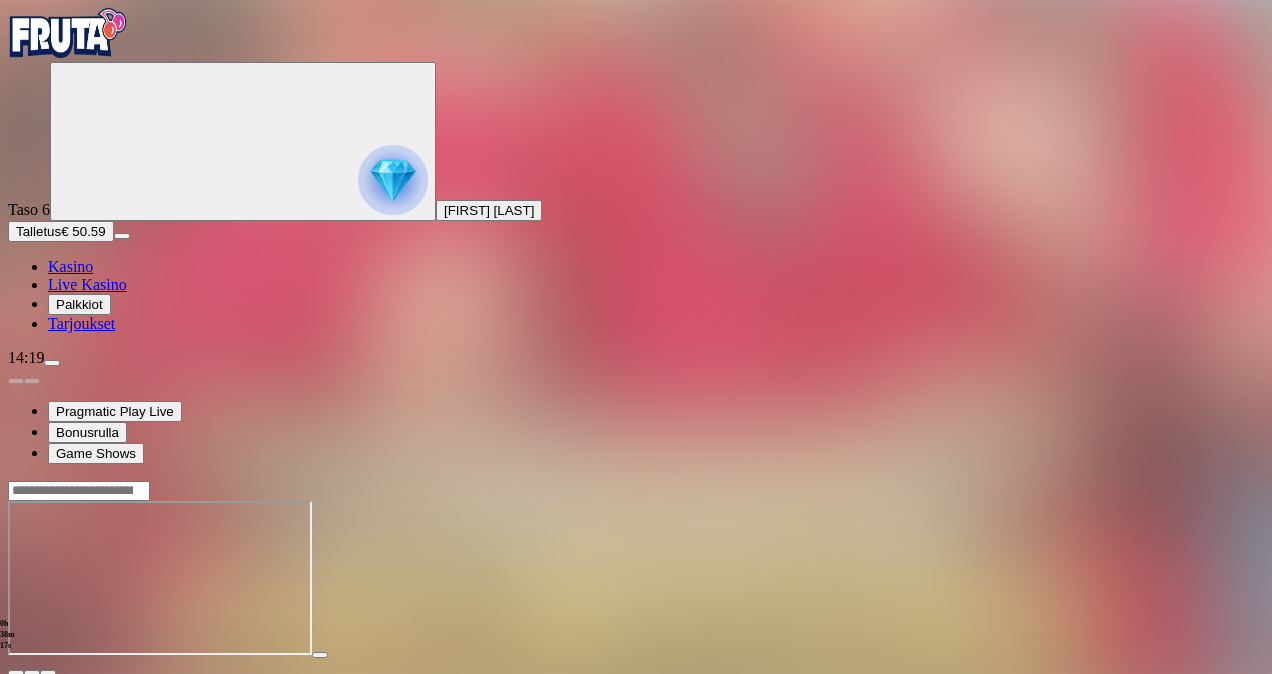 click on "Taso   6 Juulia Jessica  Jokinen Talletus € 50.59 Kasino Live Kasino Palkkiot Tarjoukset" at bounding box center [636, 197] 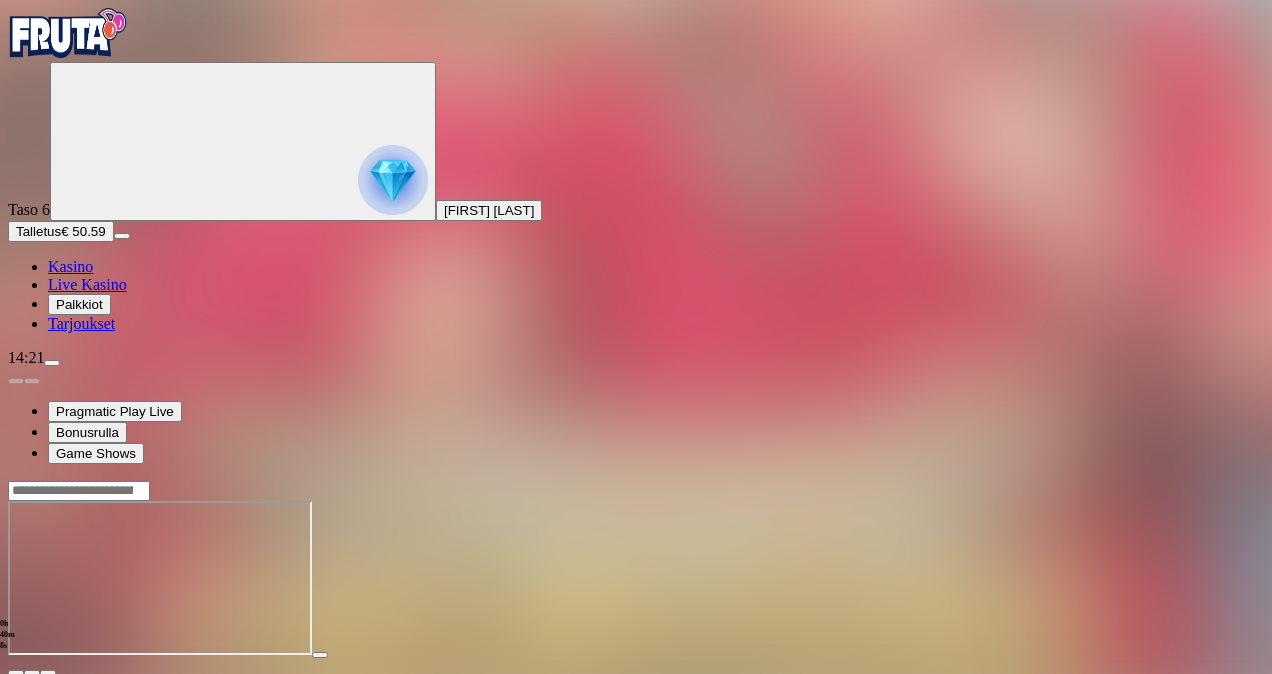 click on "14:21" at bounding box center [636, 358] 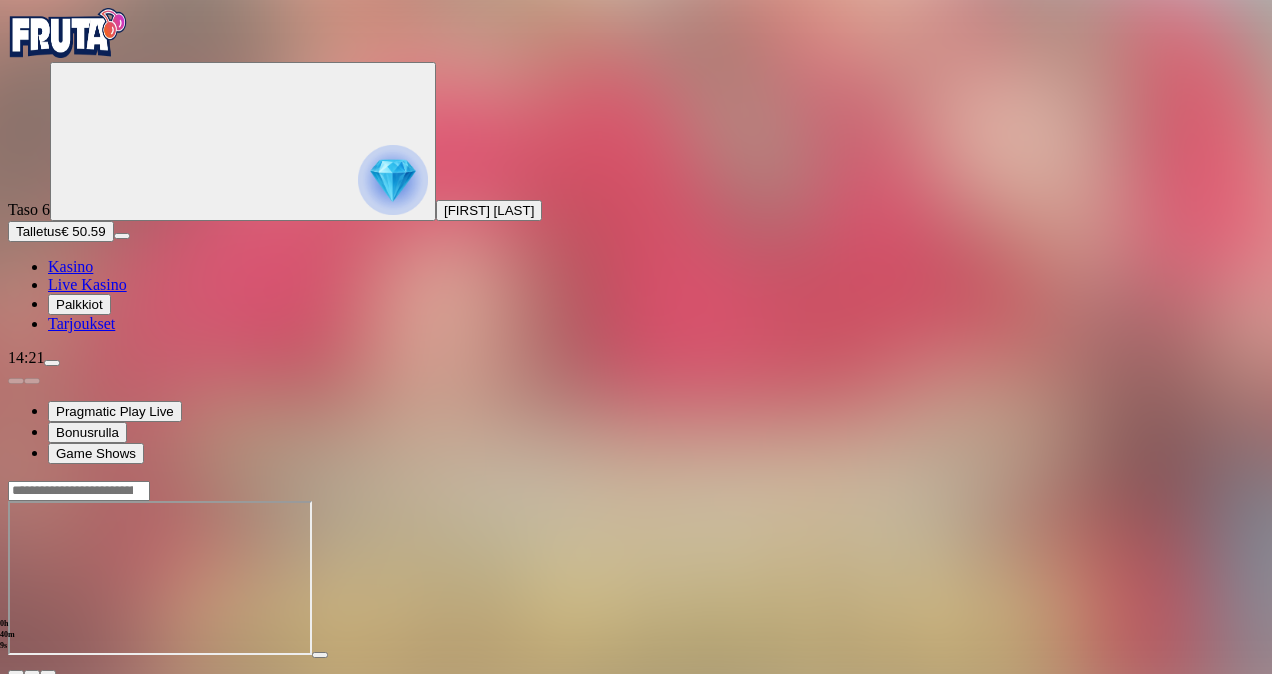 click on "14:21" at bounding box center [636, 358] 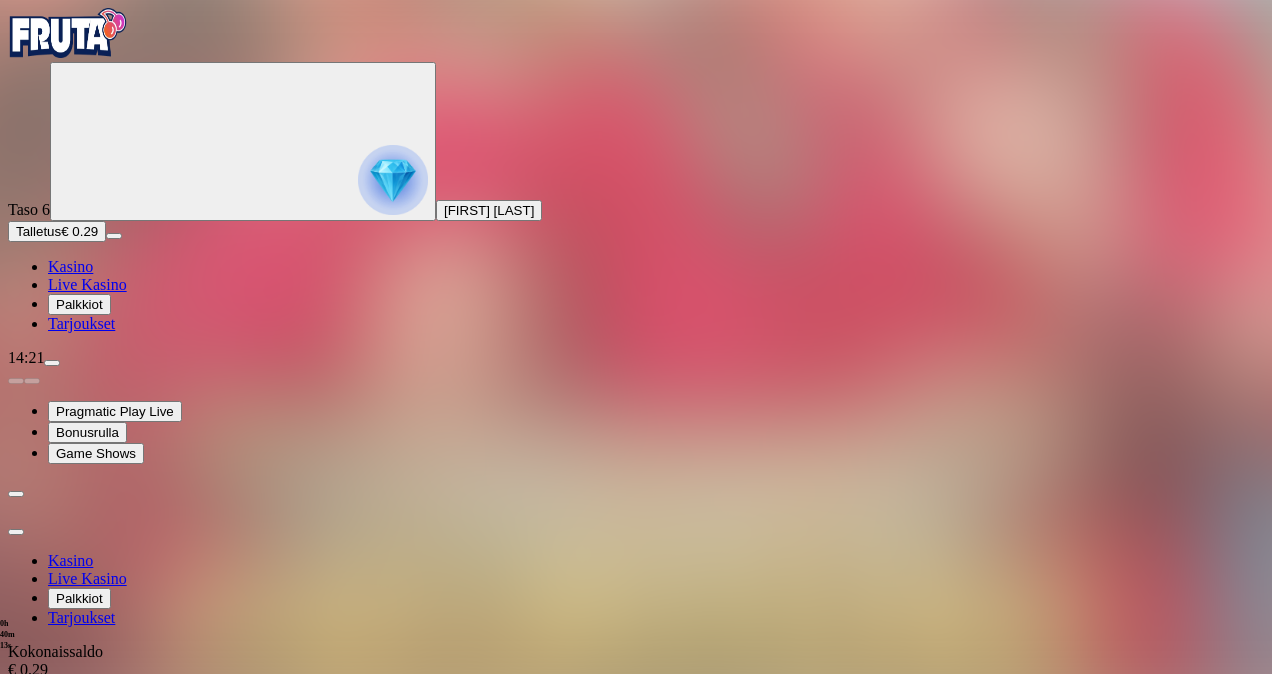 click at bounding box center [16, 532] 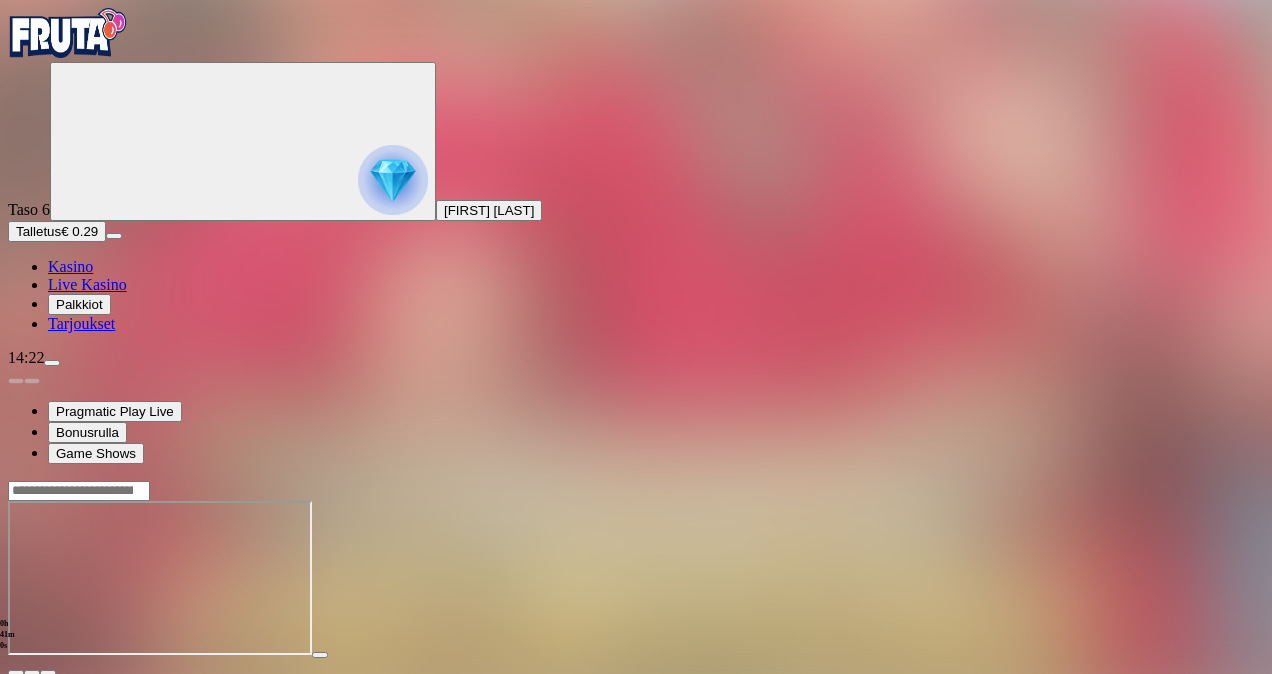 click on "Talletus" at bounding box center (38, 231) 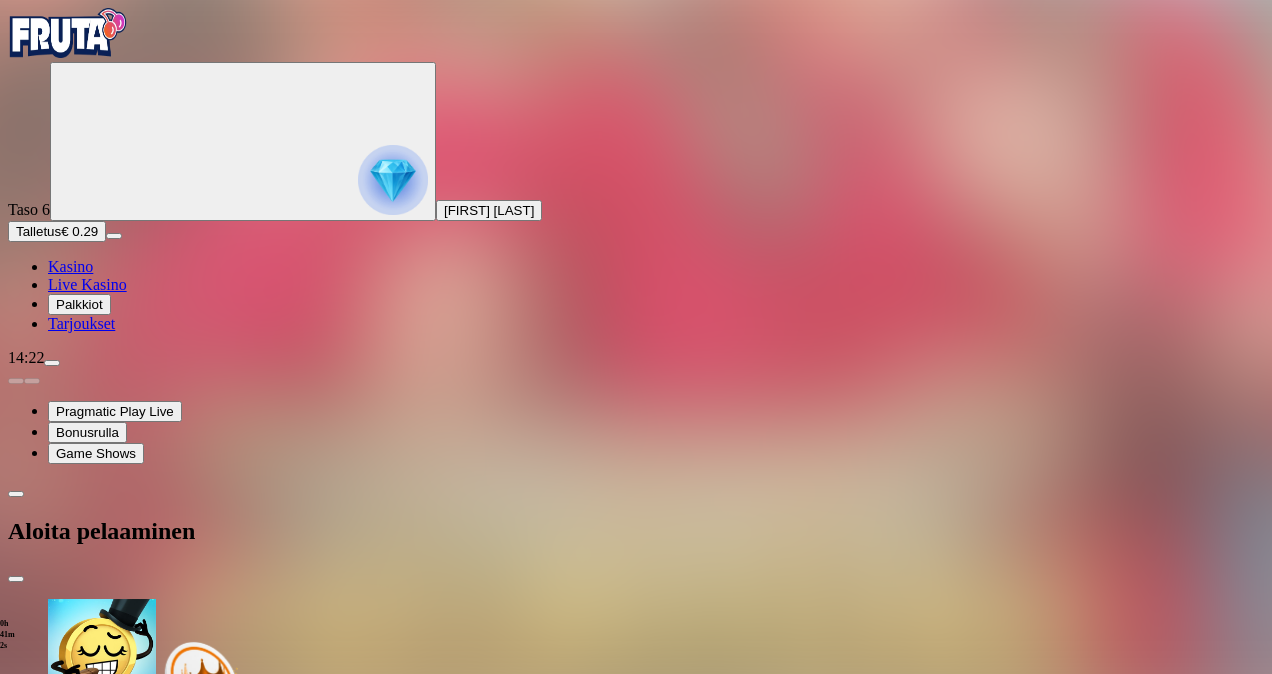 drag, startPoint x: 321, startPoint y: 423, endPoint x: 183, endPoint y: 420, distance: 138.03261 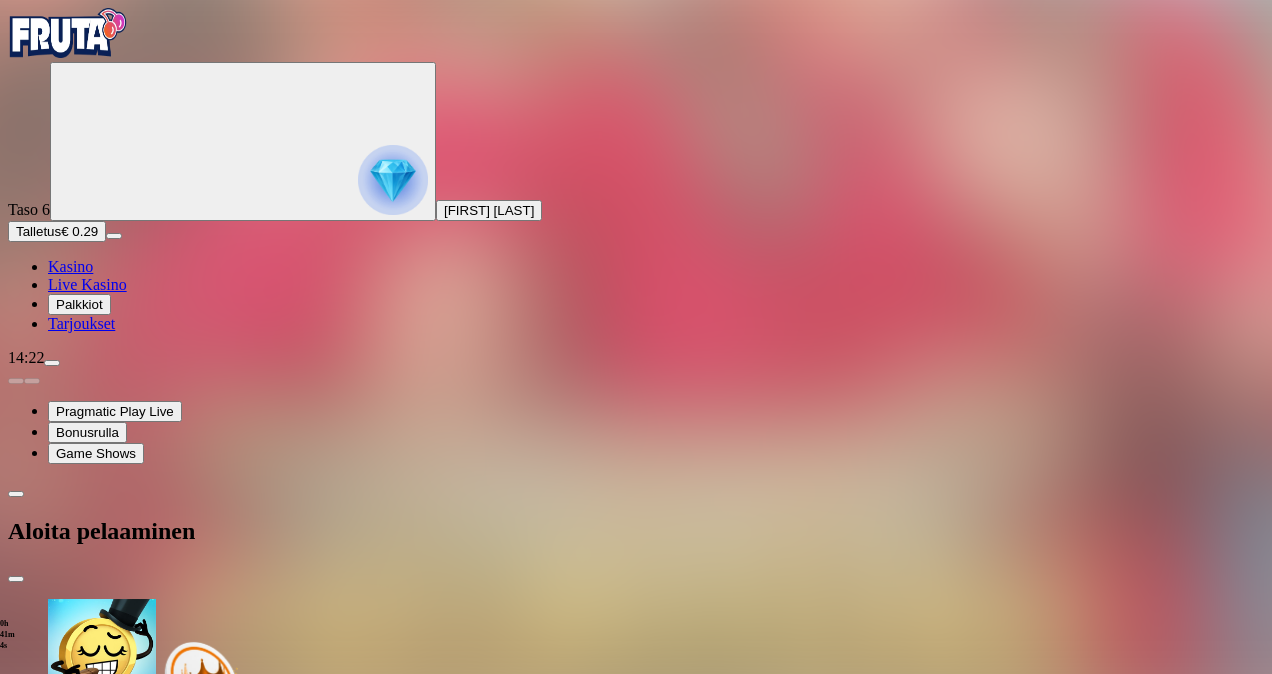 type on "**" 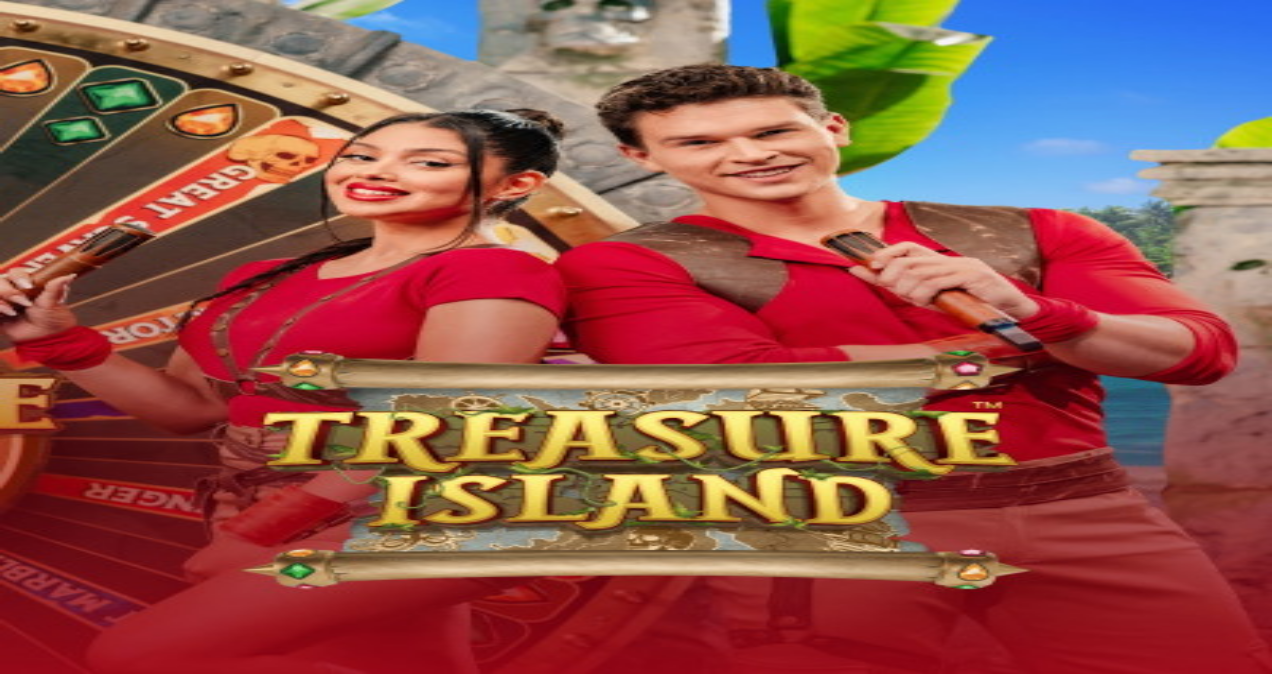 scroll, scrollTop: 0, scrollLeft: 0, axis: both 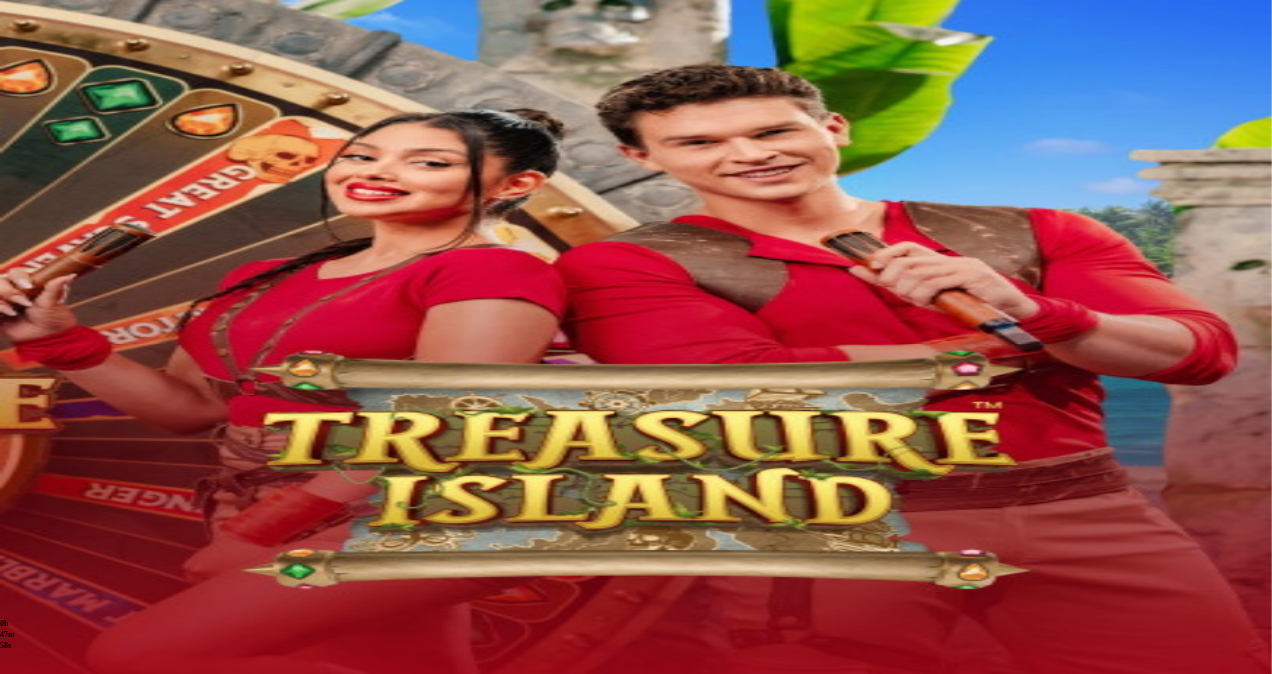 click at bounding box center (52, 363) 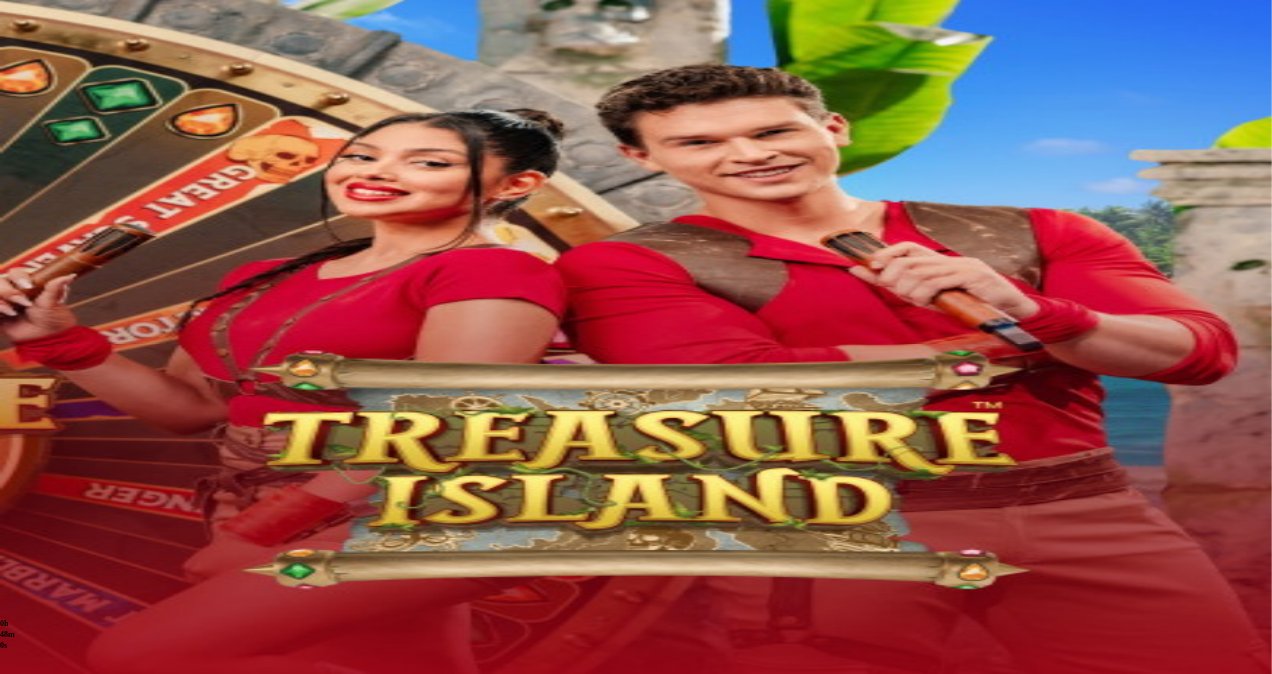 click on "Kotiutus" at bounding box center [40, 1315] 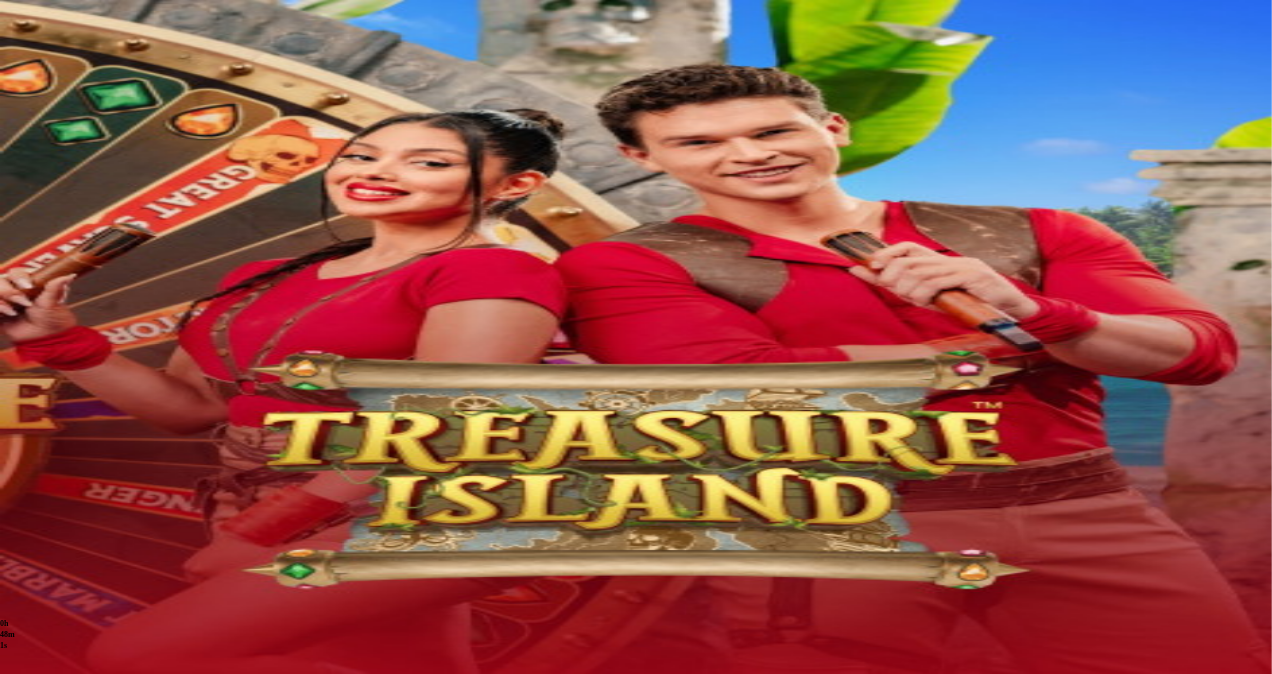 click at bounding box center (79, 1184) 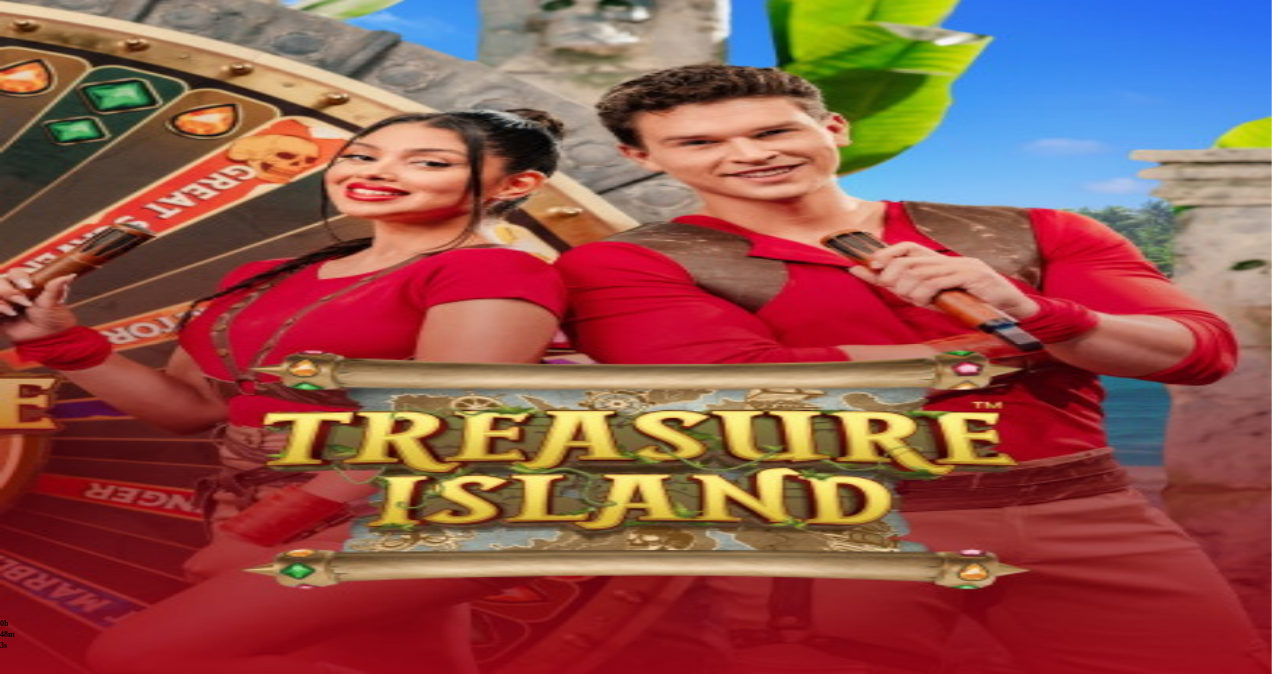 type on "**" 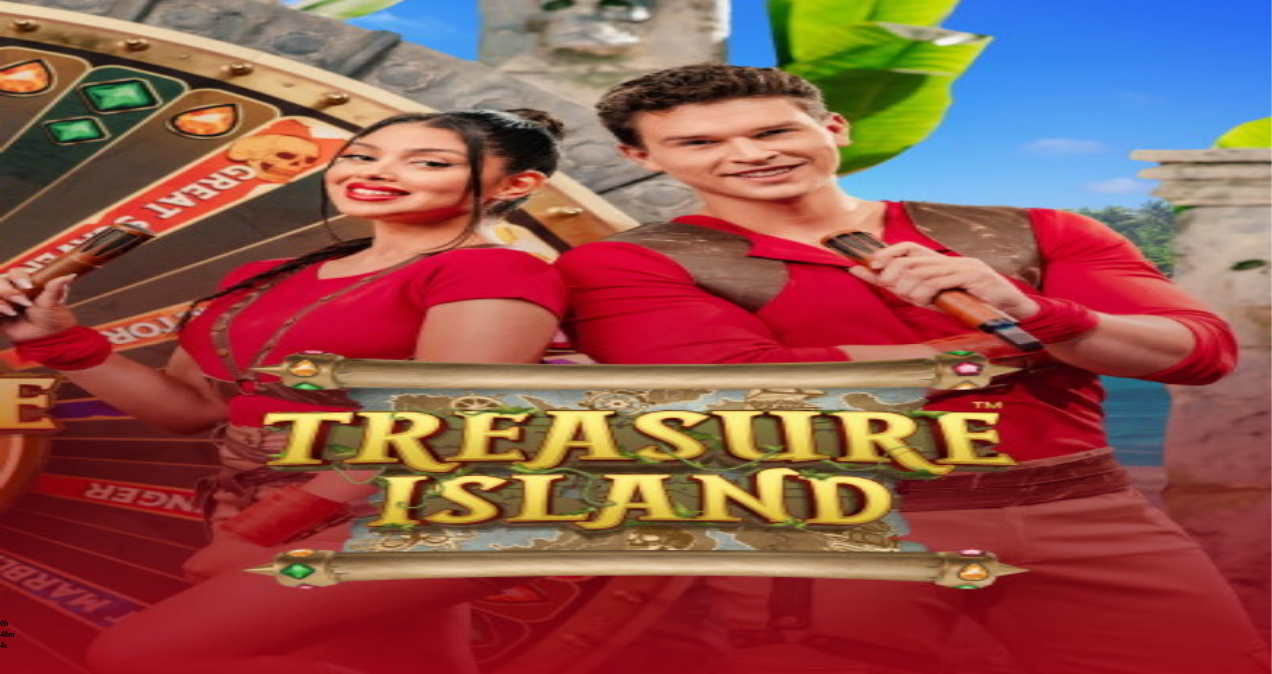 click on "Ulosmaksu" at bounding box center (49, 1222) 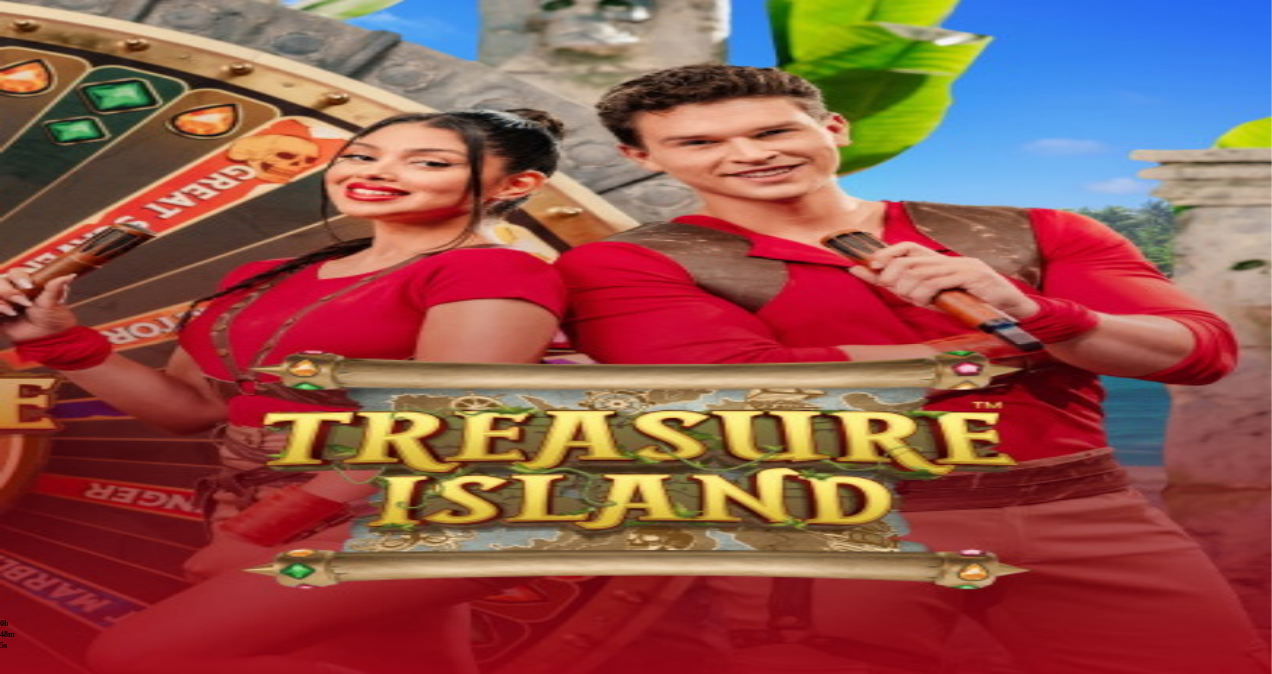click at bounding box center [16, 1169] 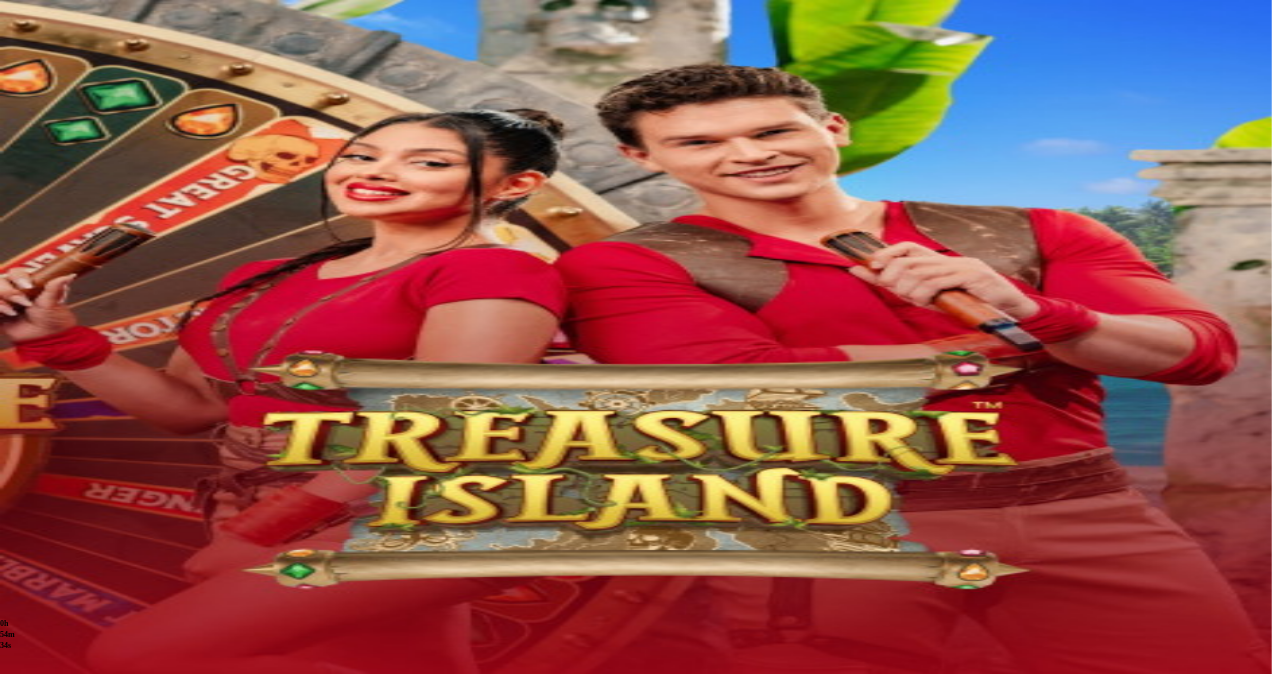 click at bounding box center [52, 363] 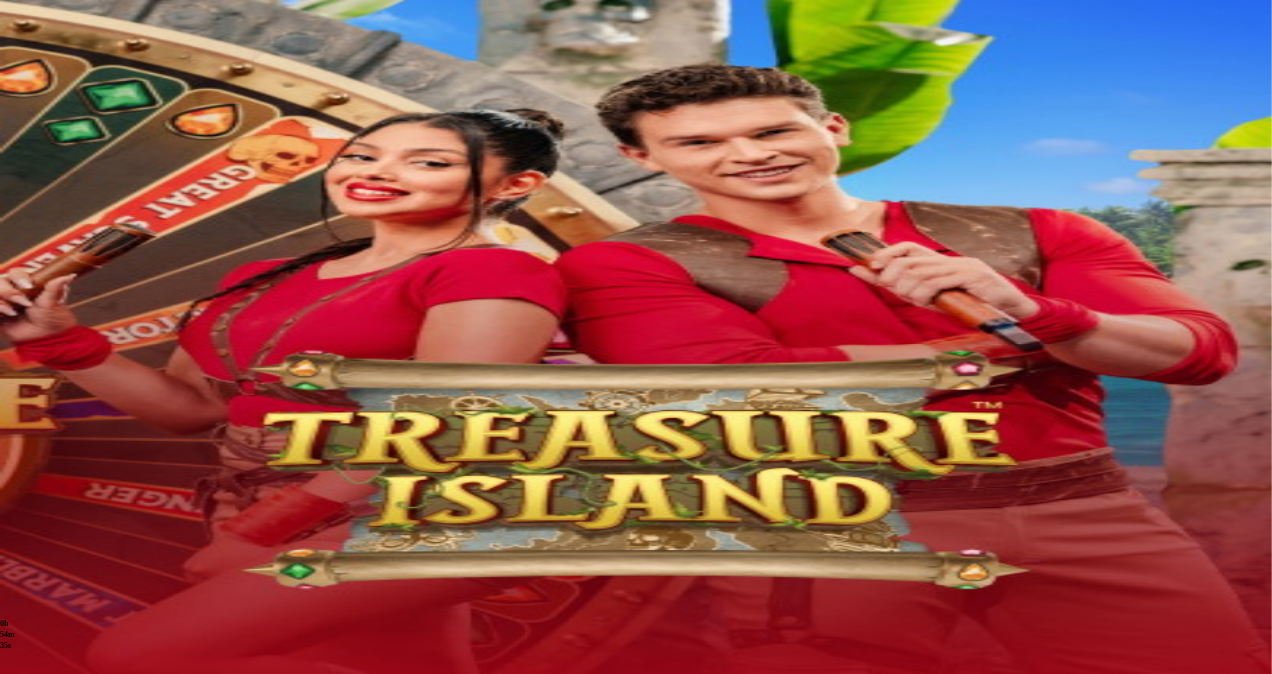 click on "Bonukset" at bounding box center [84, 1352] 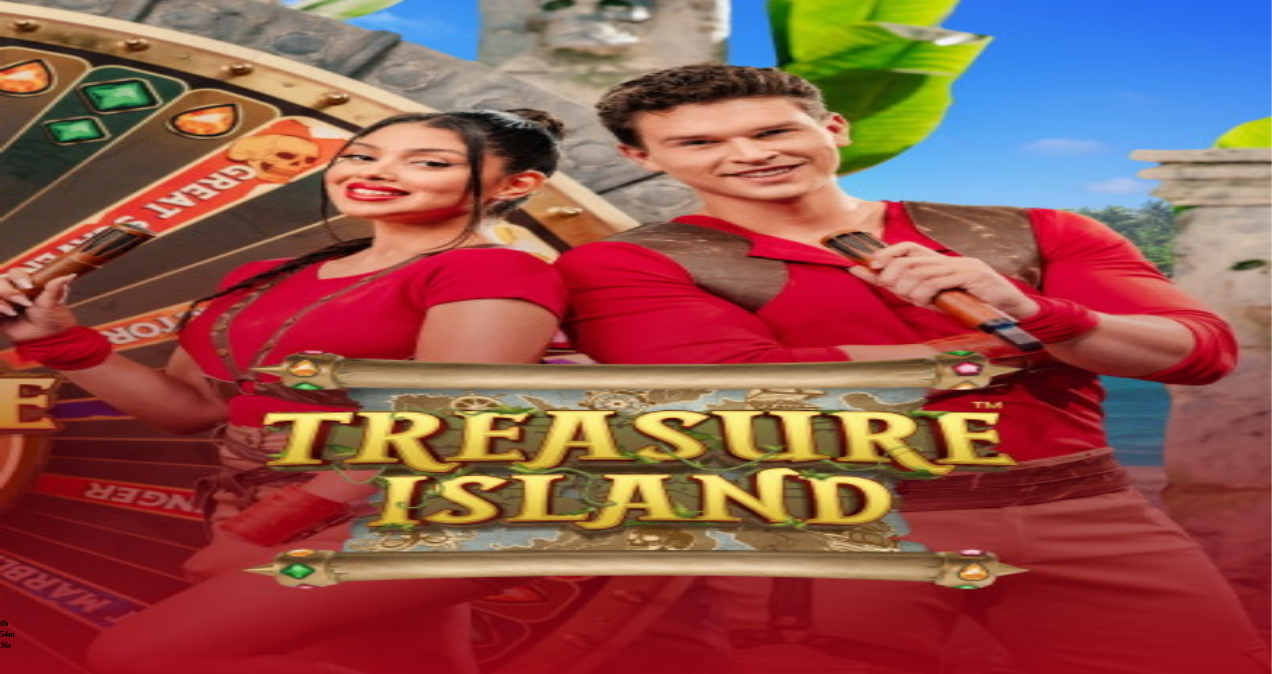 click at bounding box center (16, 1084) 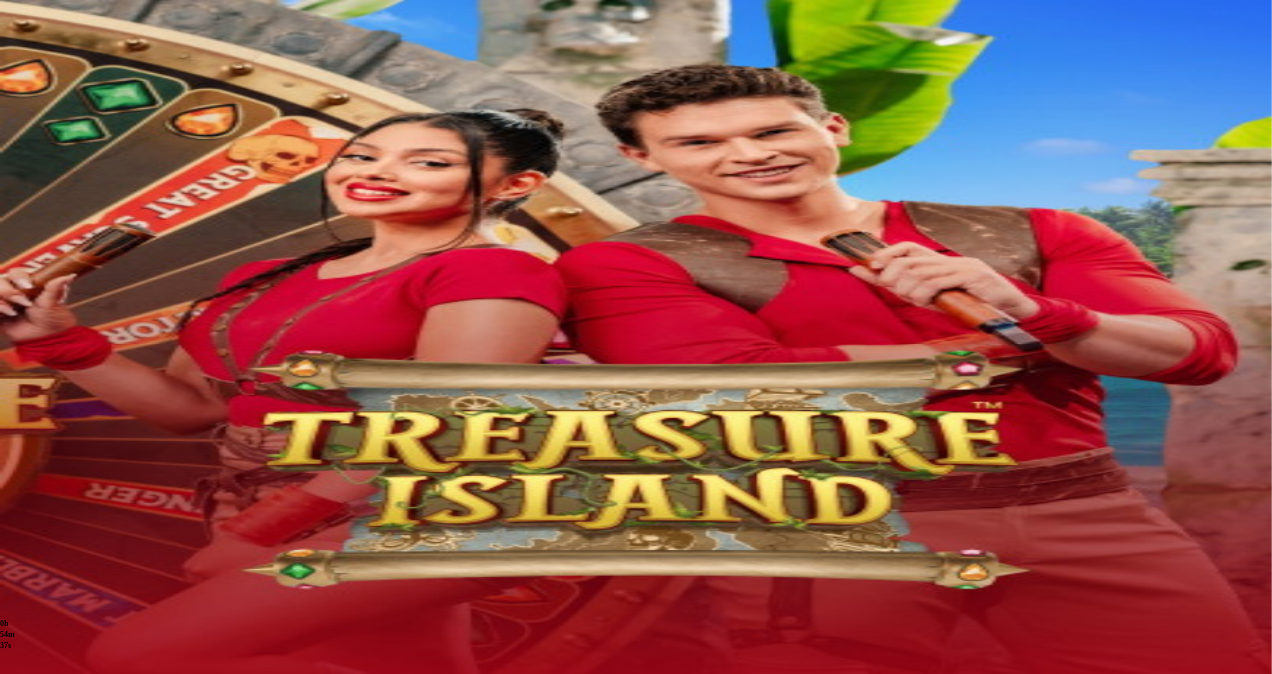 click on "Kotiutus" at bounding box center (40, 1315) 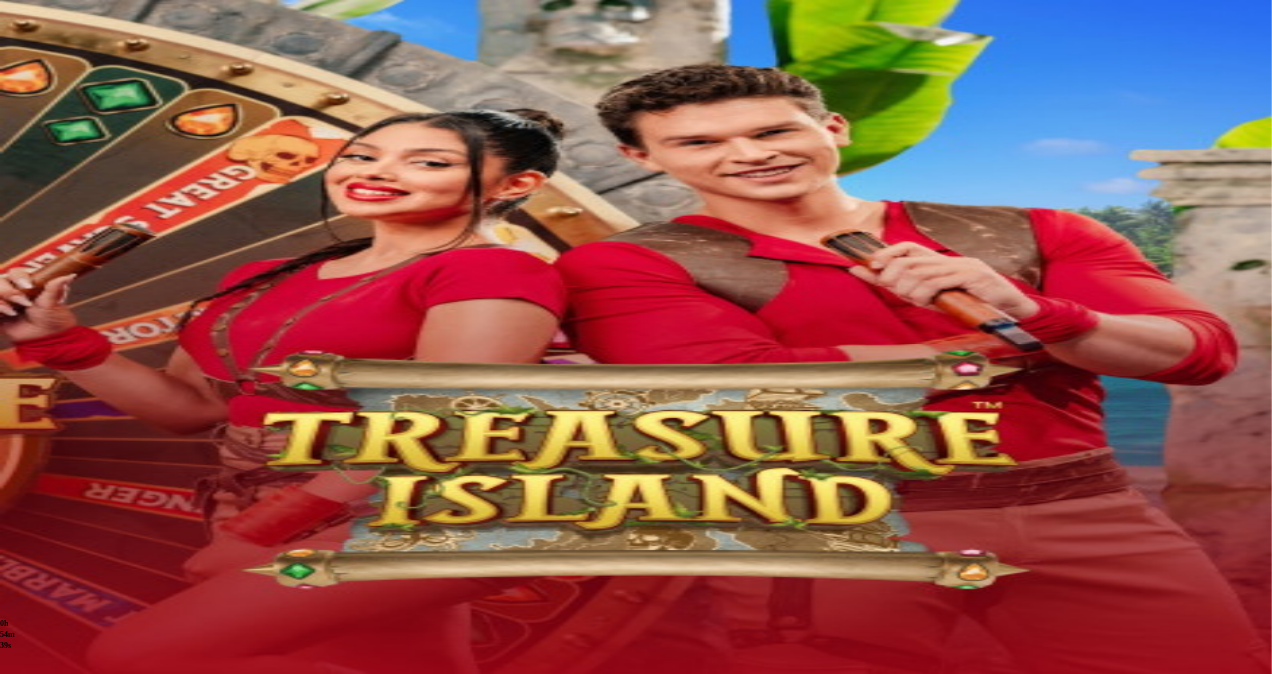 click at bounding box center [79, 1184] 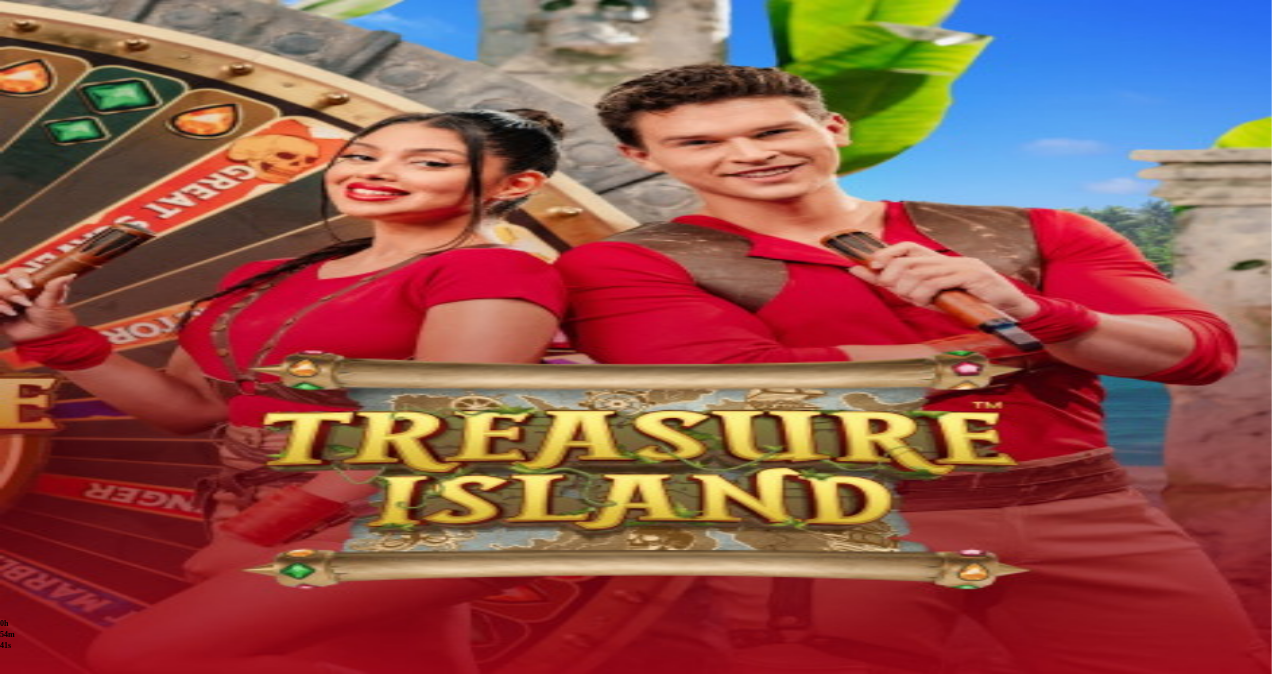 type on "**" 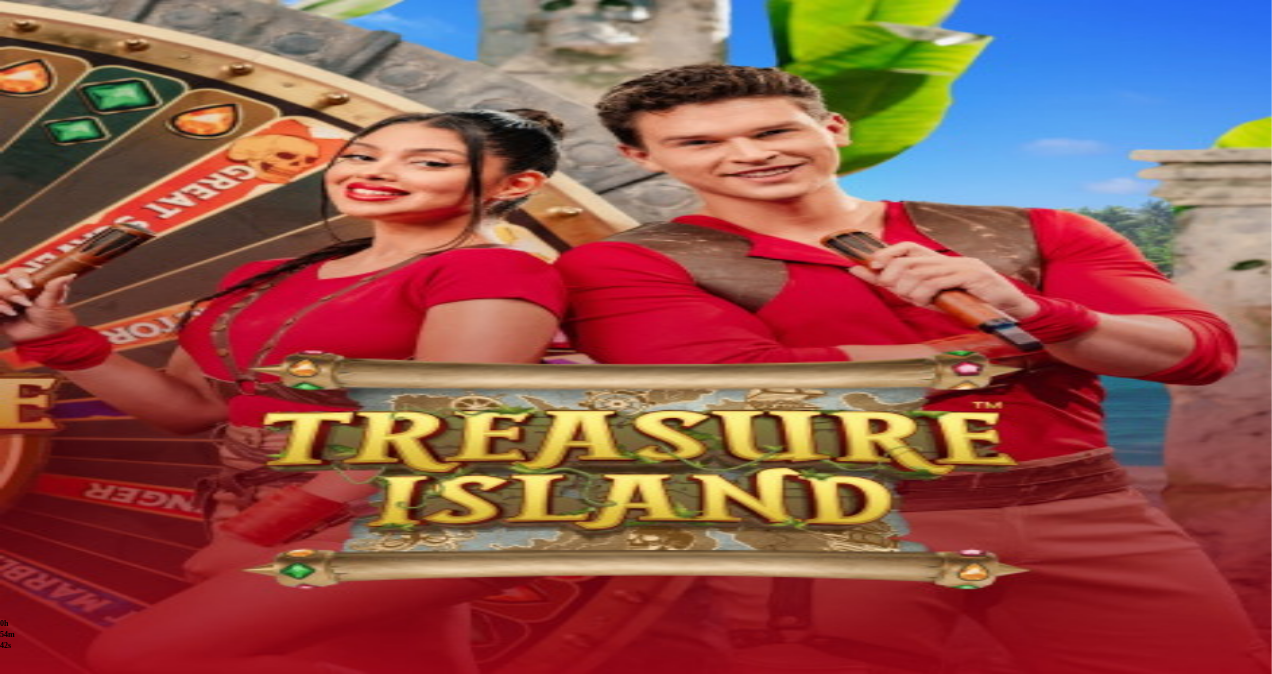 type 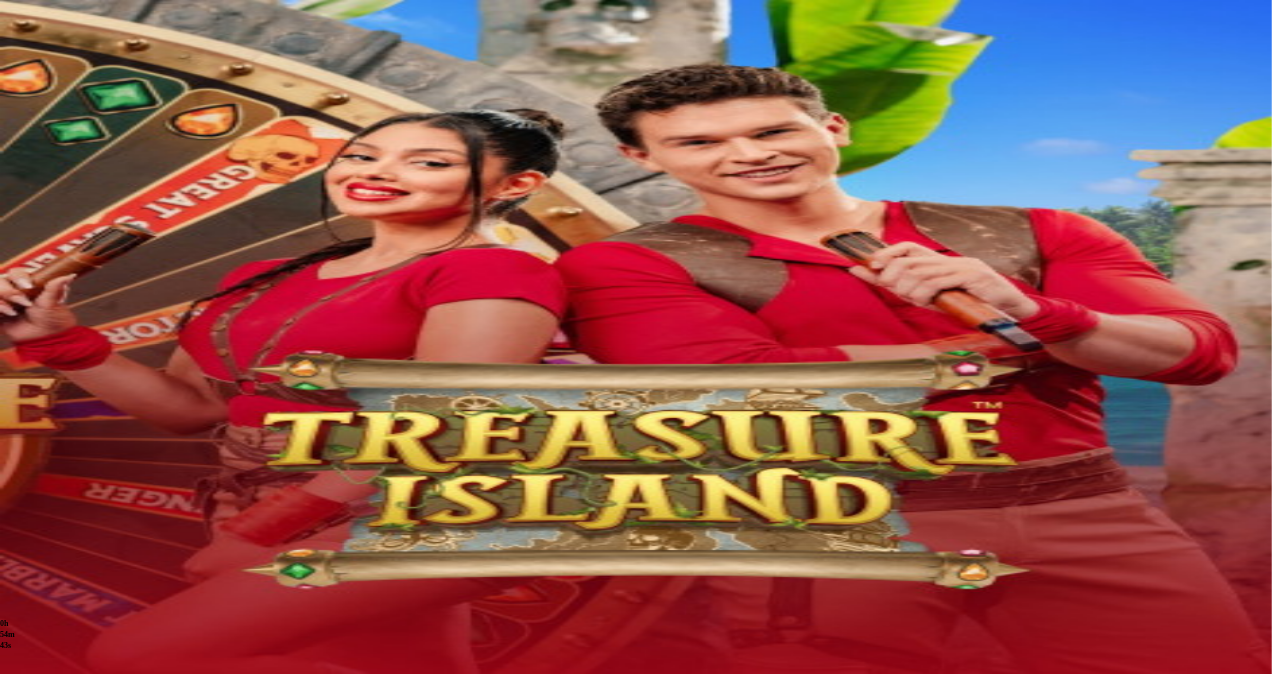 click at bounding box center [16, 1169] 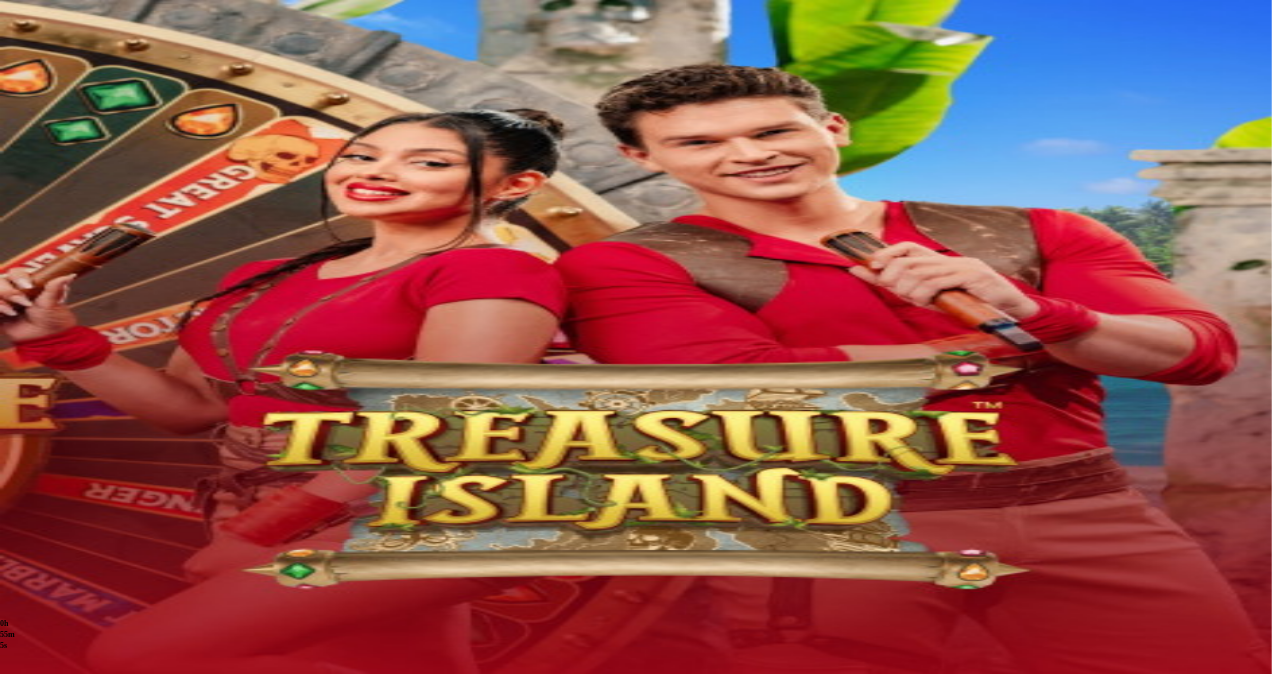 type 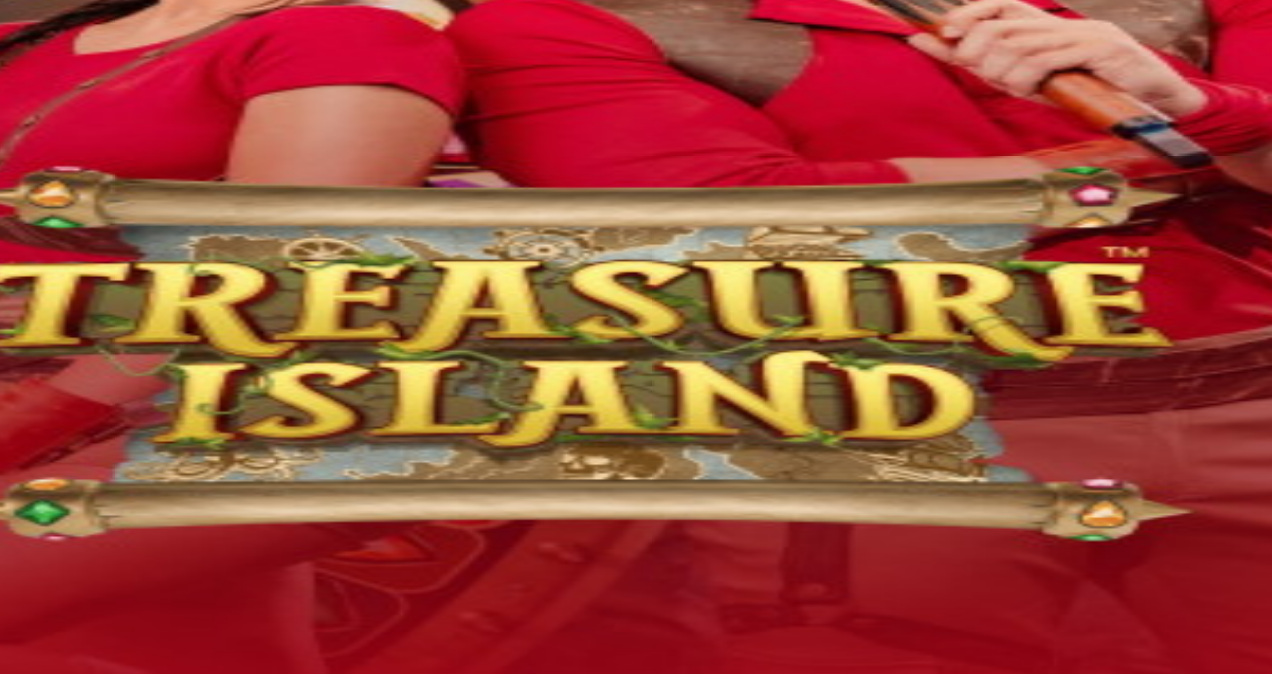 scroll, scrollTop: 0, scrollLeft: 0, axis: both 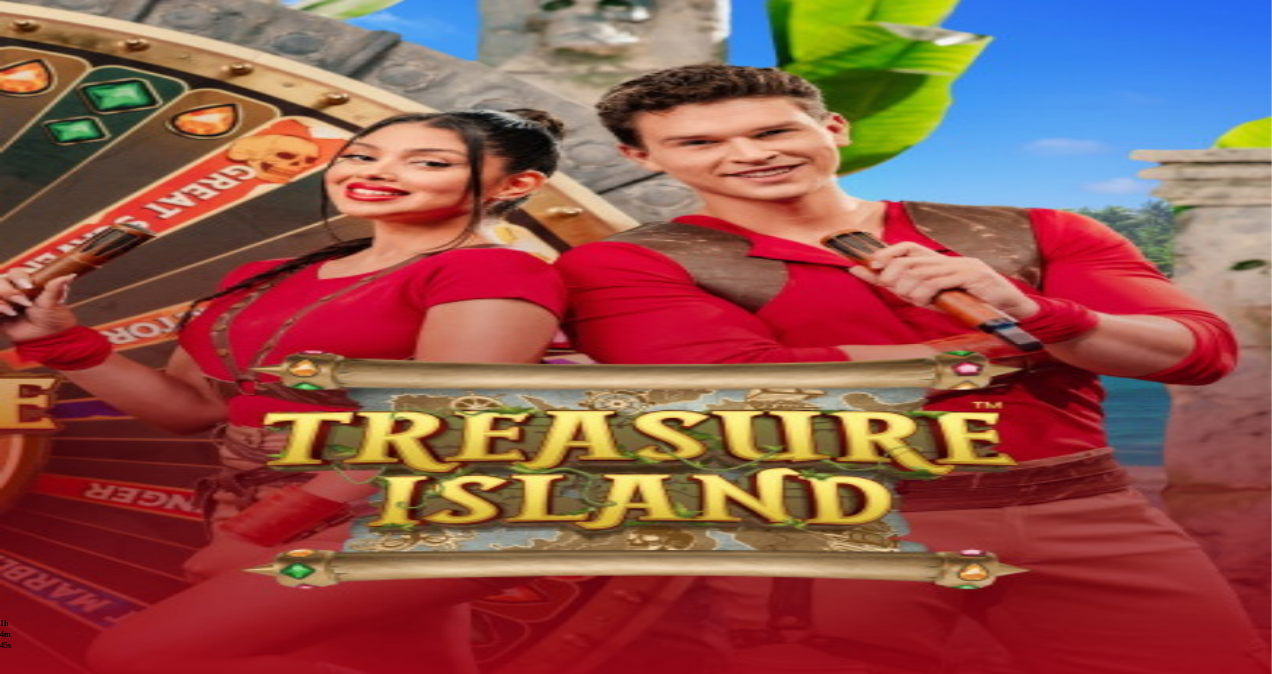 click on "Talletus" at bounding box center (38, 231) 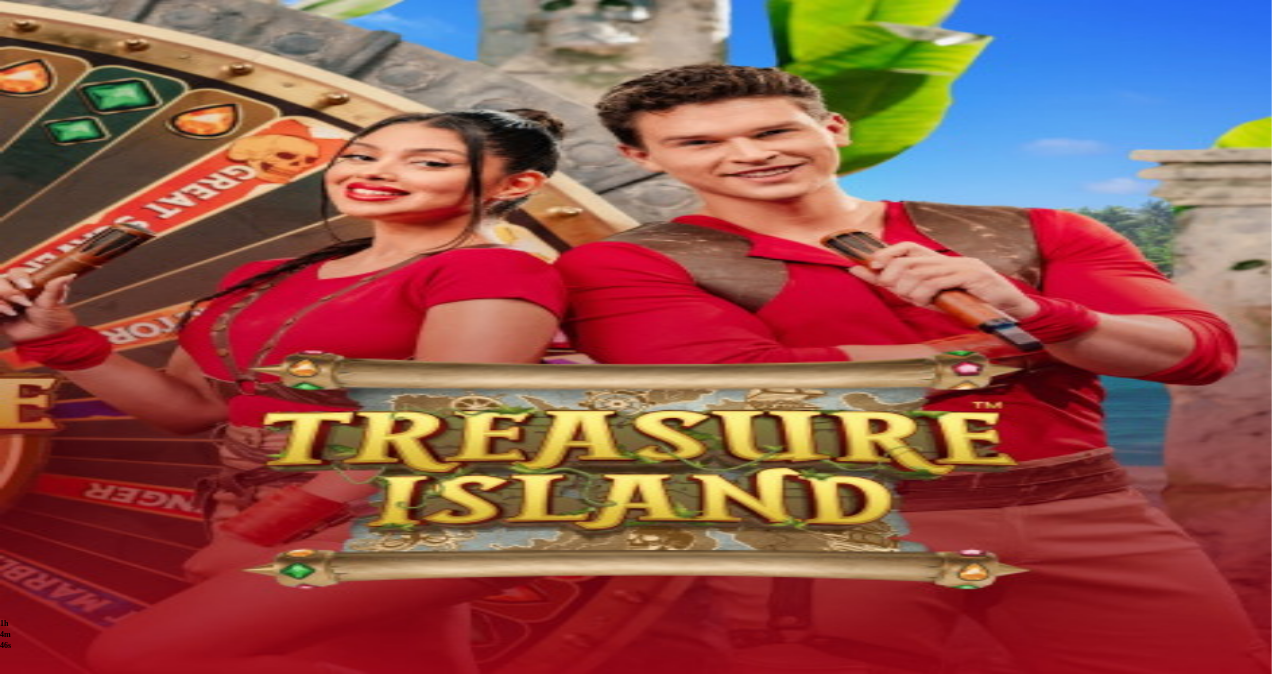click at bounding box center [200, 1271] 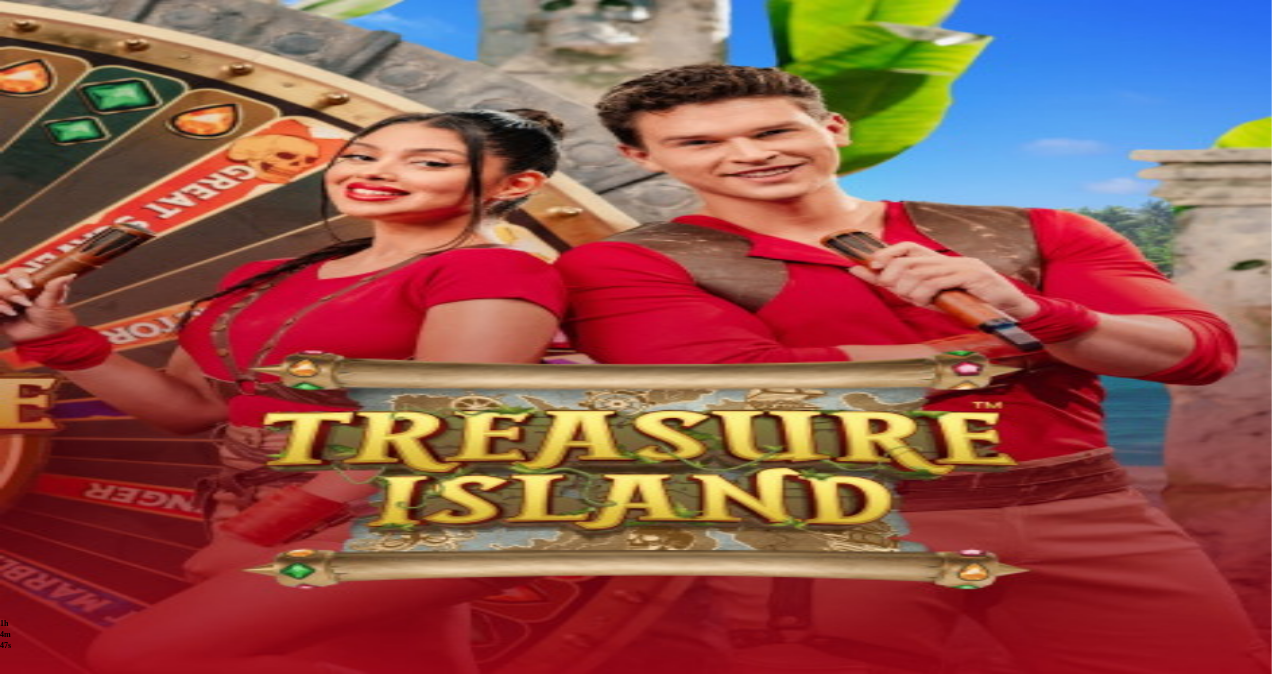 click on "***" at bounding box center (79, 2842) 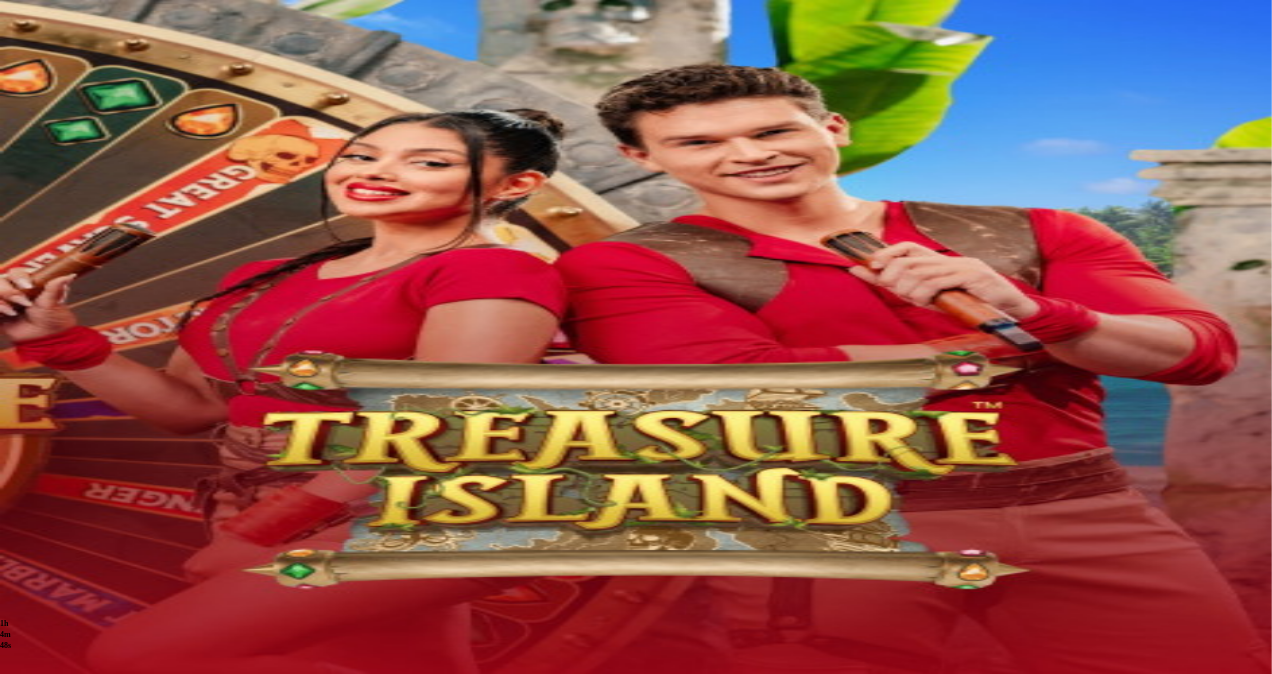 type on "*" 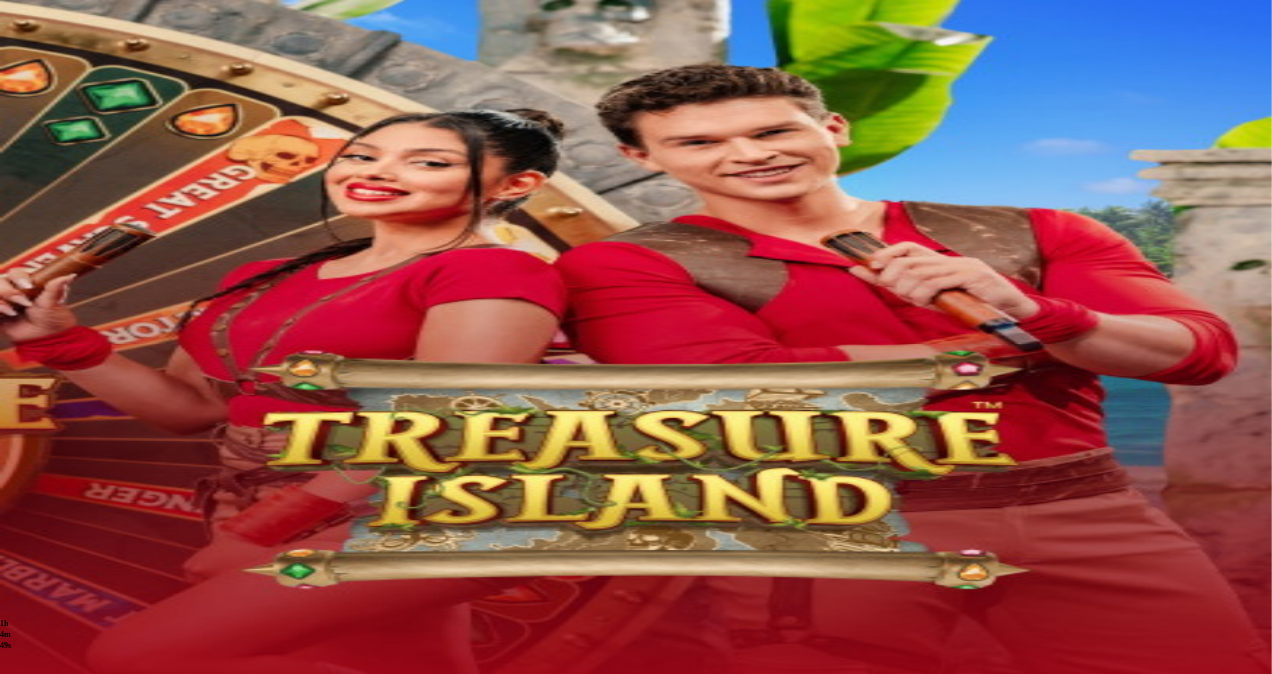type on "**" 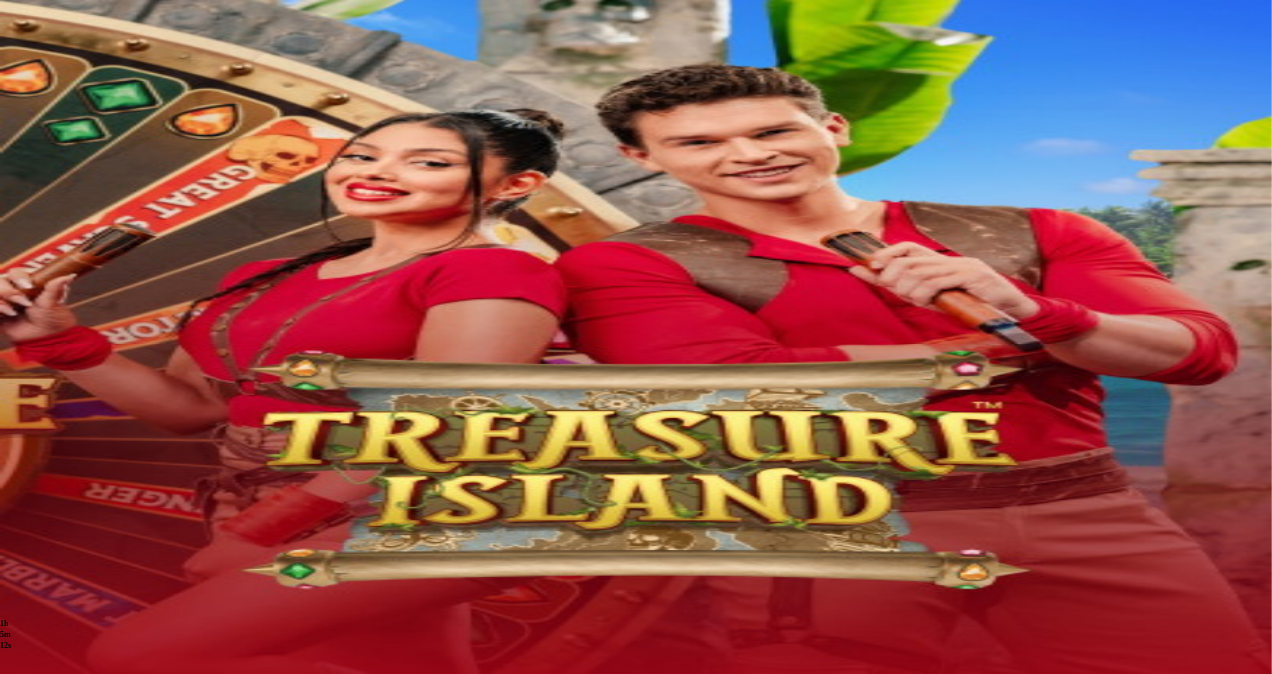 scroll, scrollTop: 20, scrollLeft: 0, axis: vertical 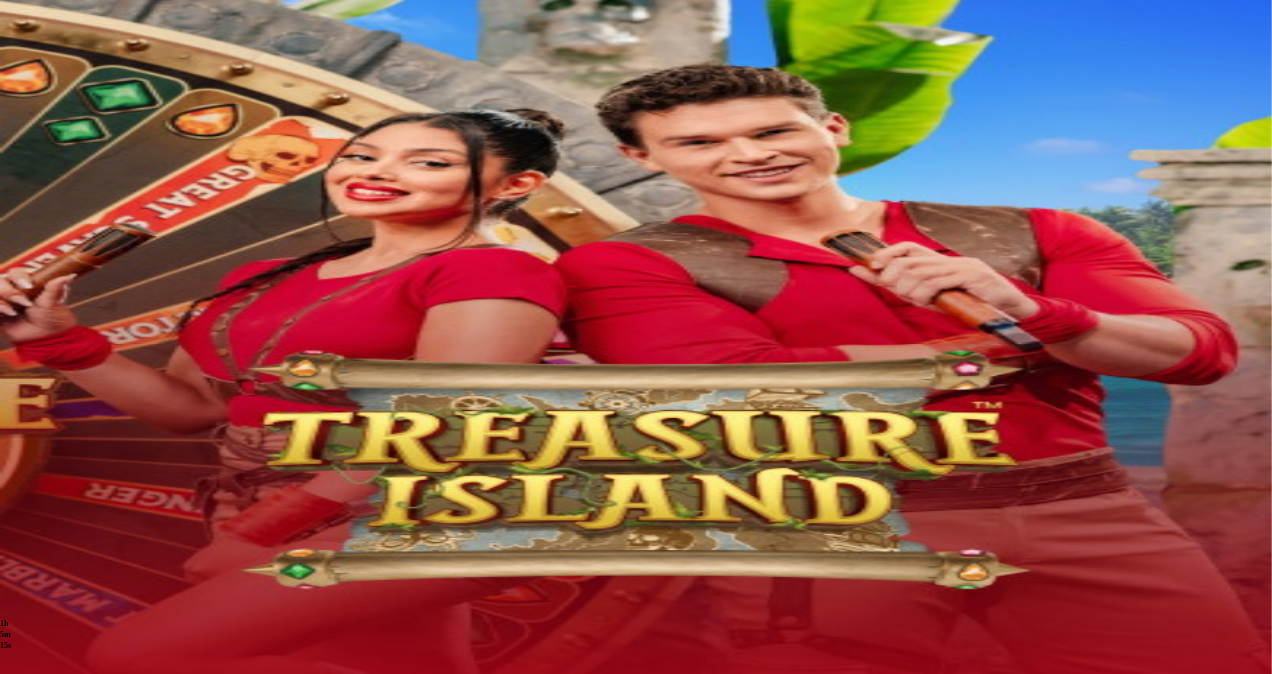 click on "Live Kasino" at bounding box center [87, 284] 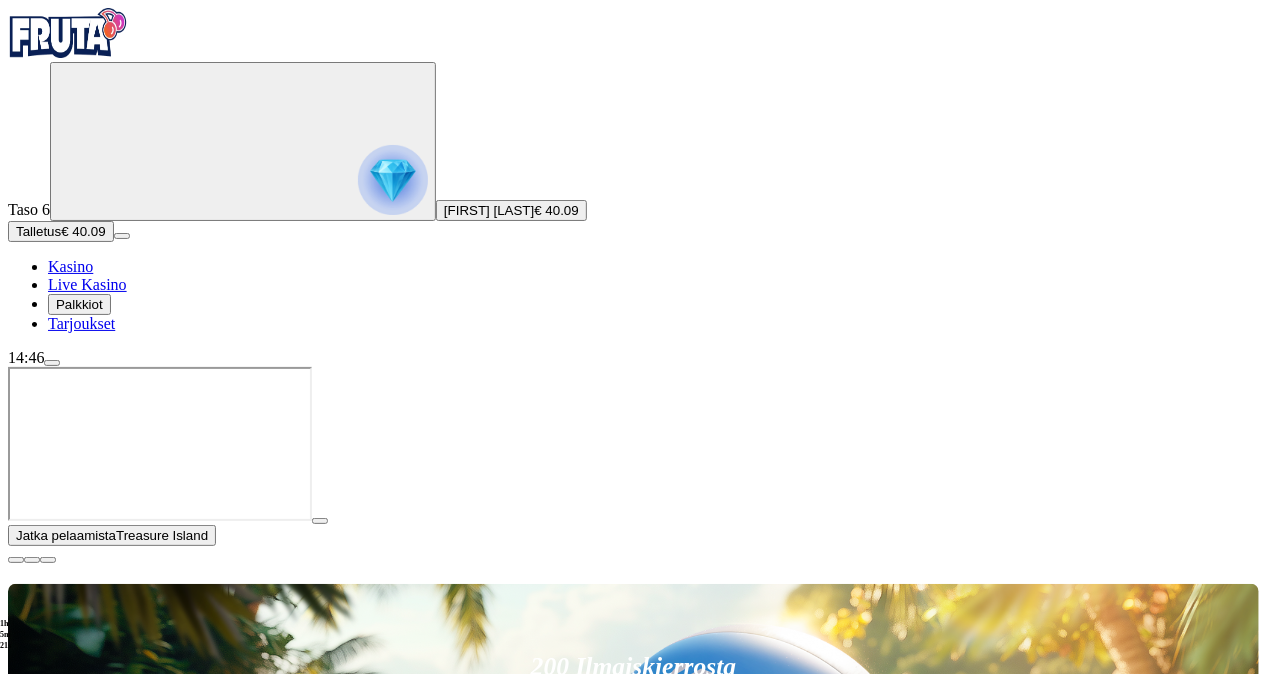 click on "Pelaa nyt" at bounding box center (77, 1310) 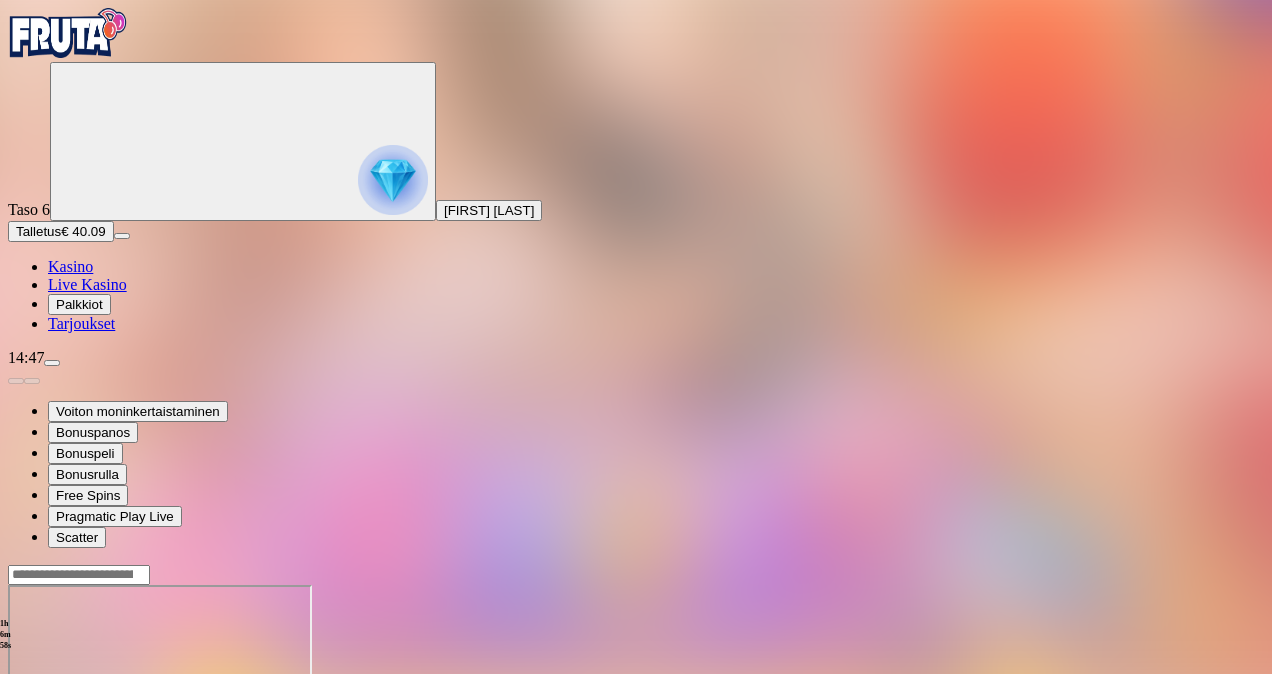 click on "Live Kasino" at bounding box center [87, 284] 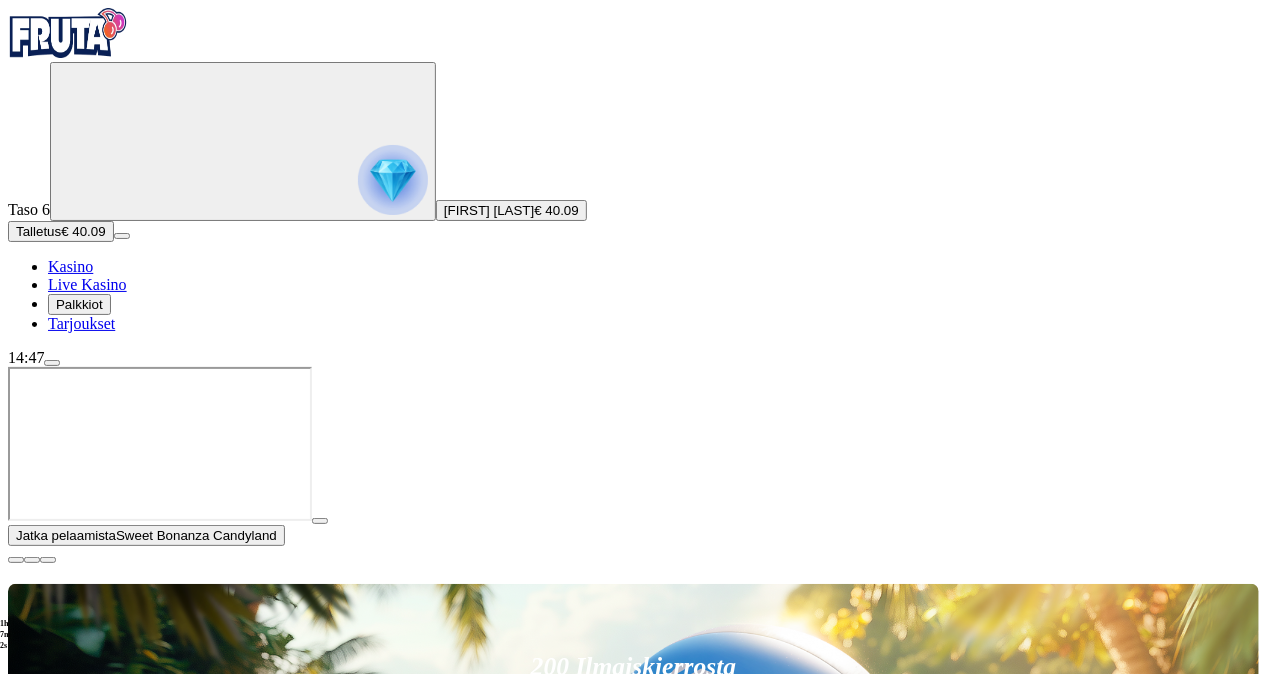 click on "Pelaa nyt" at bounding box center [77, 1596] 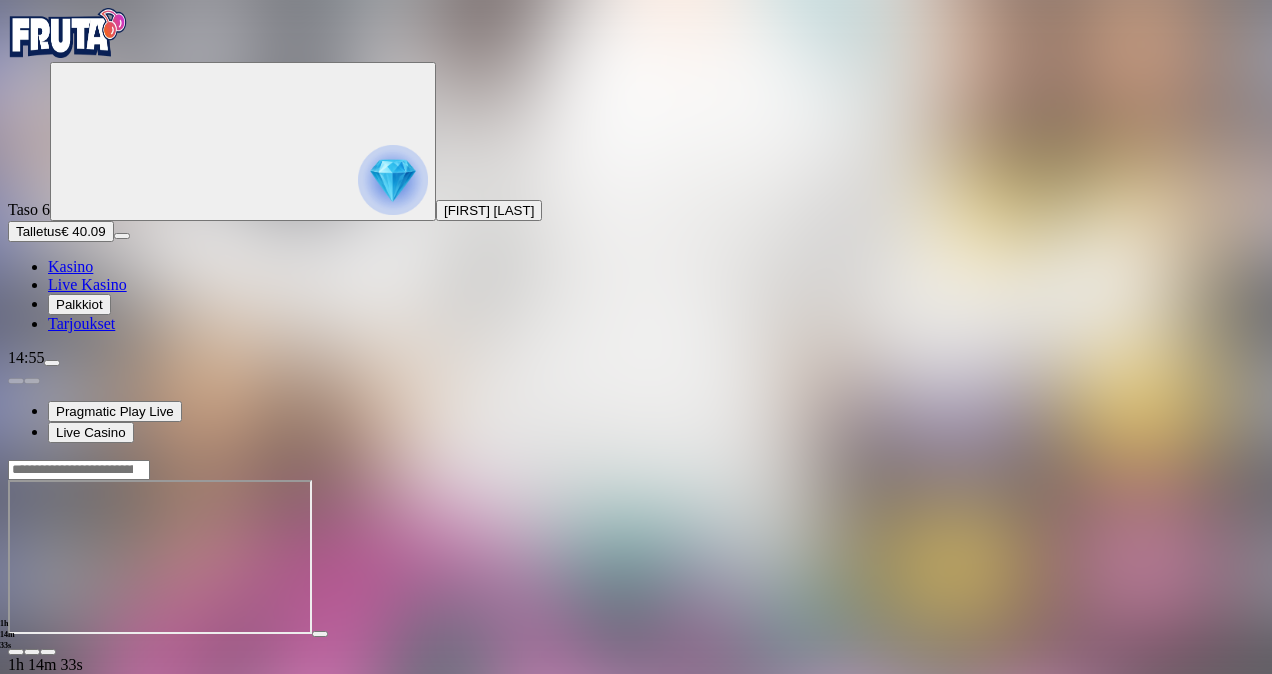 click at bounding box center (160, 557) 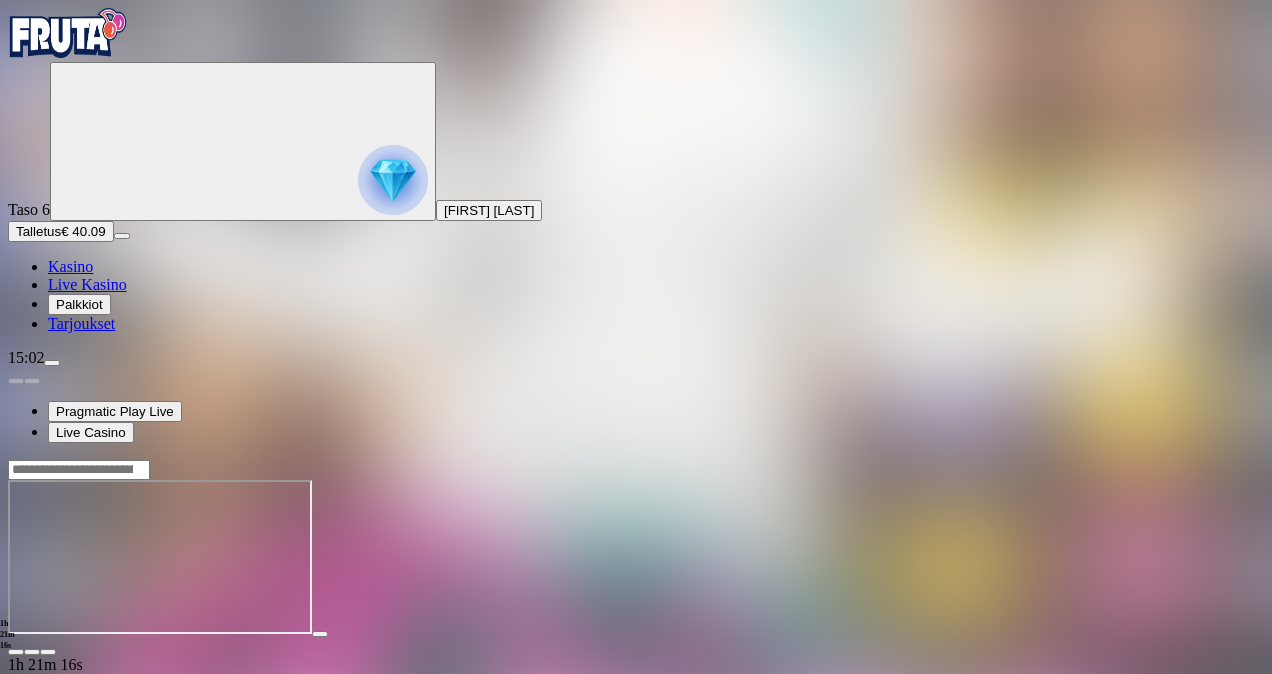 click on "Live Kasino" at bounding box center [87, 284] 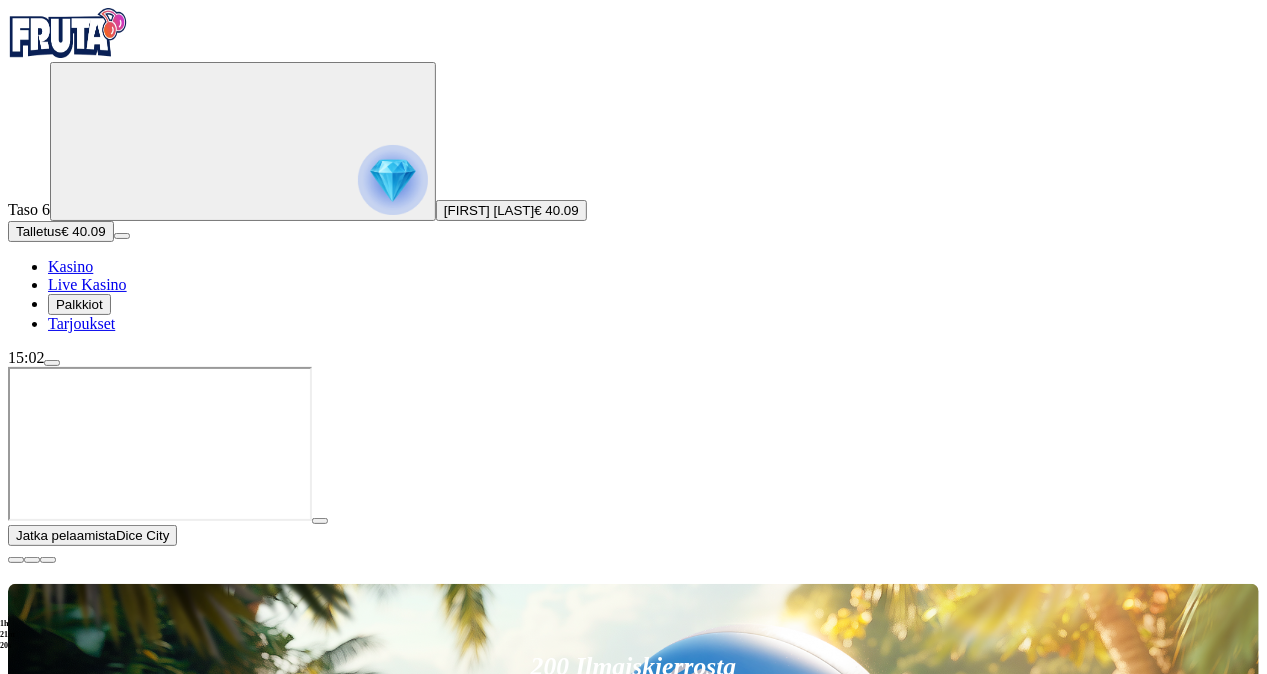 click on "Pelaa nyt" at bounding box center (77, 1310) 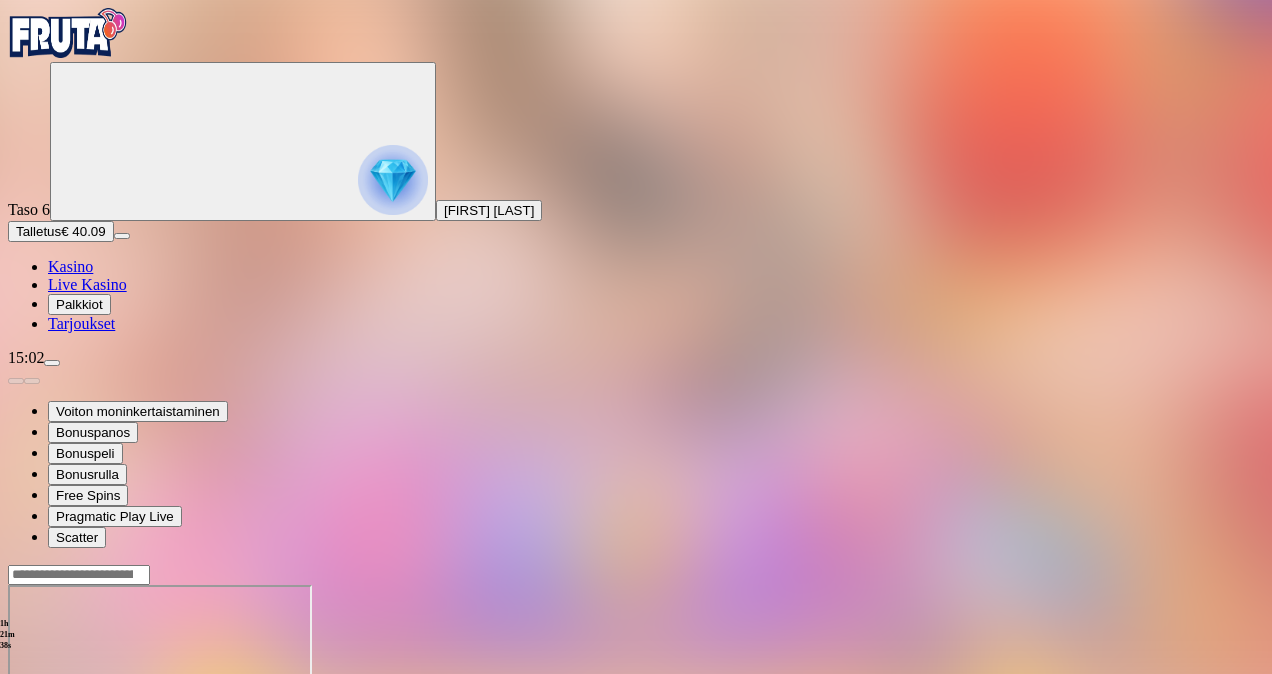 click on "Live Kasino" at bounding box center [87, 284] 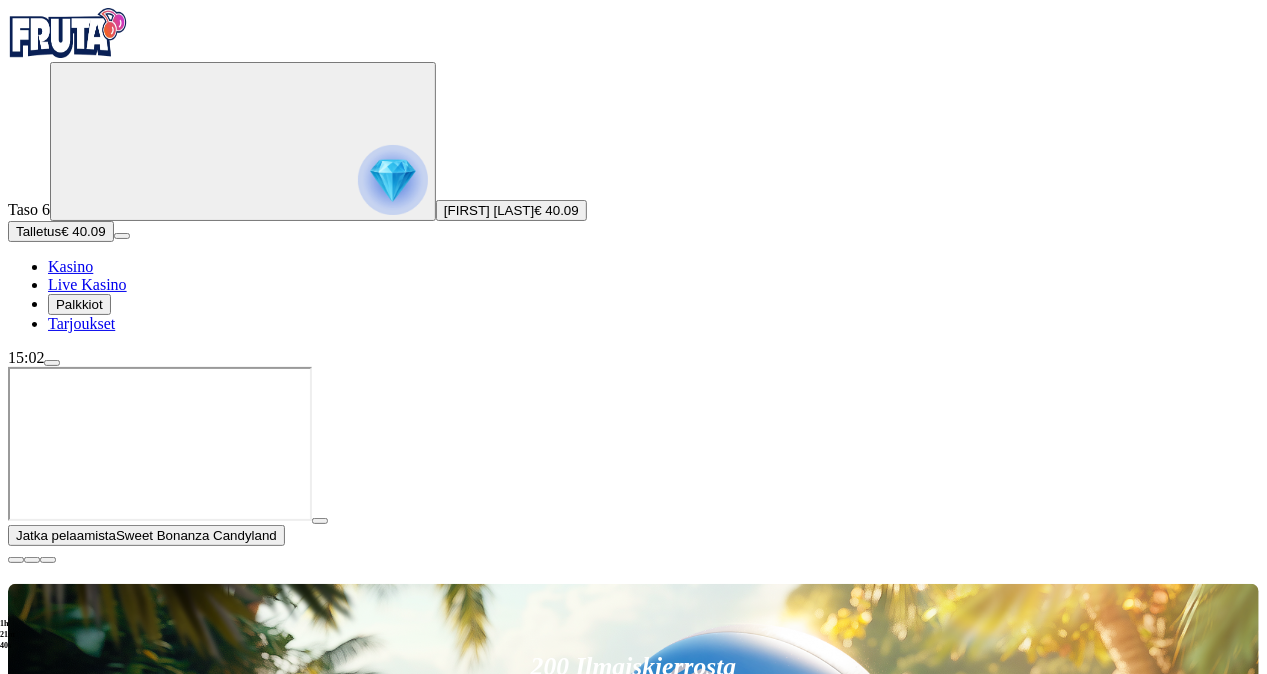click at bounding box center [48, 1415] 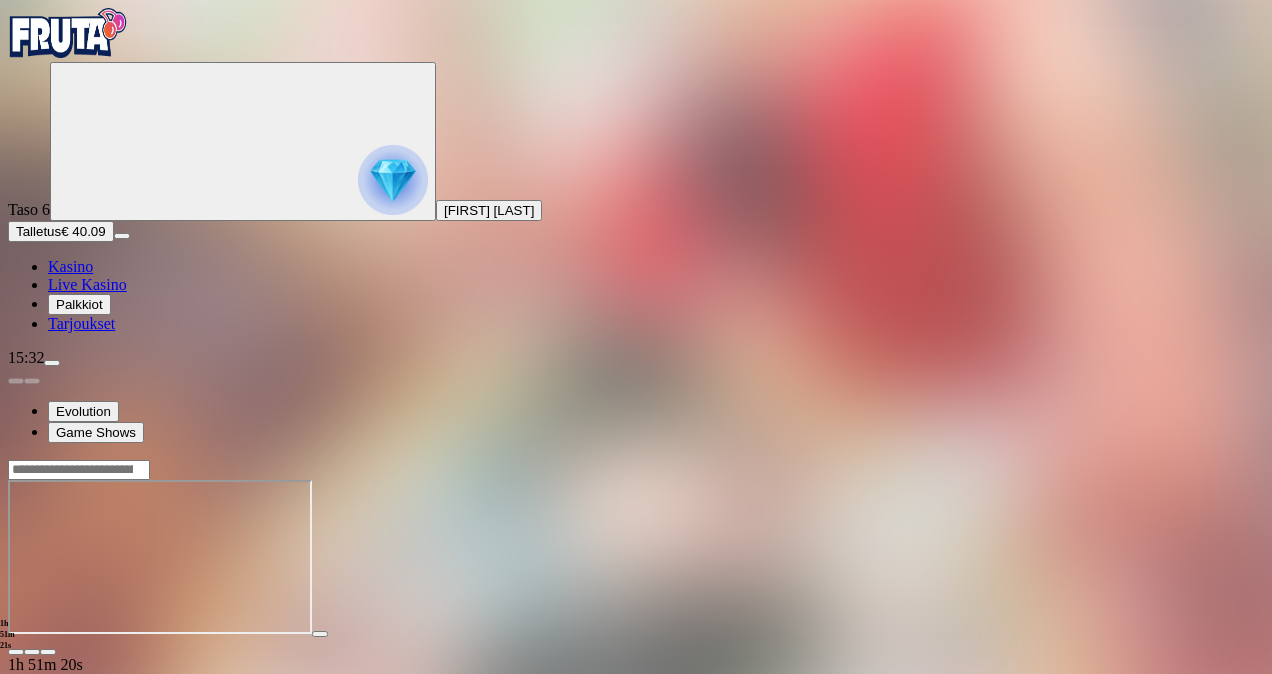 click on "Live Kasino" at bounding box center [87, 284] 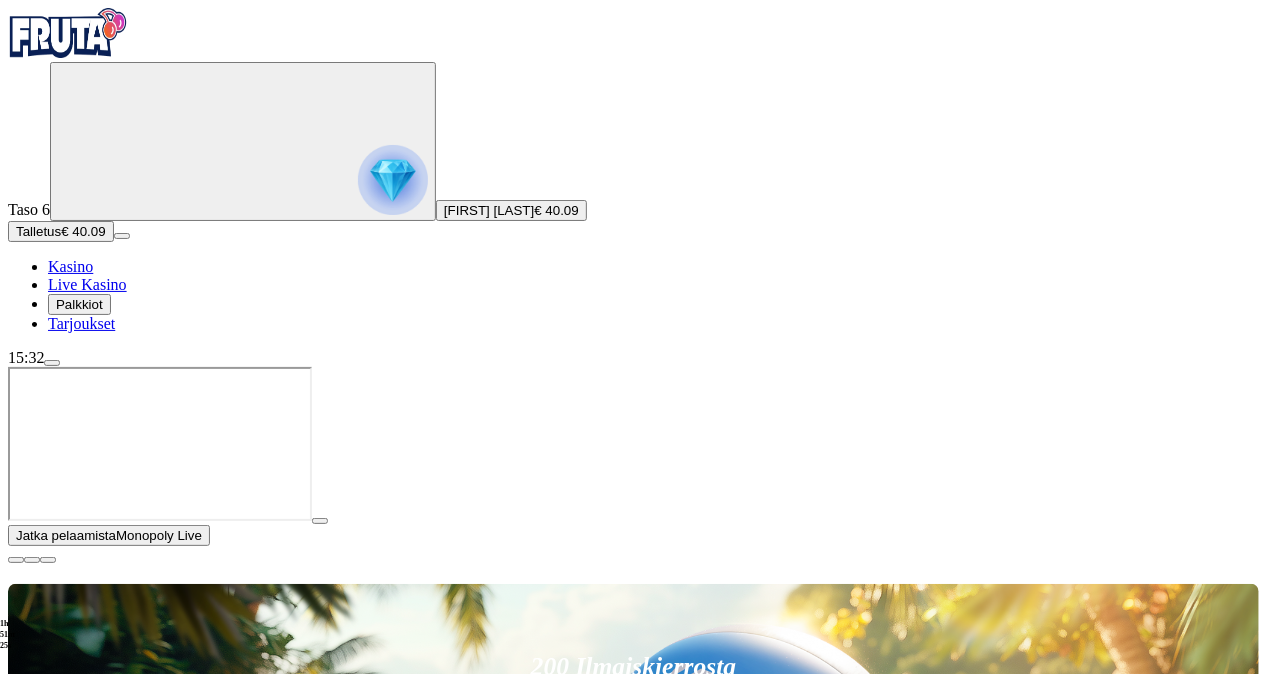 click on "Pelaa nyt" at bounding box center (77, 1310) 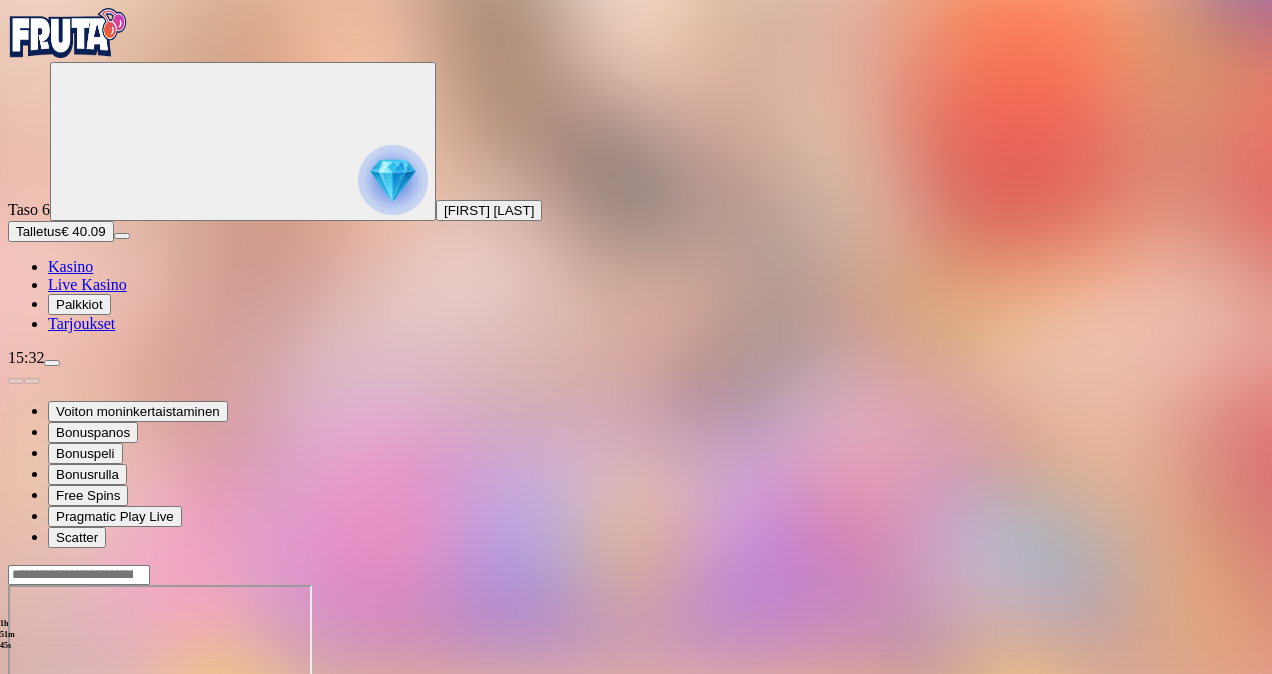 click at bounding box center (636, 664) 